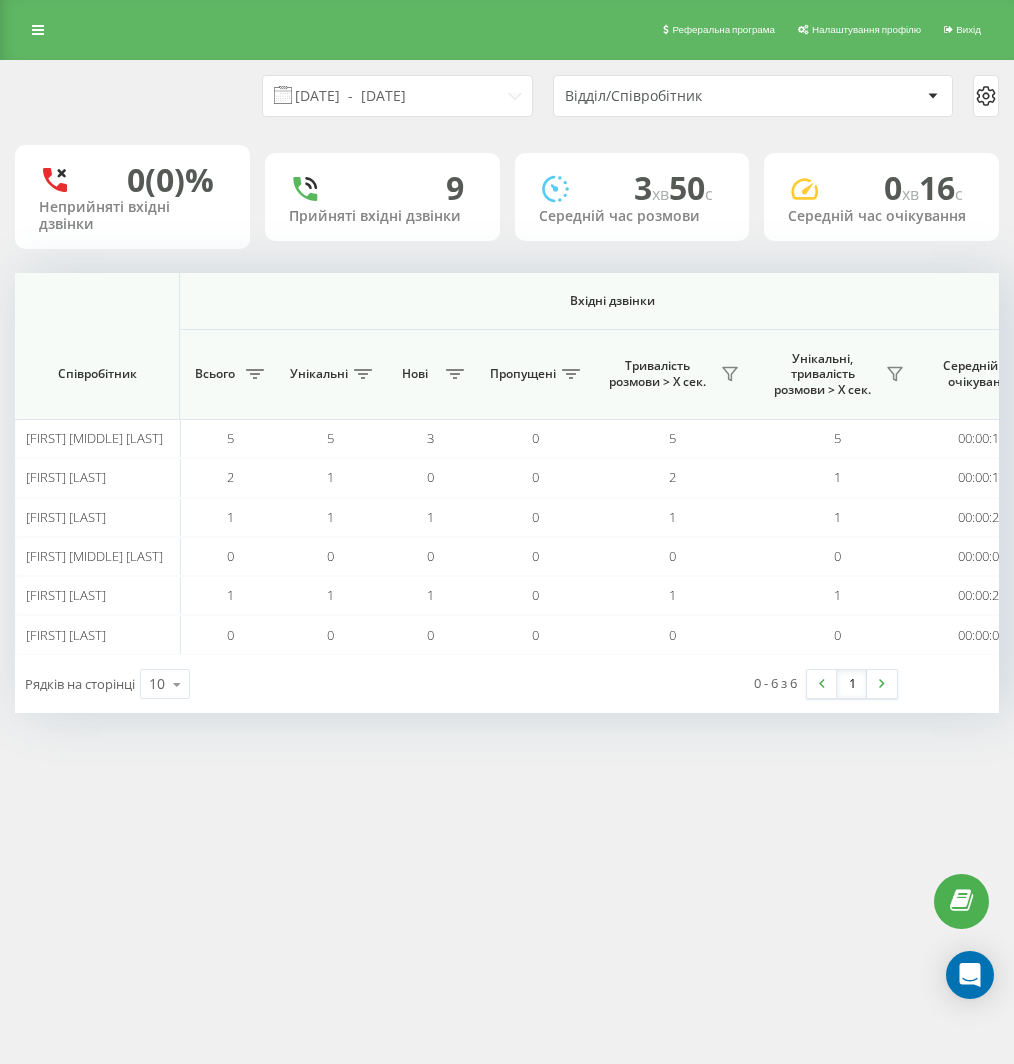 scroll, scrollTop: 0, scrollLeft: 0, axis: both 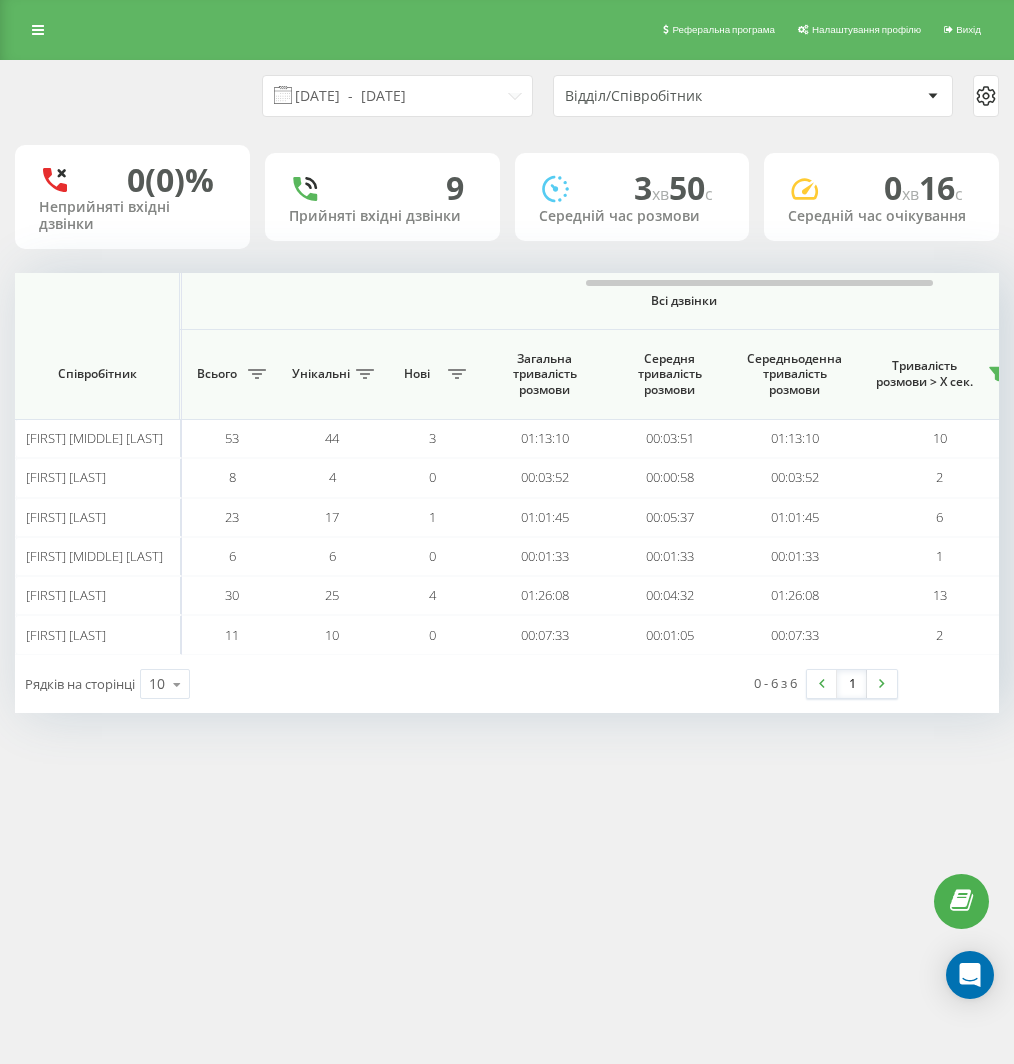 click on "[DATE]  -  [DATE]" at bounding box center (397, 96) 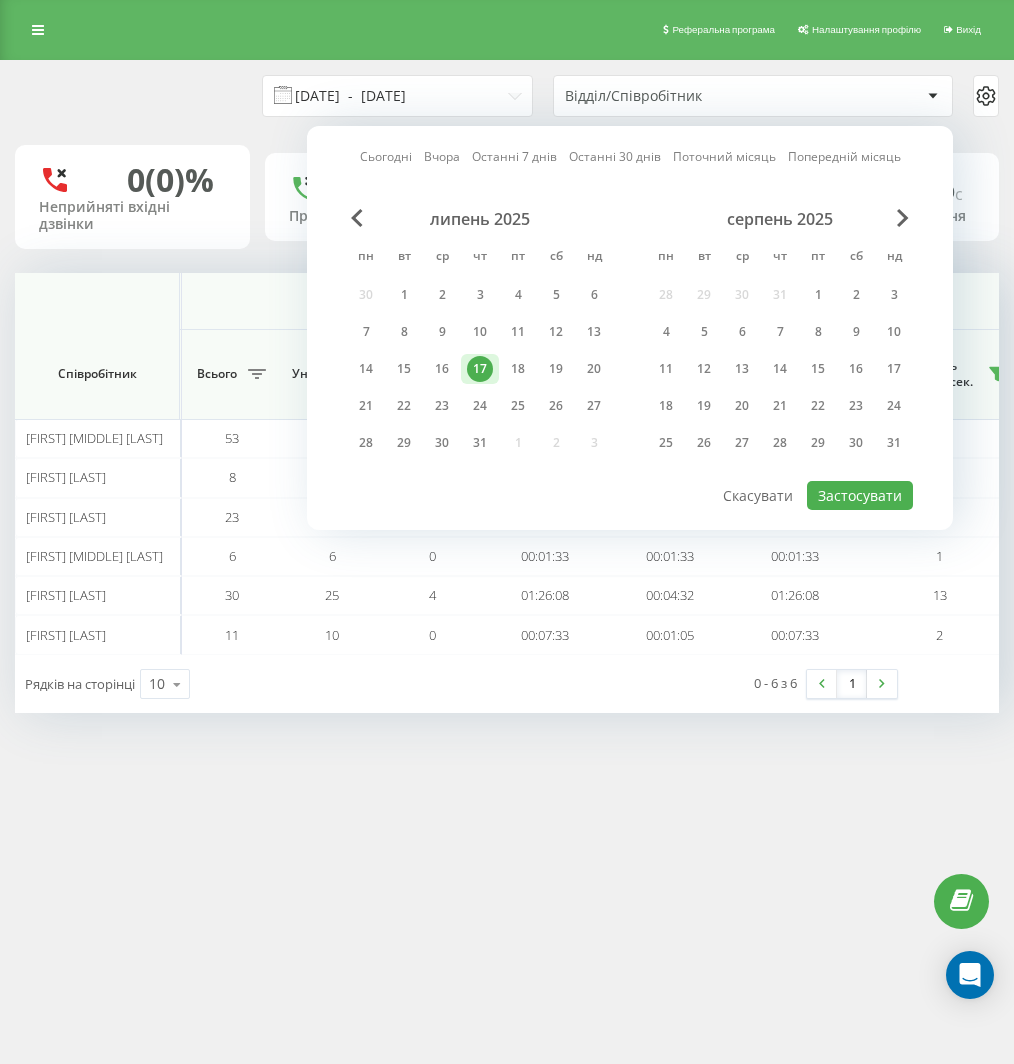 click on "[DATE]  -  [DATE]" at bounding box center [397, 96] 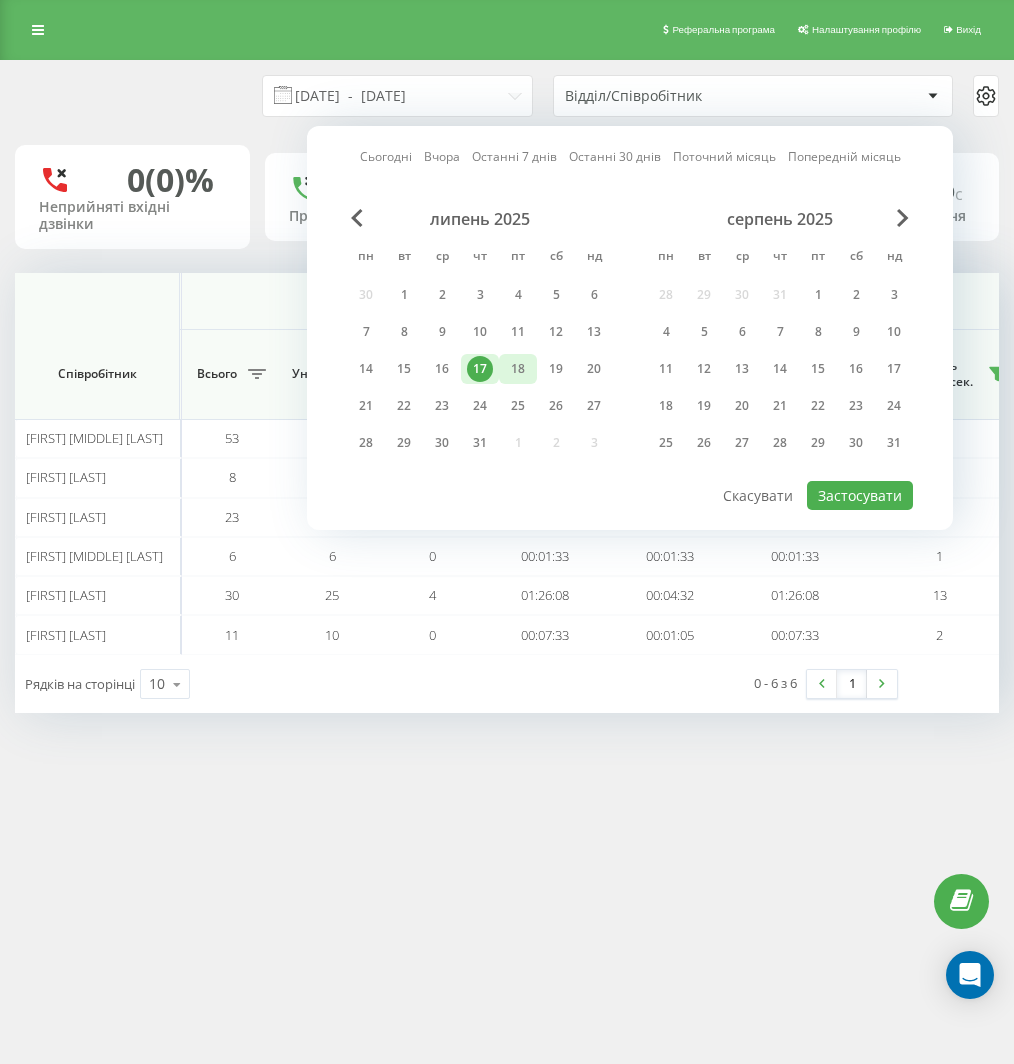 click on "18" at bounding box center [518, 369] 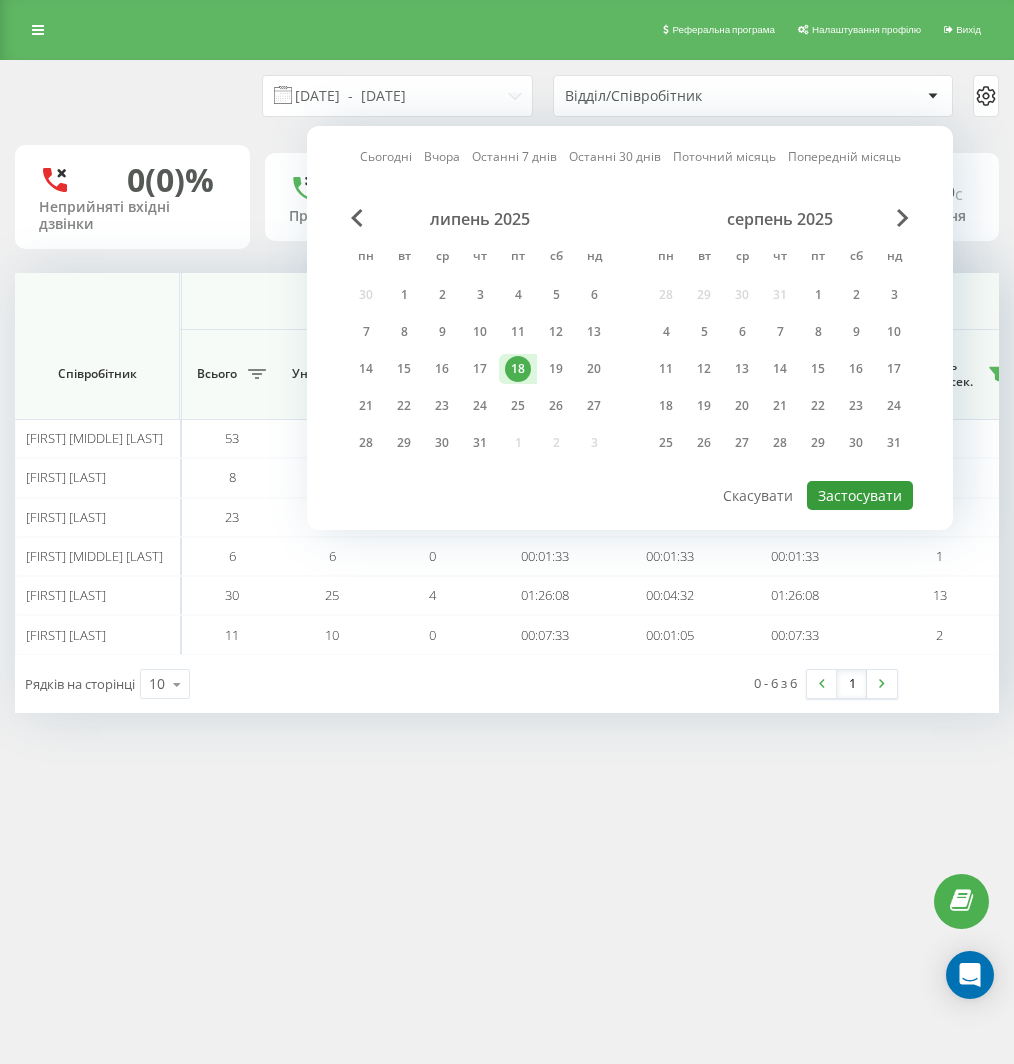 click on "Застосувати" at bounding box center (860, 495) 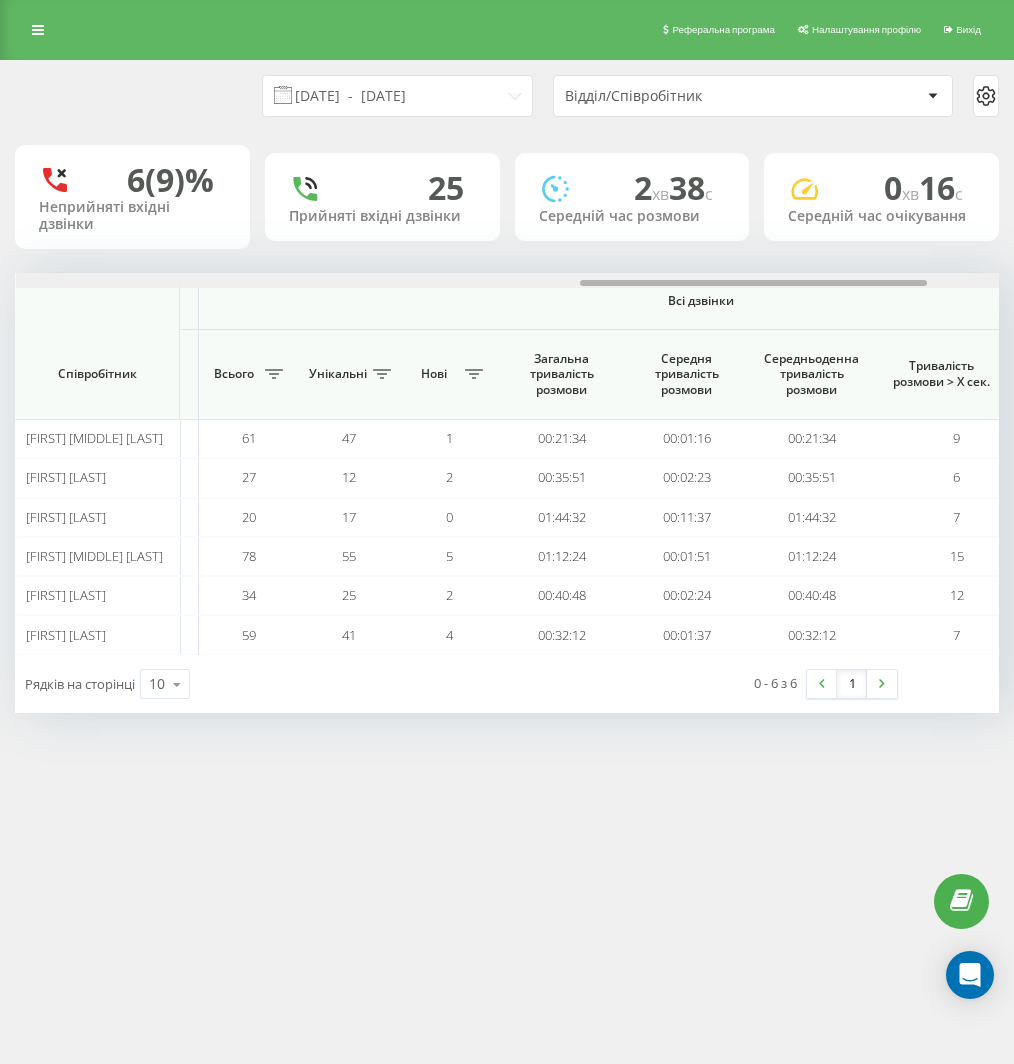 scroll, scrollTop: 0, scrollLeft: 1616, axis: horizontal 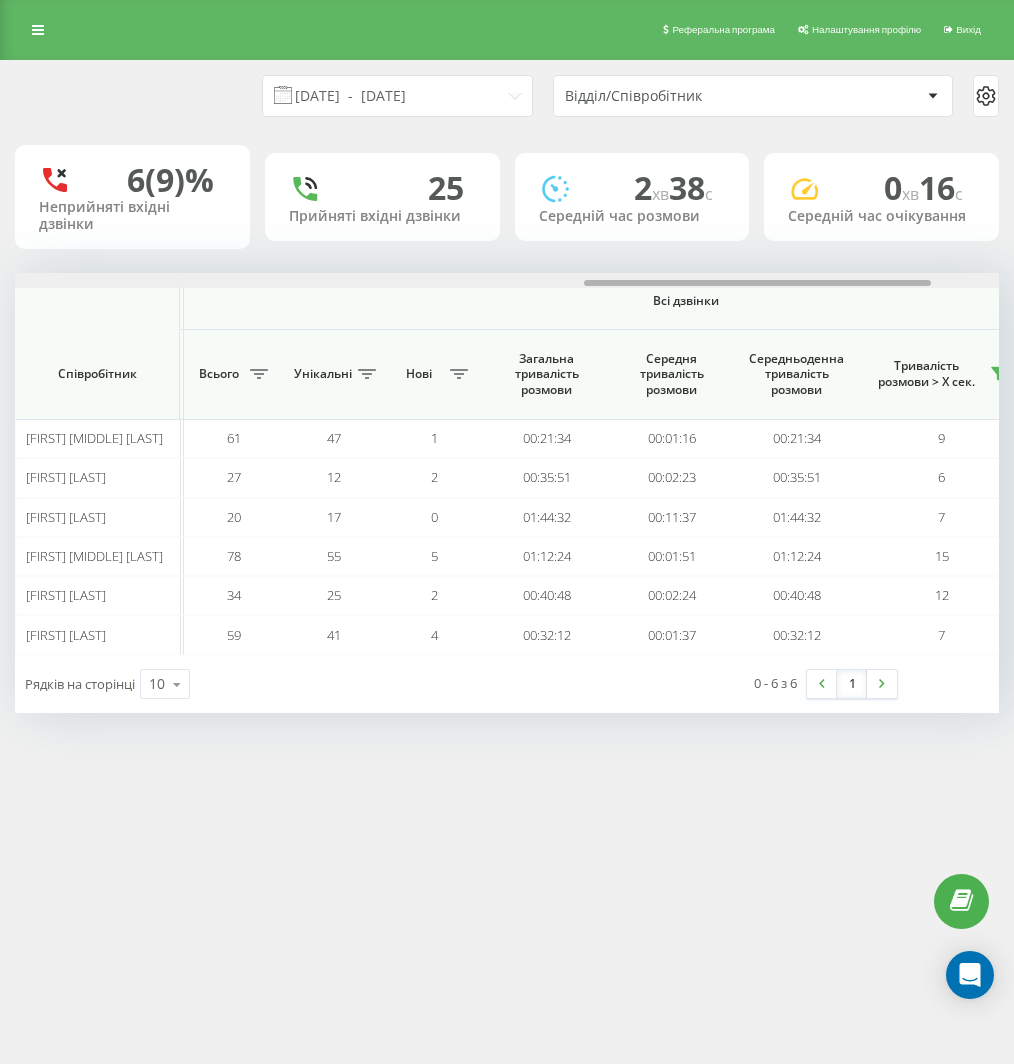 drag, startPoint x: 60, startPoint y: 281, endPoint x: 630, endPoint y: 266, distance: 570.1973 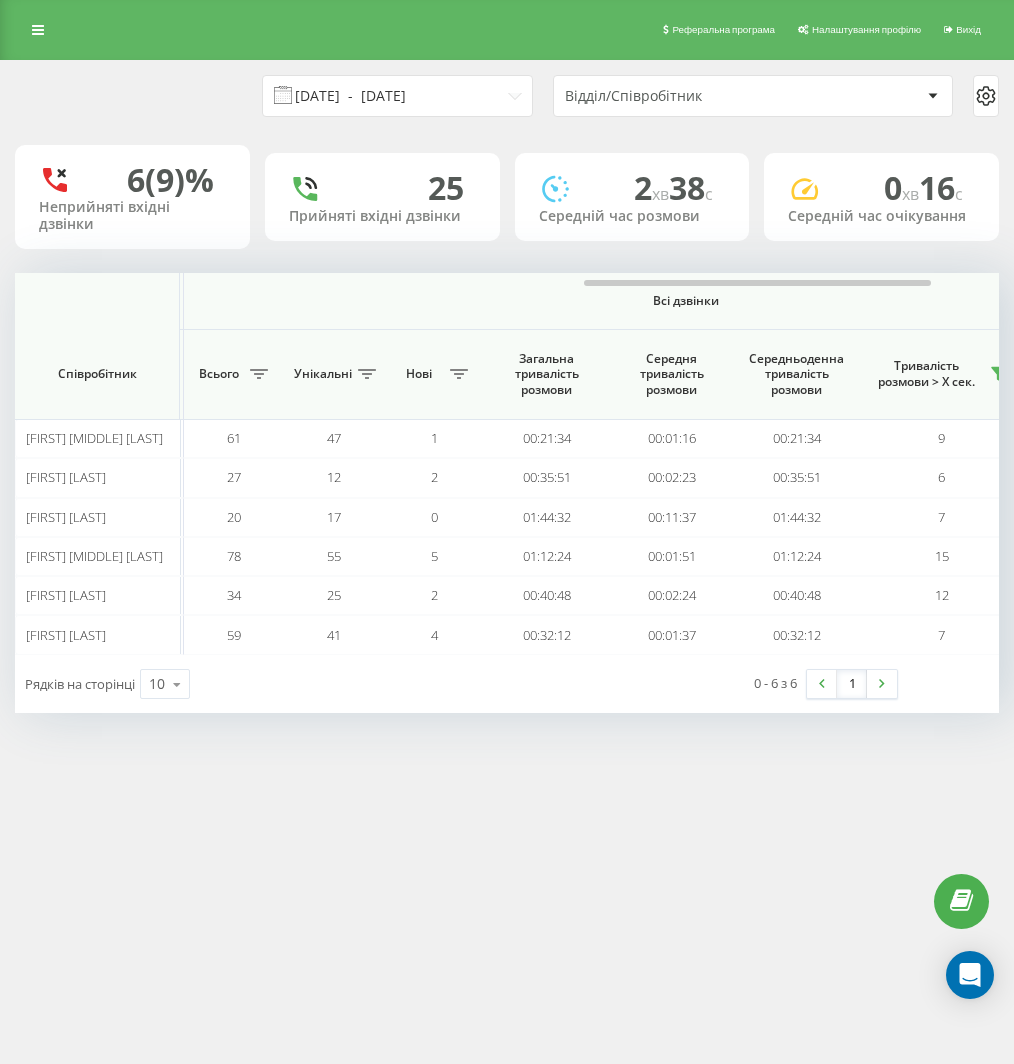 click on "[DATE]  -  [DATE]" at bounding box center [397, 96] 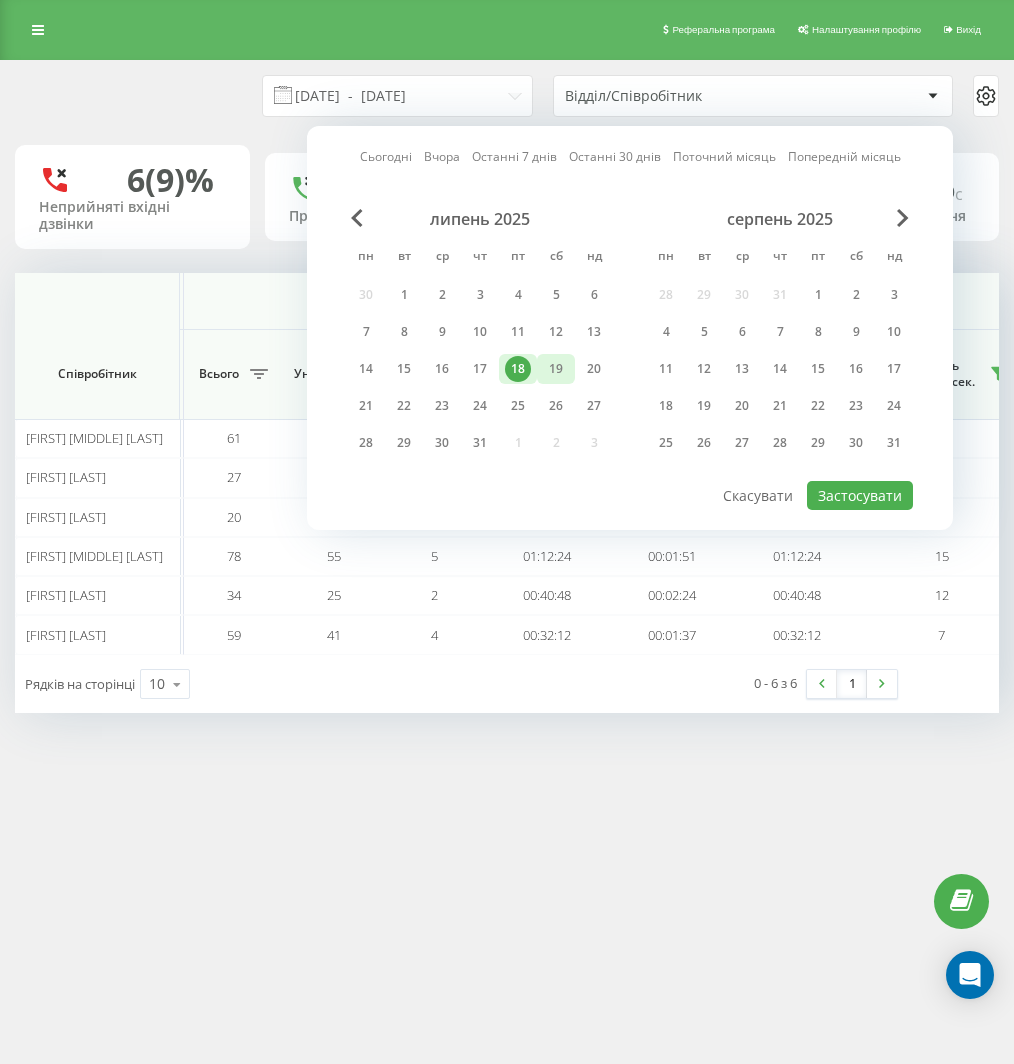 click on "19" at bounding box center [556, 369] 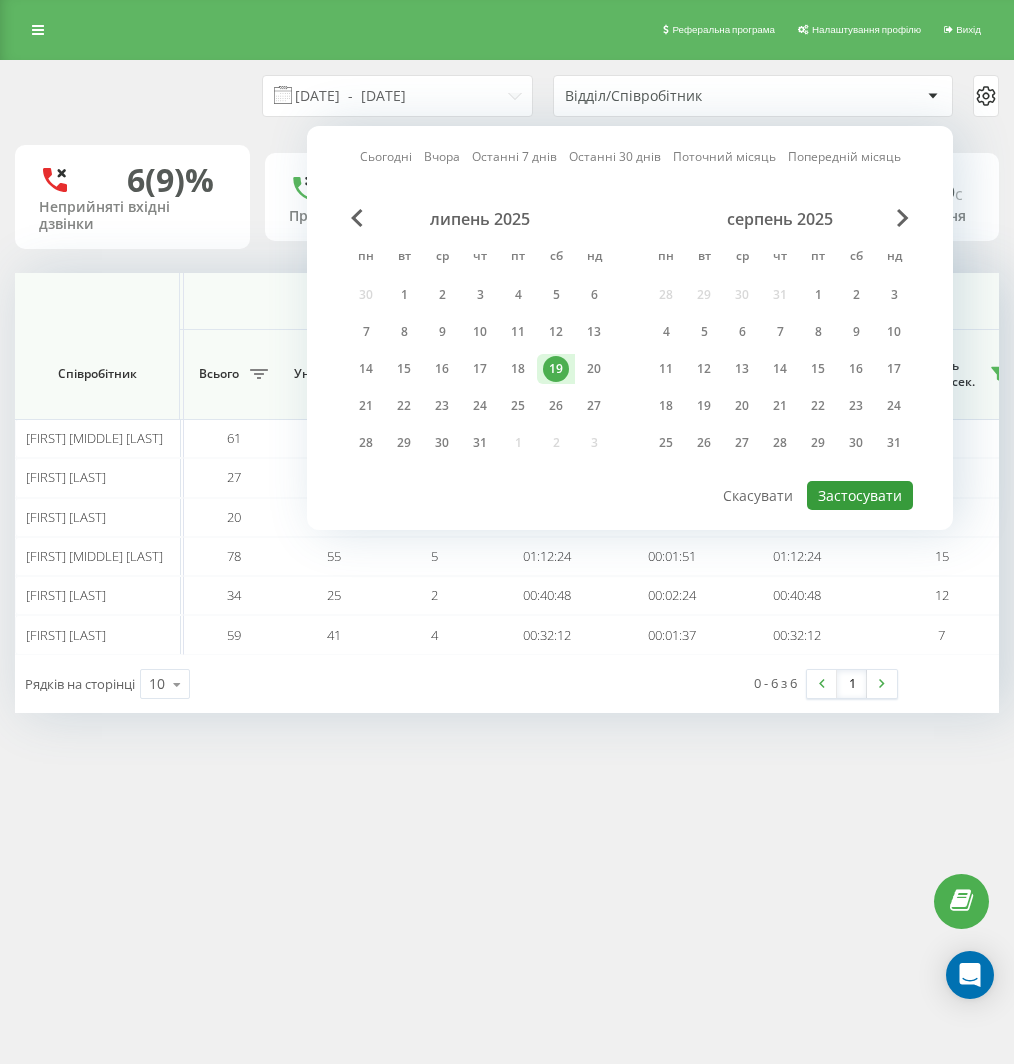 click on "Застосувати" at bounding box center (860, 495) 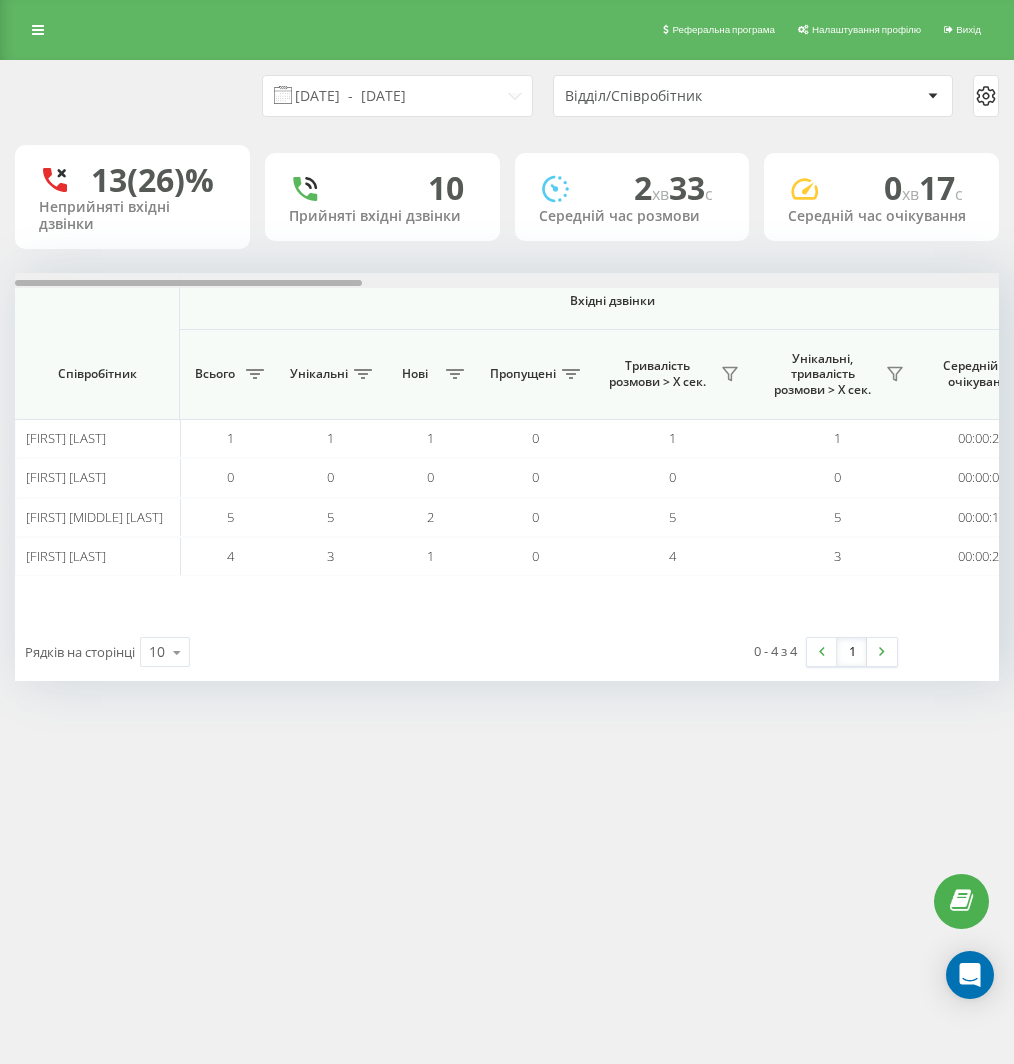 scroll, scrollTop: 0, scrollLeft: 984, axis: horizontal 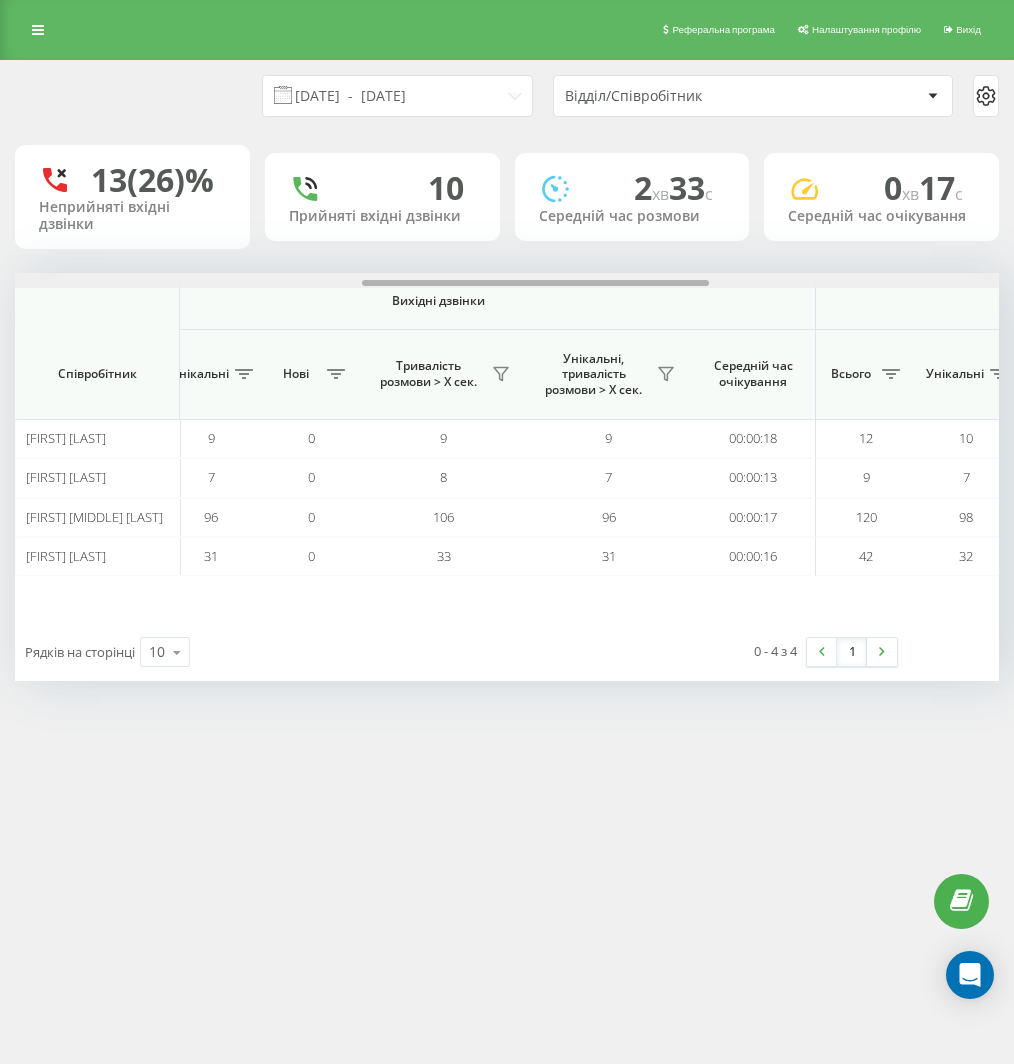 click at bounding box center (507, 280) 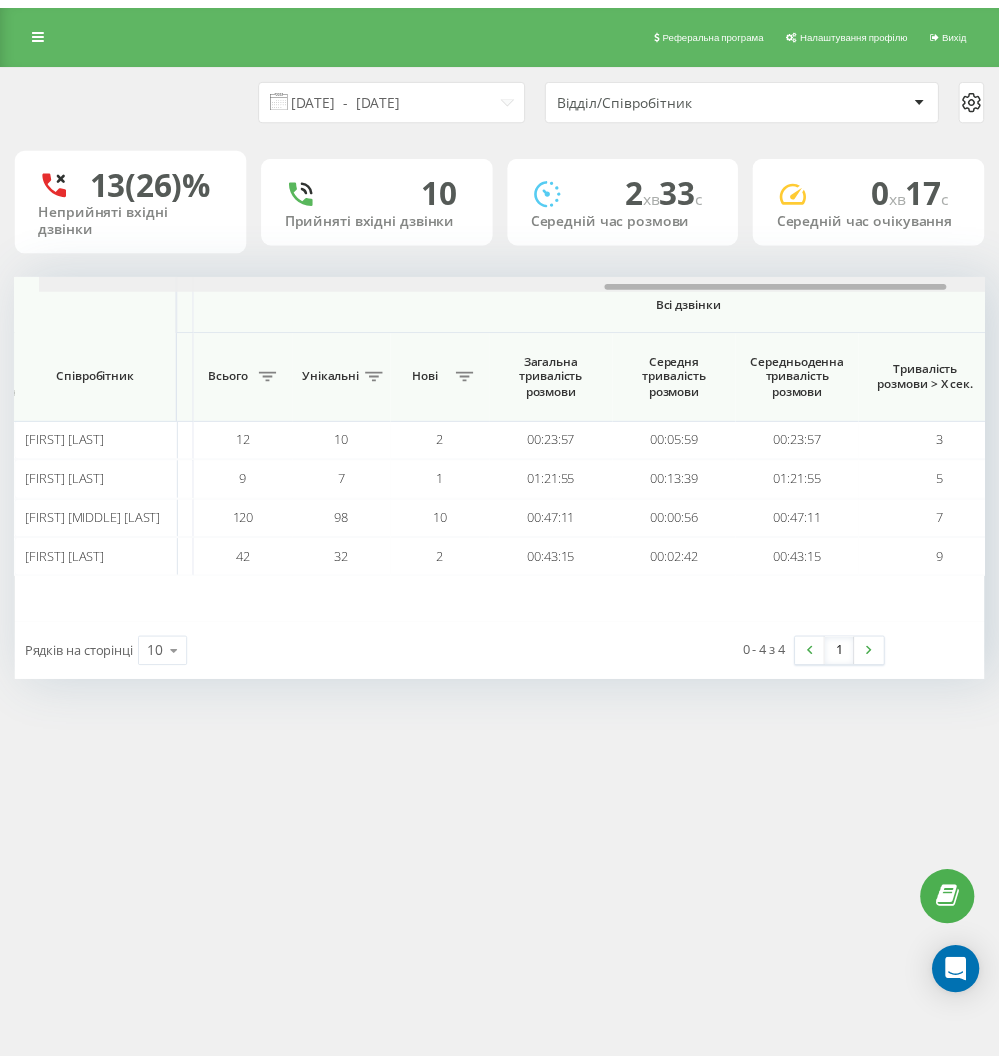 scroll, scrollTop: 0, scrollLeft: 1630, axis: horizontal 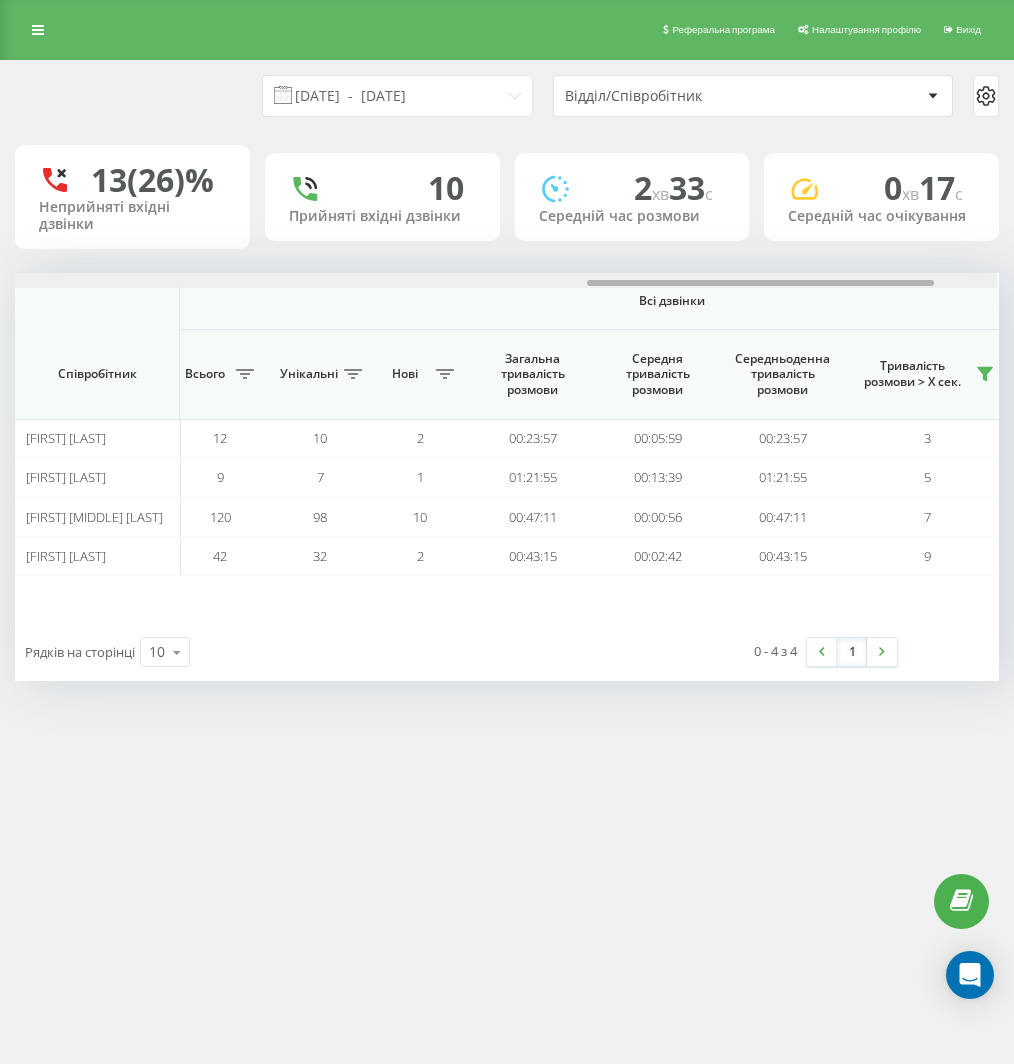 drag, startPoint x: 375, startPoint y: 320, endPoint x: 603, endPoint y: 323, distance: 228.01973 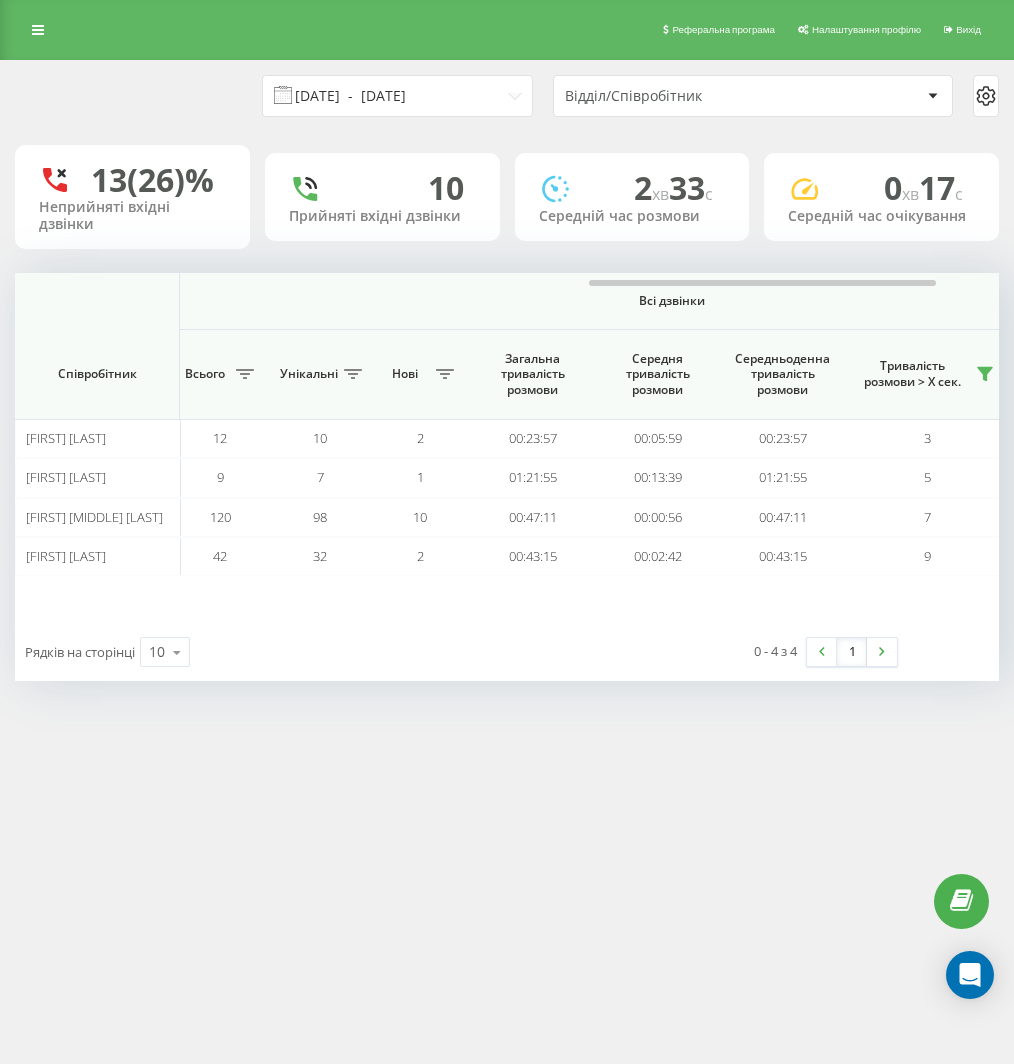 click on "[DATE]  -  [DATE]" at bounding box center (397, 96) 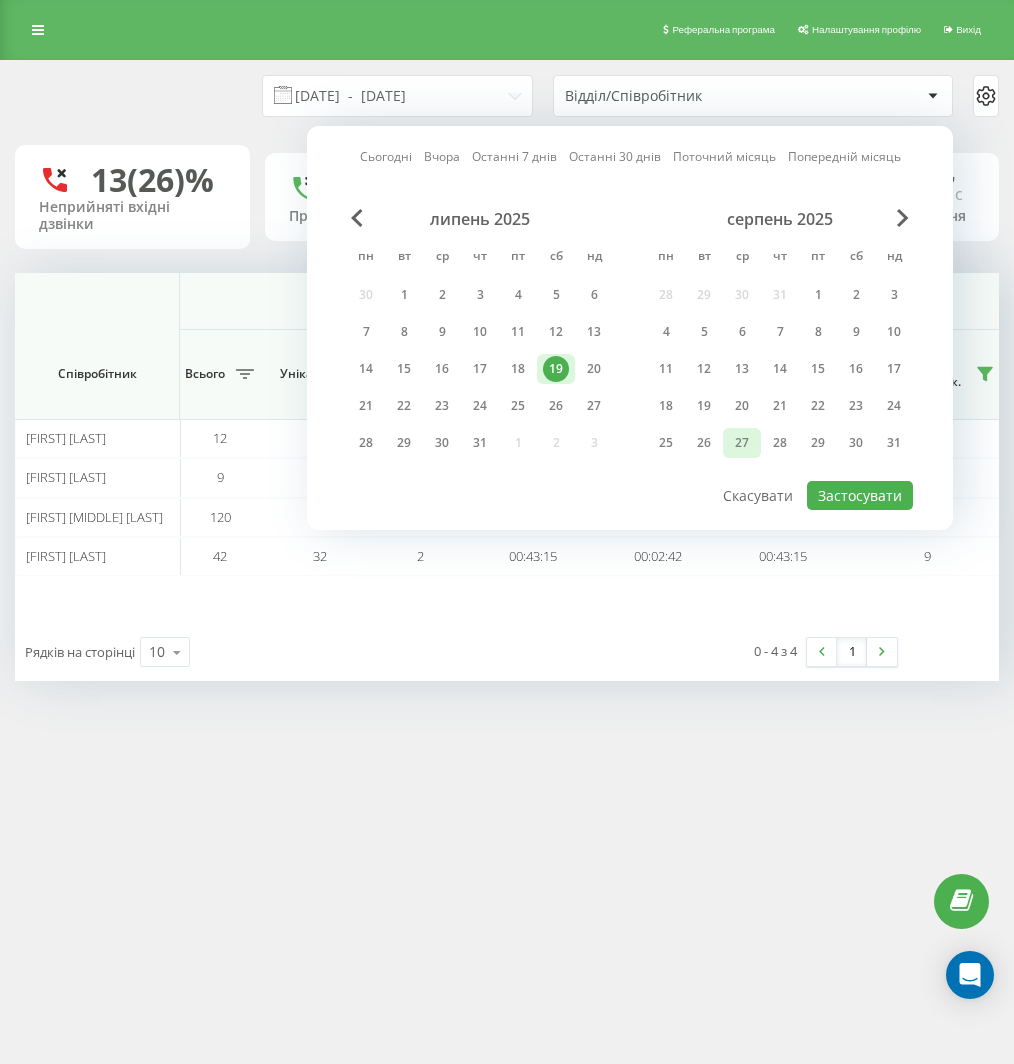 click on "20" at bounding box center [594, 369] 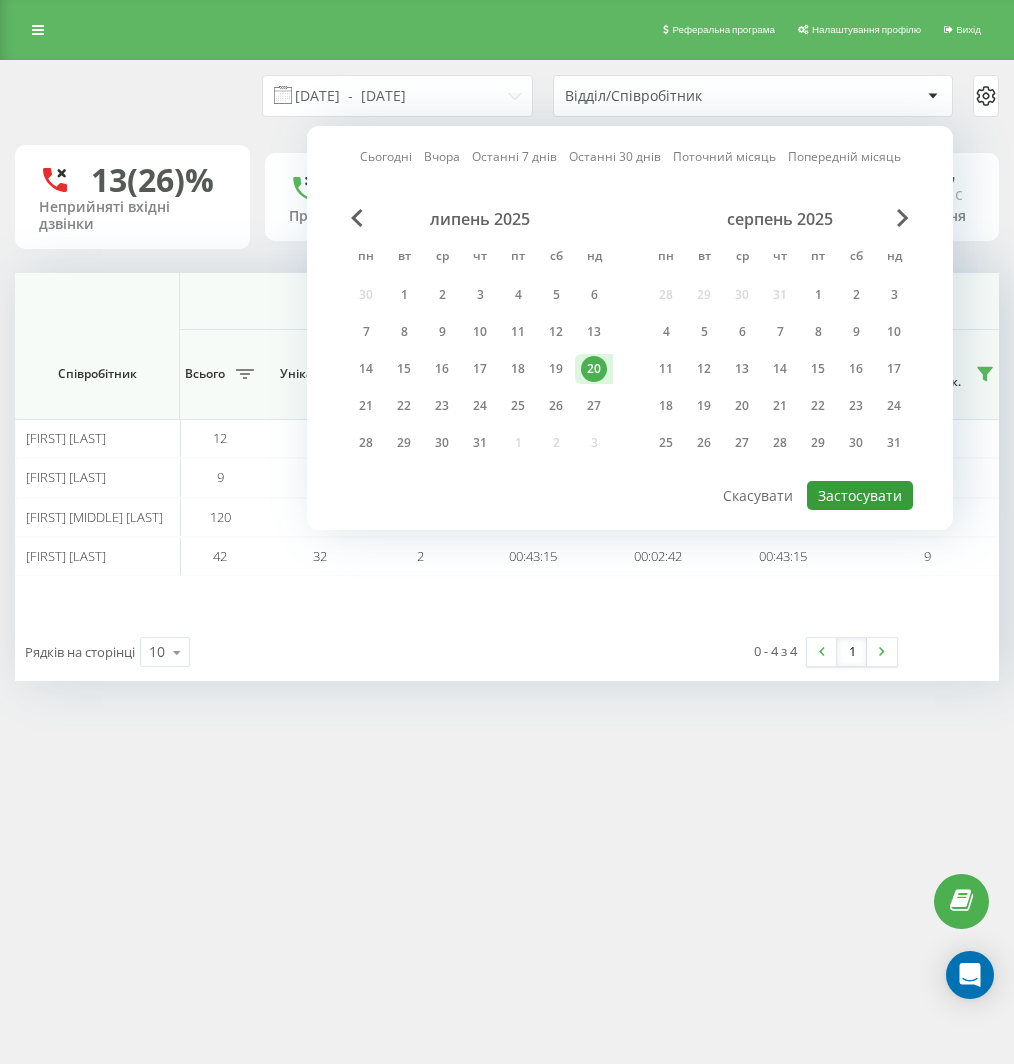 click on "Застосувати" at bounding box center (860, 495) 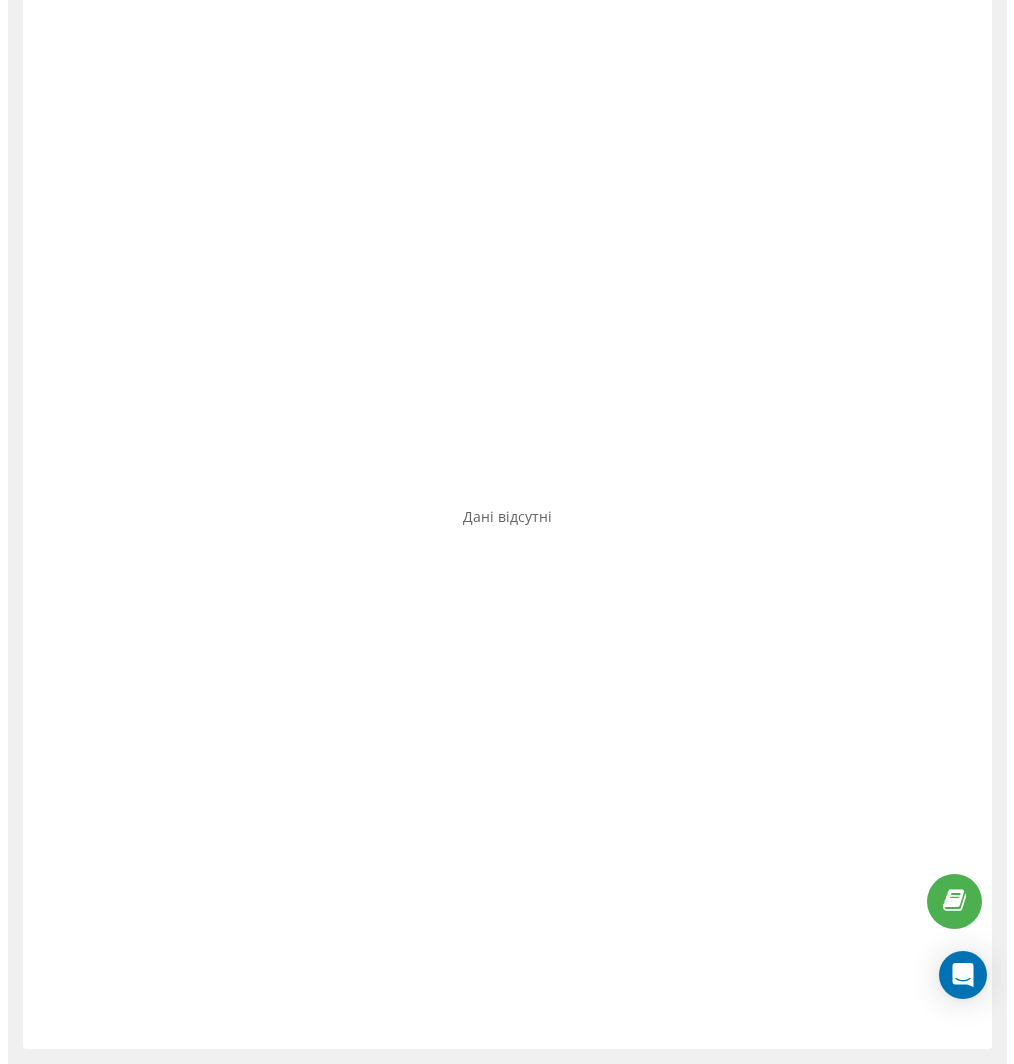 scroll, scrollTop: 0, scrollLeft: 0, axis: both 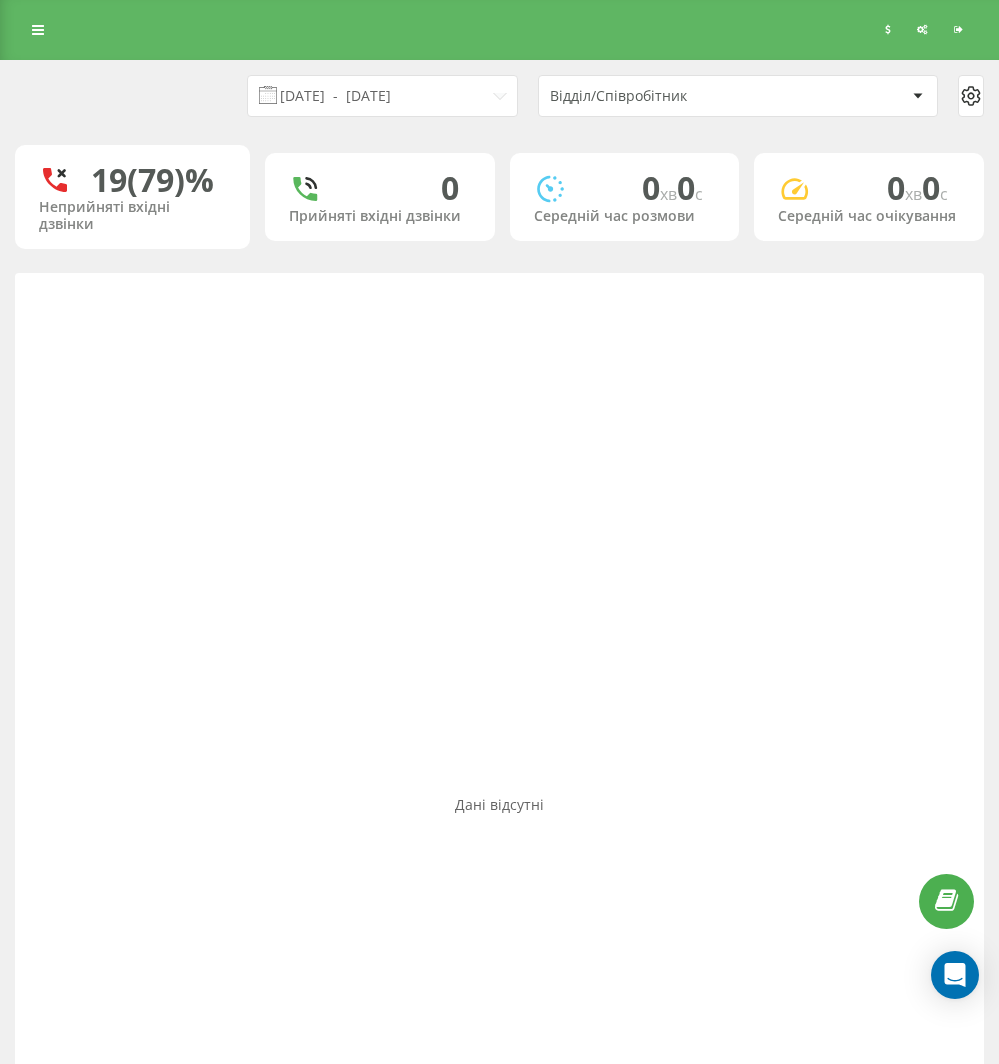 click on "[DATE]  -  [DATE] Відділ/Співробітник" at bounding box center [499, 96] 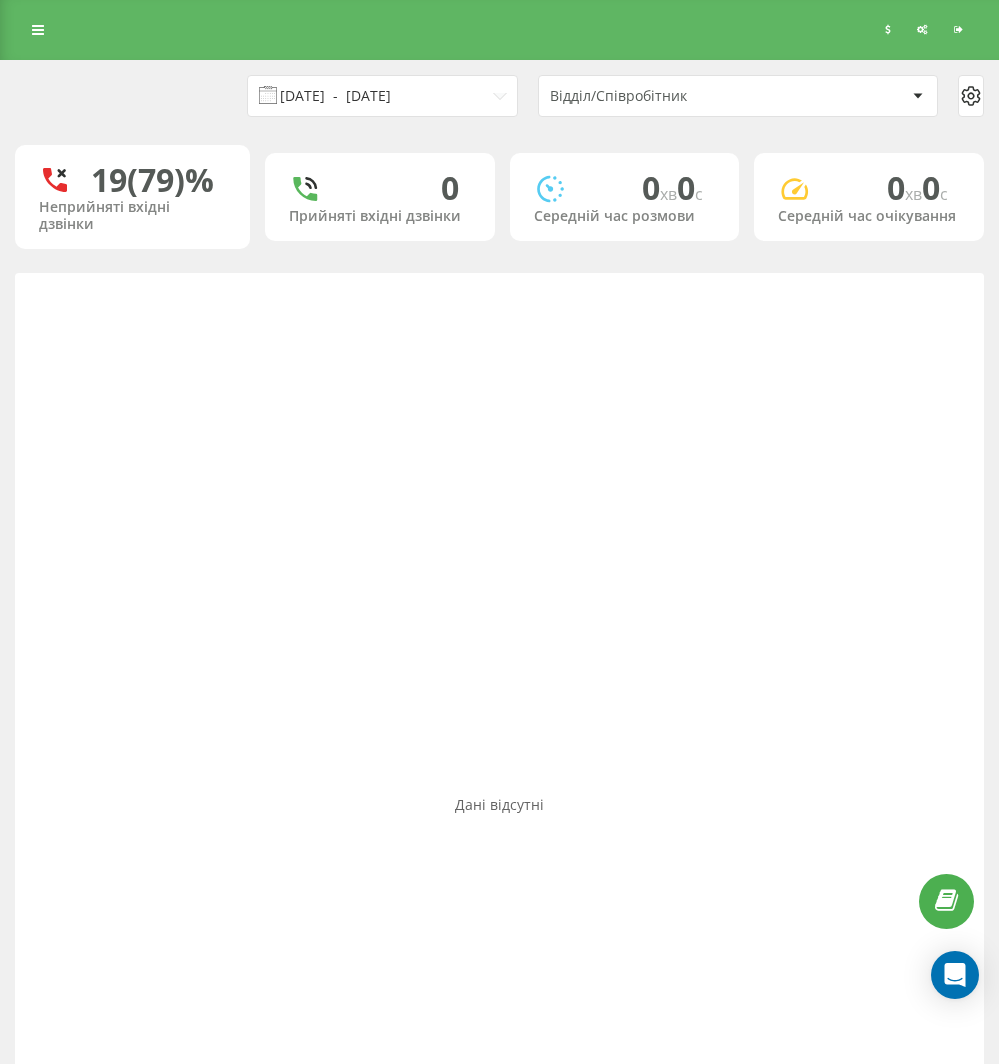 click on "[DATE]  -  [DATE]" at bounding box center [382, 96] 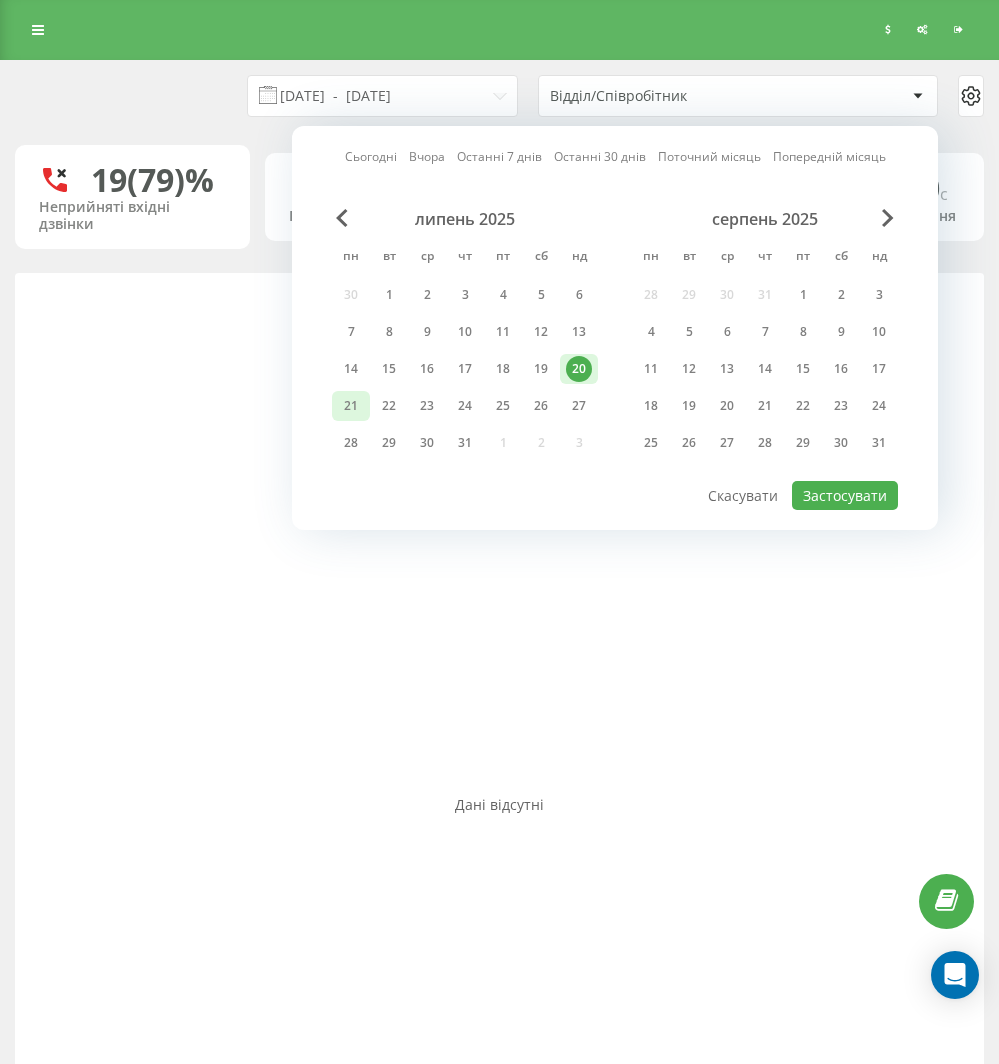 click on "21" at bounding box center (351, 406) 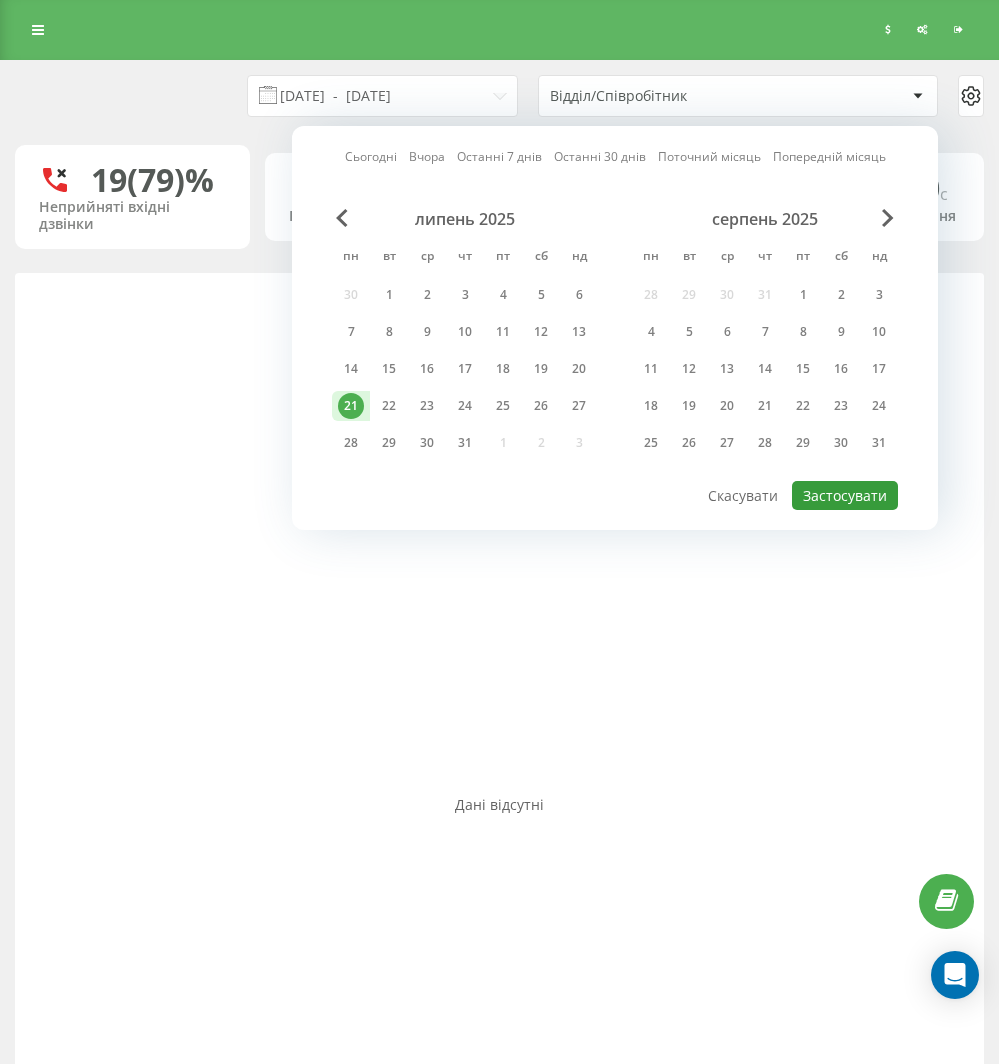 click on "Застосувати" at bounding box center [845, 495] 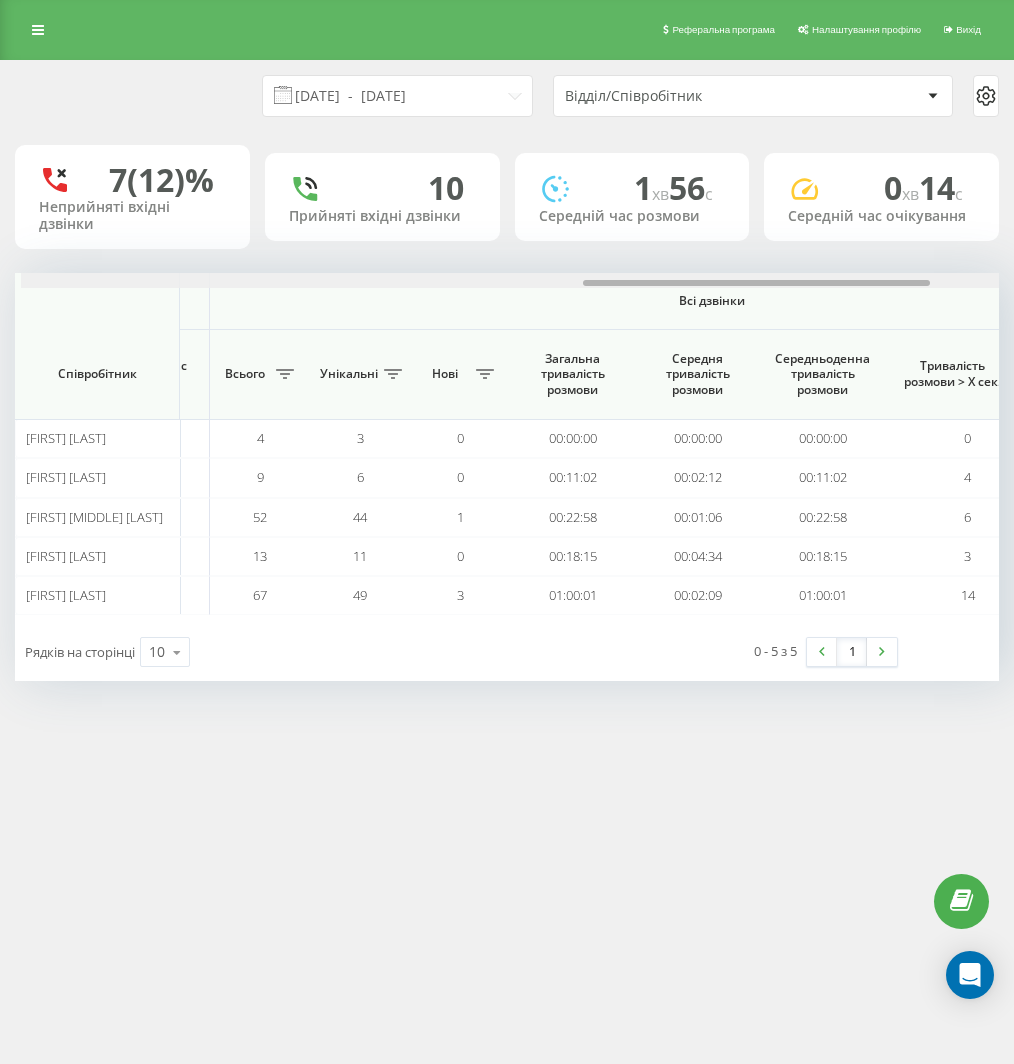 scroll, scrollTop: 0, scrollLeft: 1596, axis: horizontal 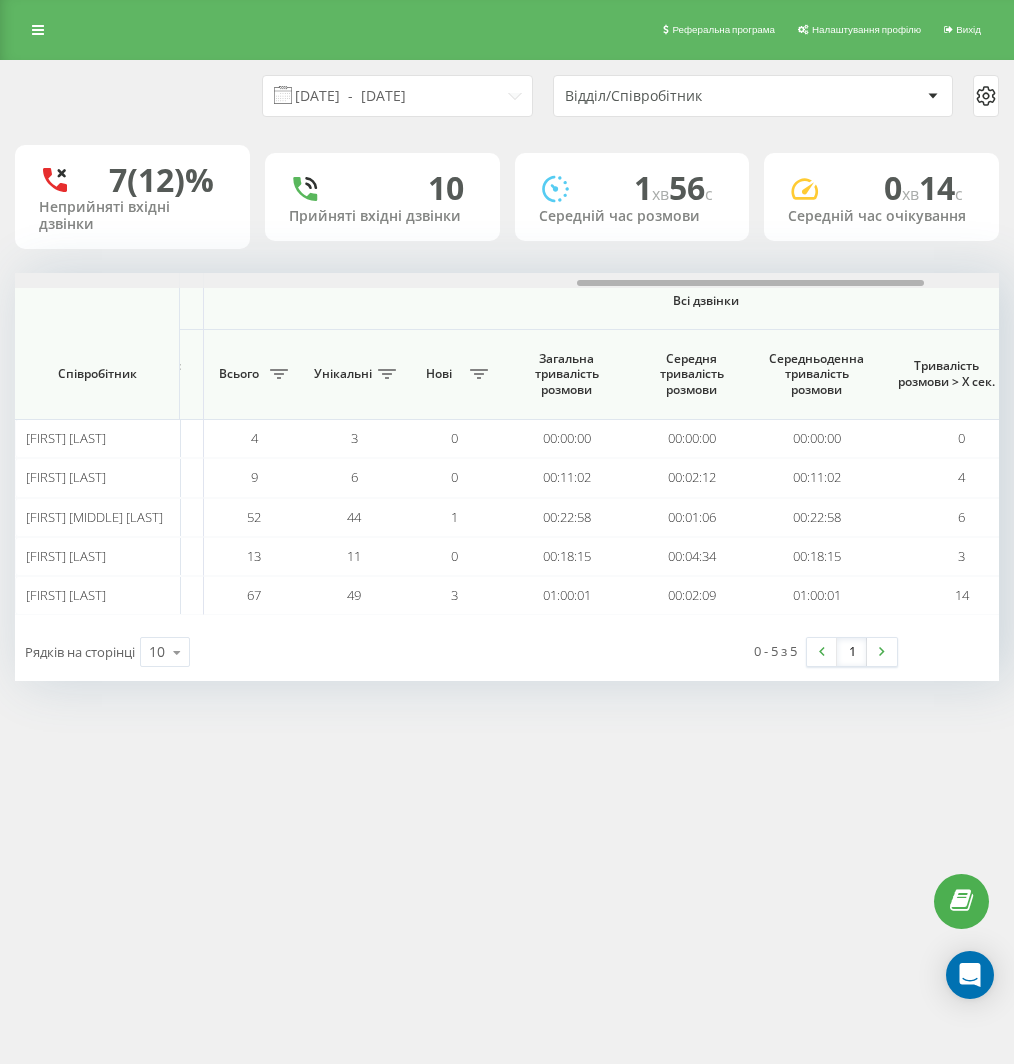 drag, startPoint x: 69, startPoint y: 282, endPoint x: 632, endPoint y: 278, distance: 563.0142 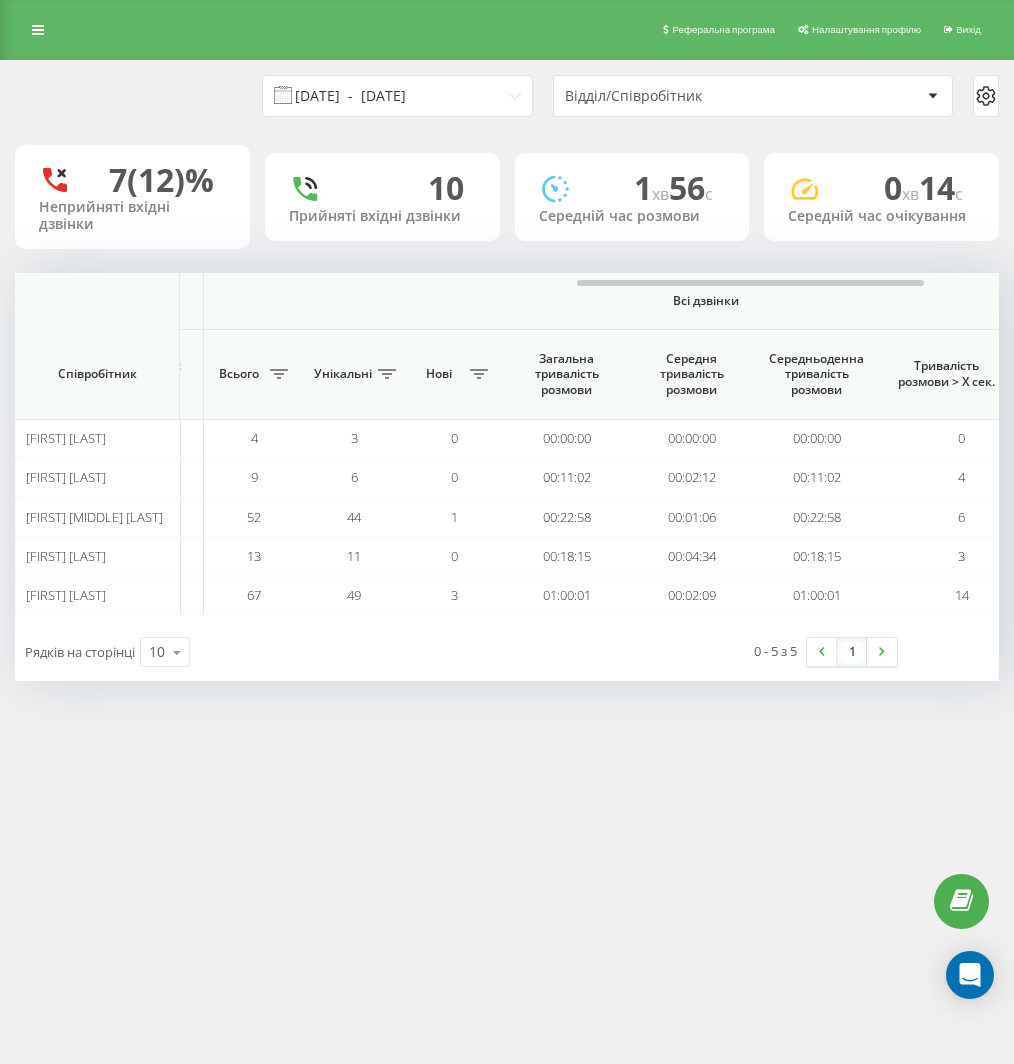 click on "[DATE]  -  [DATE]" at bounding box center [397, 96] 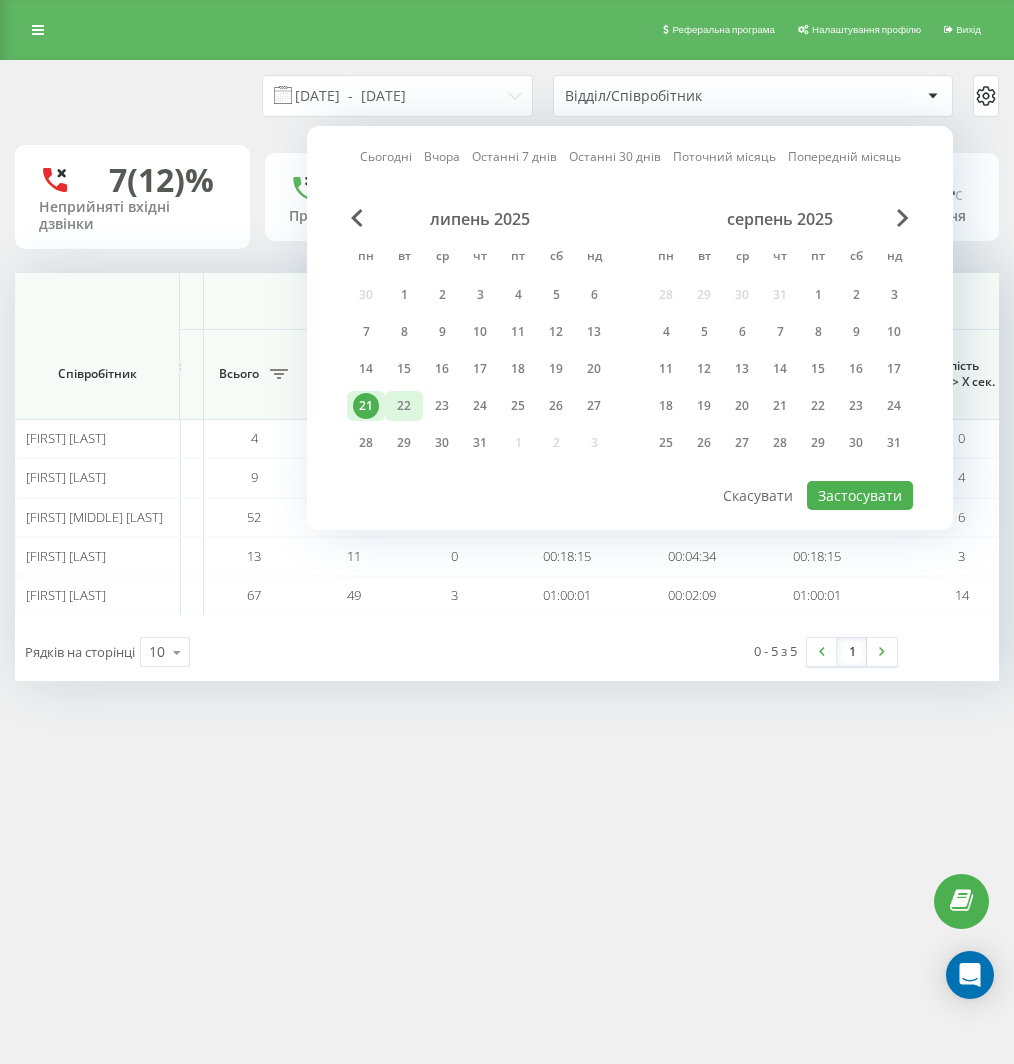 click on "22" at bounding box center (404, 406) 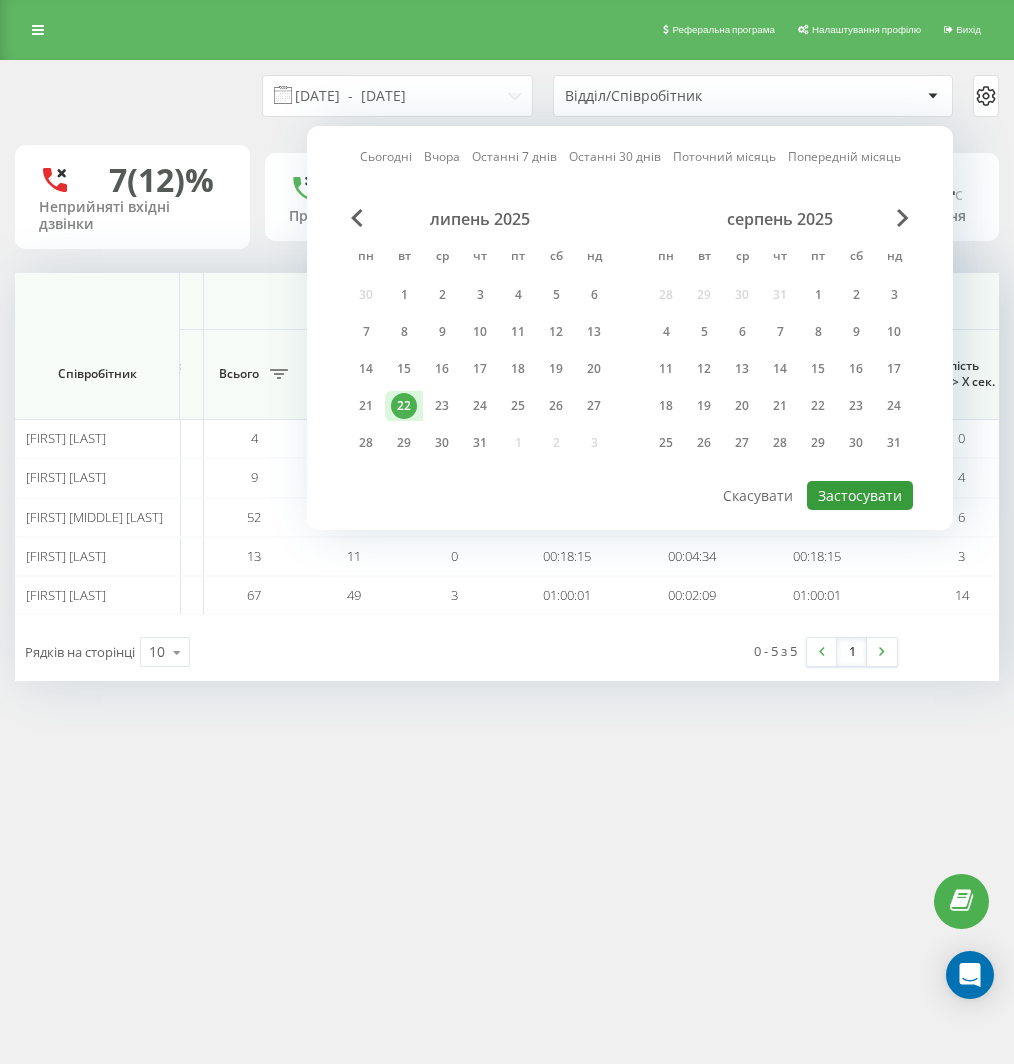 click on "Застосувати" at bounding box center (860, 495) 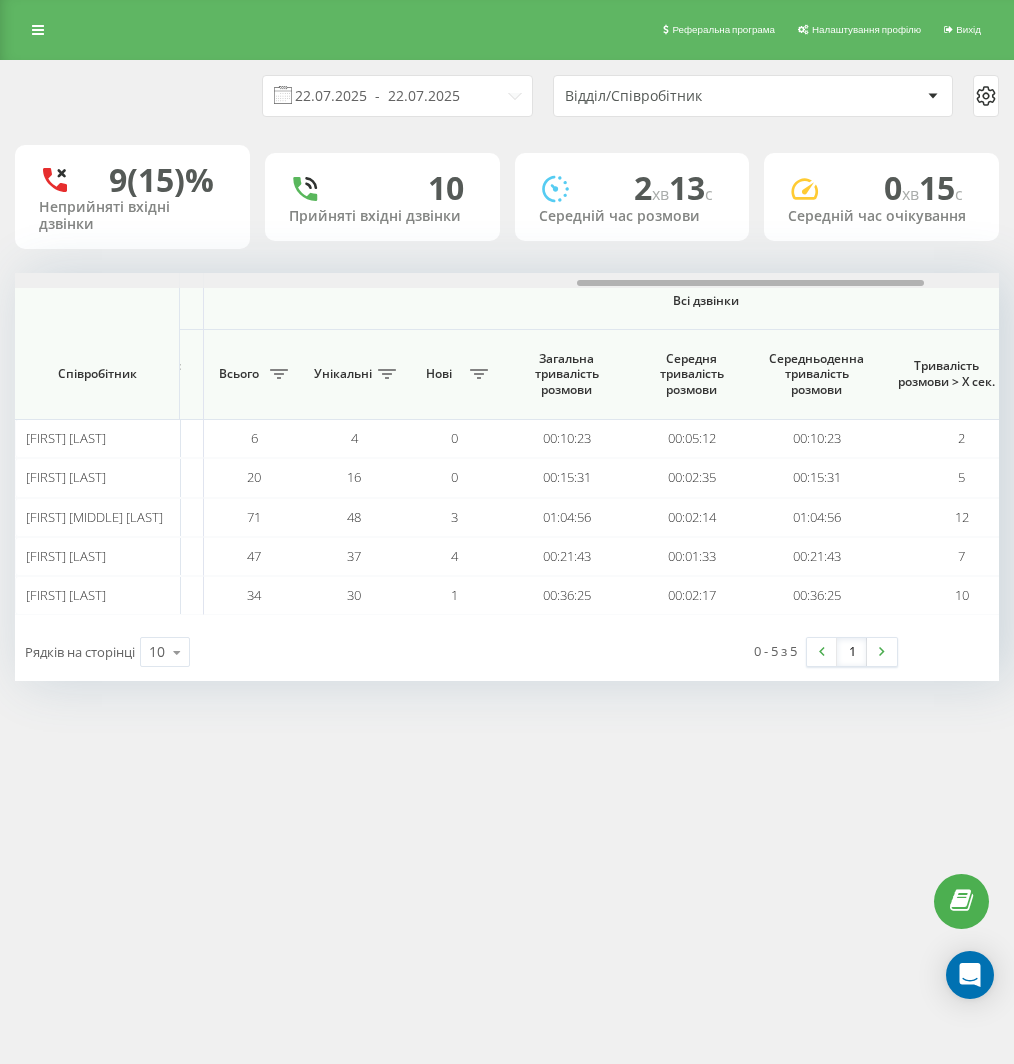 scroll, scrollTop: 0, scrollLeft: 1599, axis: horizontal 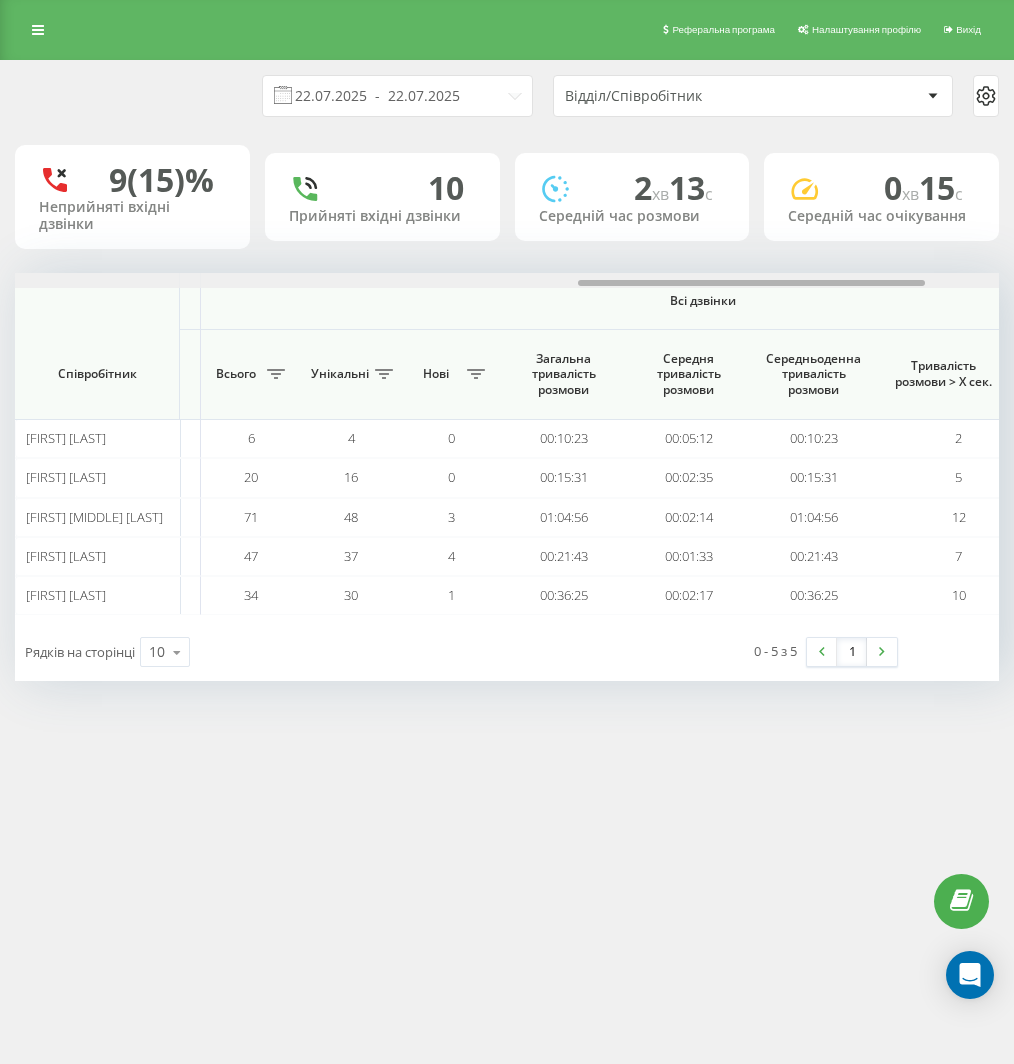 drag, startPoint x: 19, startPoint y: 280, endPoint x: 583, endPoint y: 256, distance: 564.51044 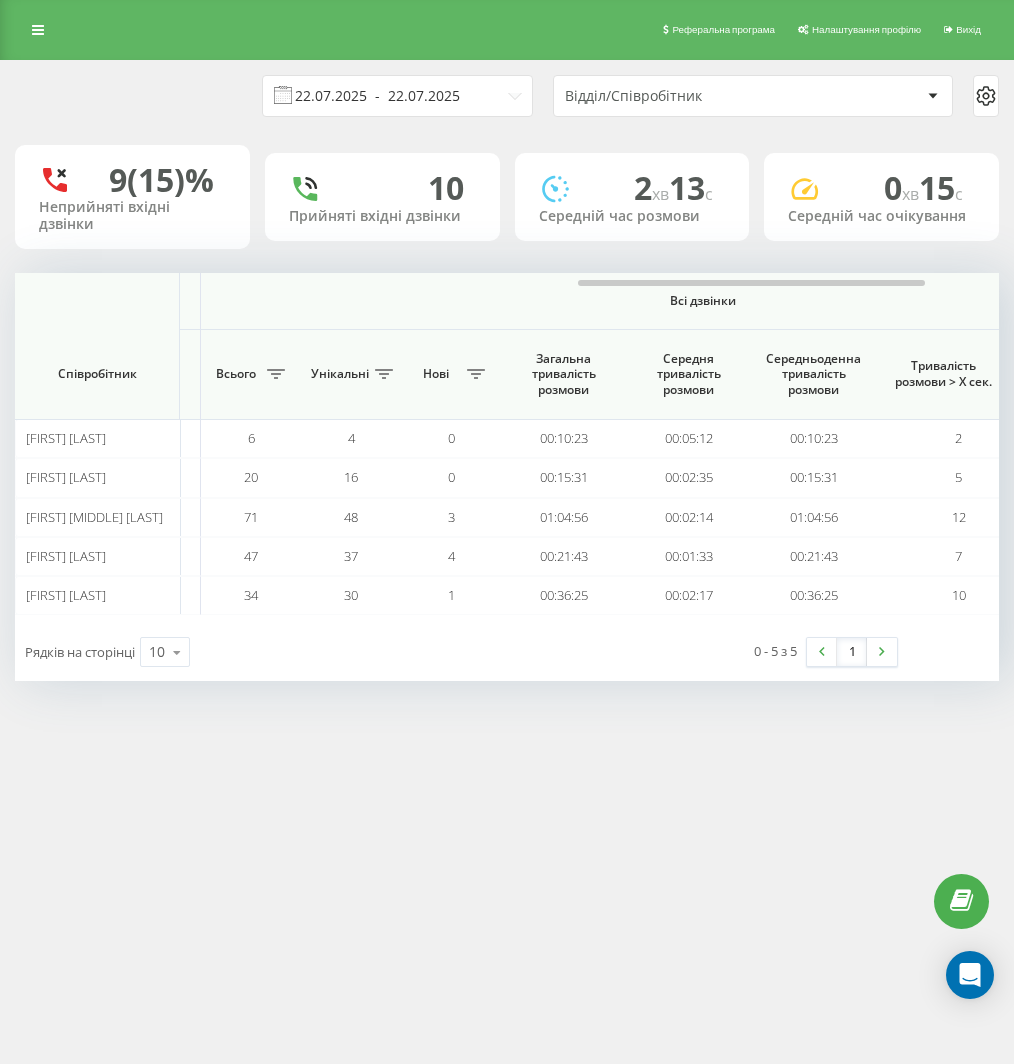click on "22.07.2025  -  22.07.2025" at bounding box center (397, 96) 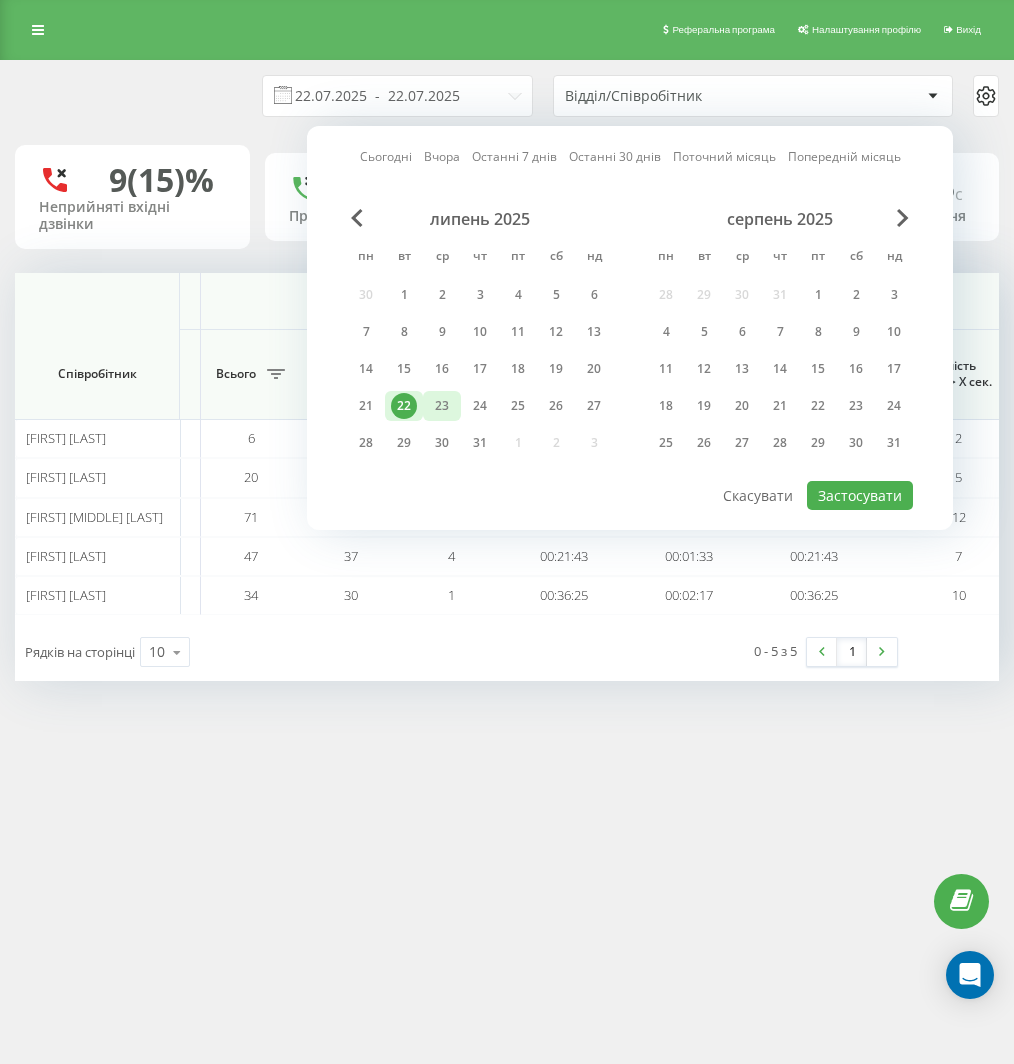 click on "23" at bounding box center [442, 406] 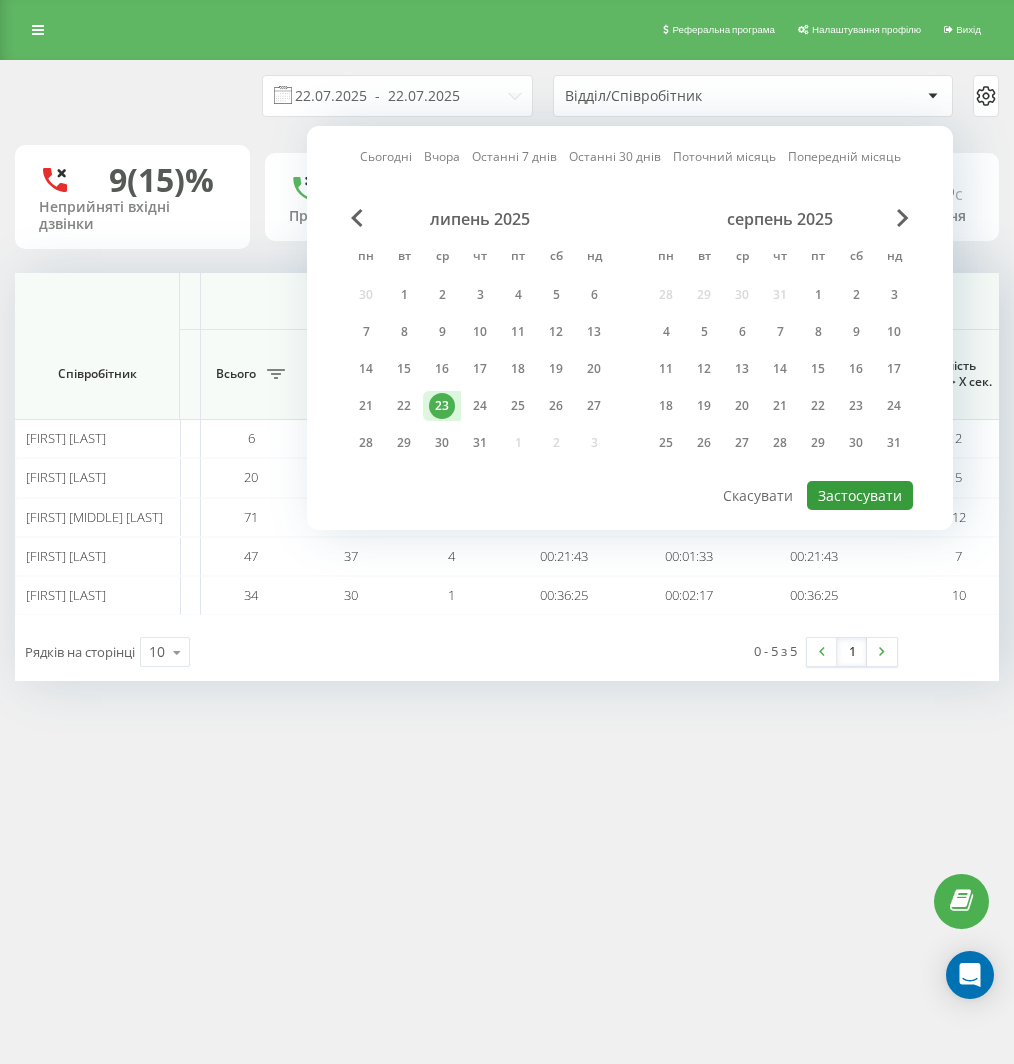 click on "Застосувати" at bounding box center (860, 495) 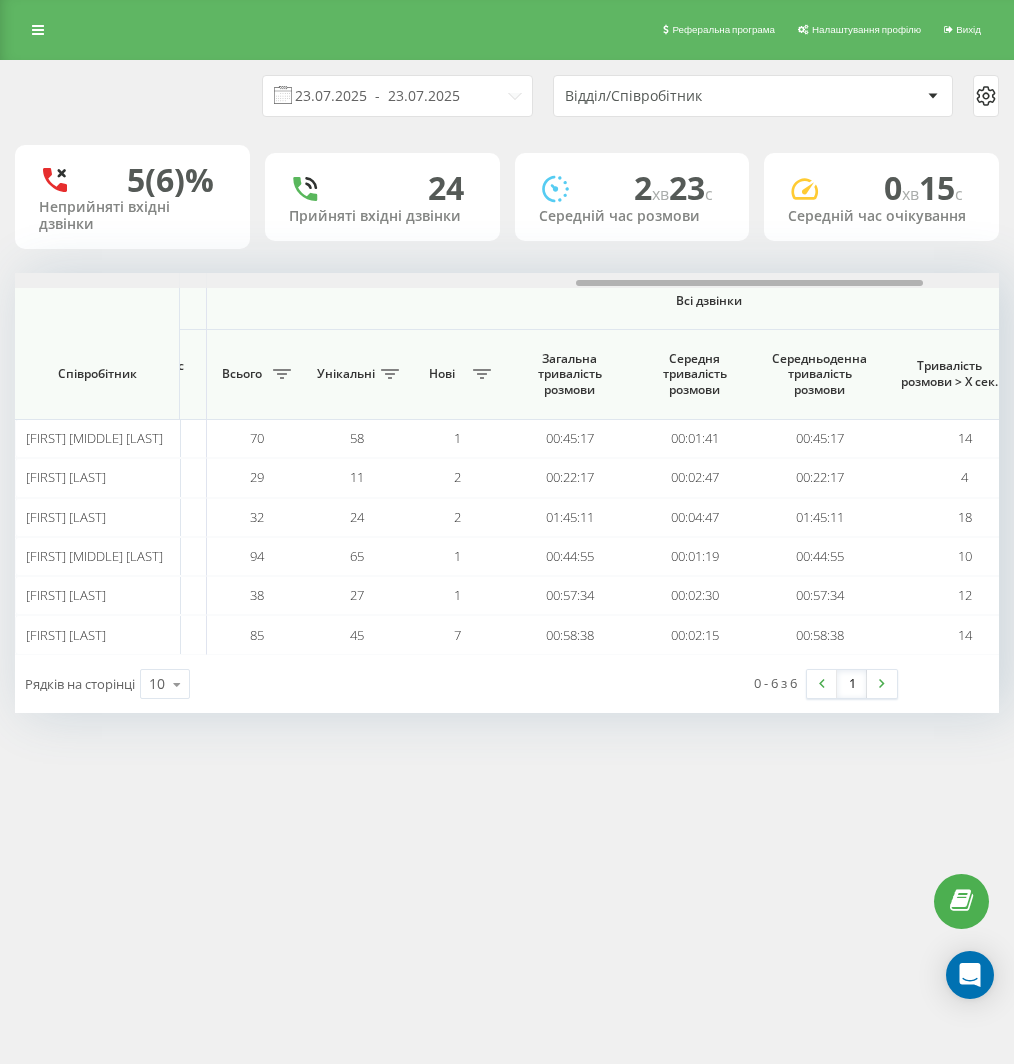 scroll, scrollTop: 0, scrollLeft: 1610, axis: horizontal 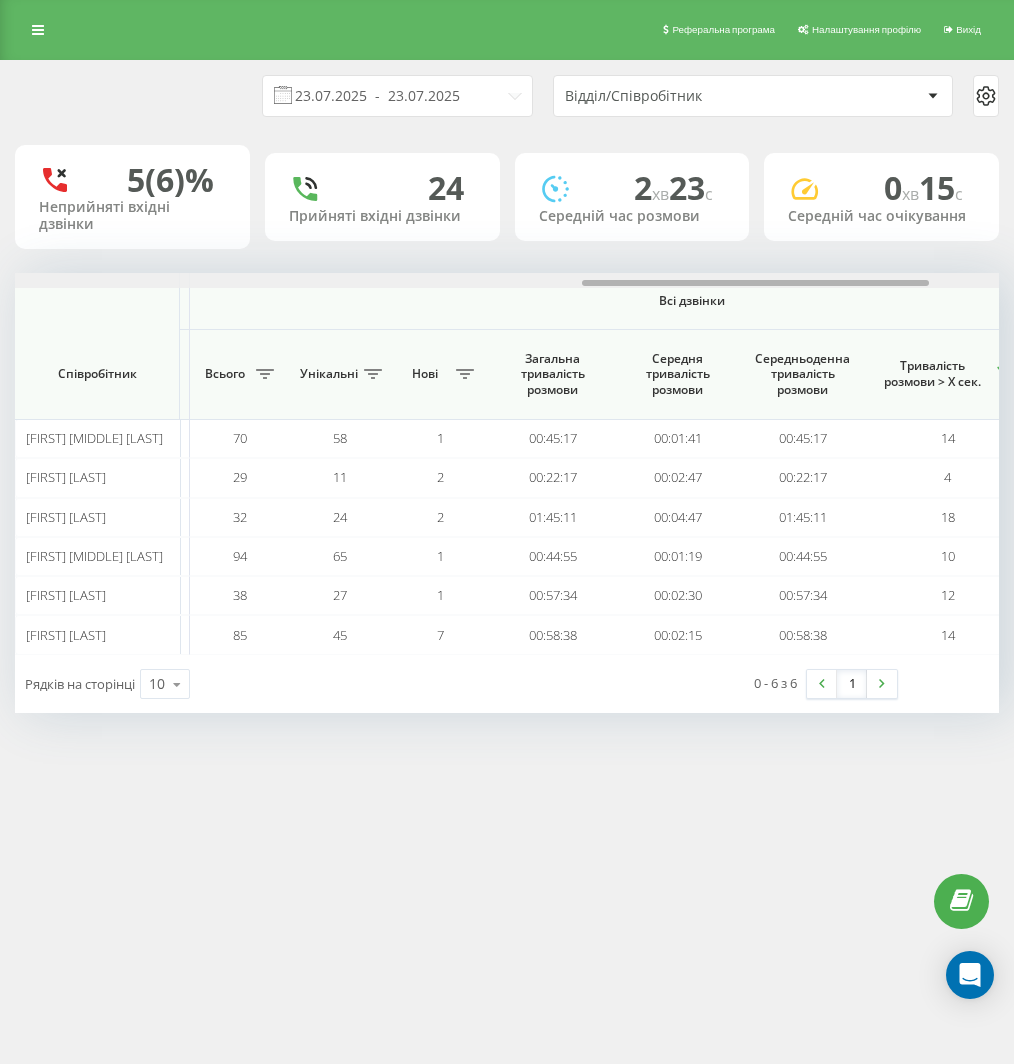 drag, startPoint x: 47, startPoint y: 283, endPoint x: 615, endPoint y: 272, distance: 568.1065 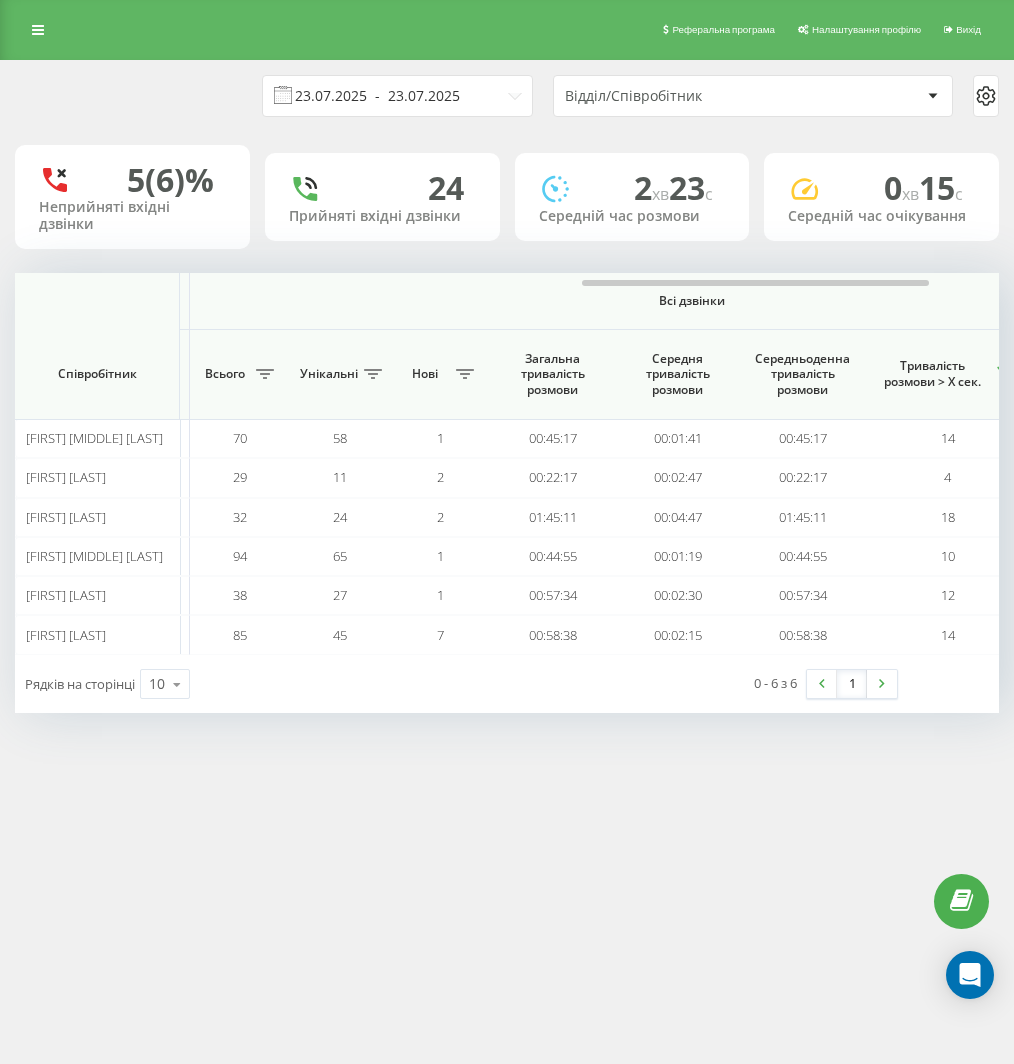 click on "23.07.2025  -  23.07.2025" at bounding box center [397, 96] 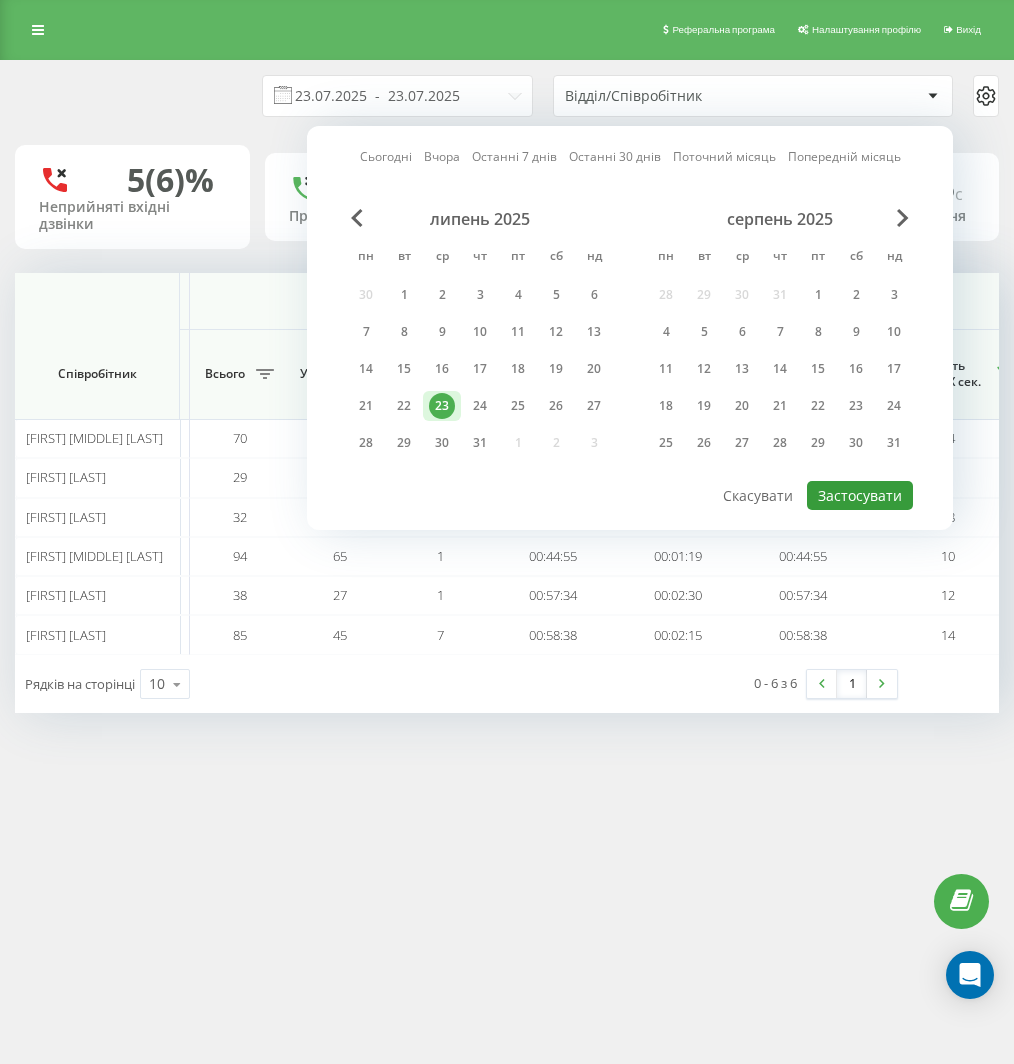 click on "Застосувати" at bounding box center (860, 495) 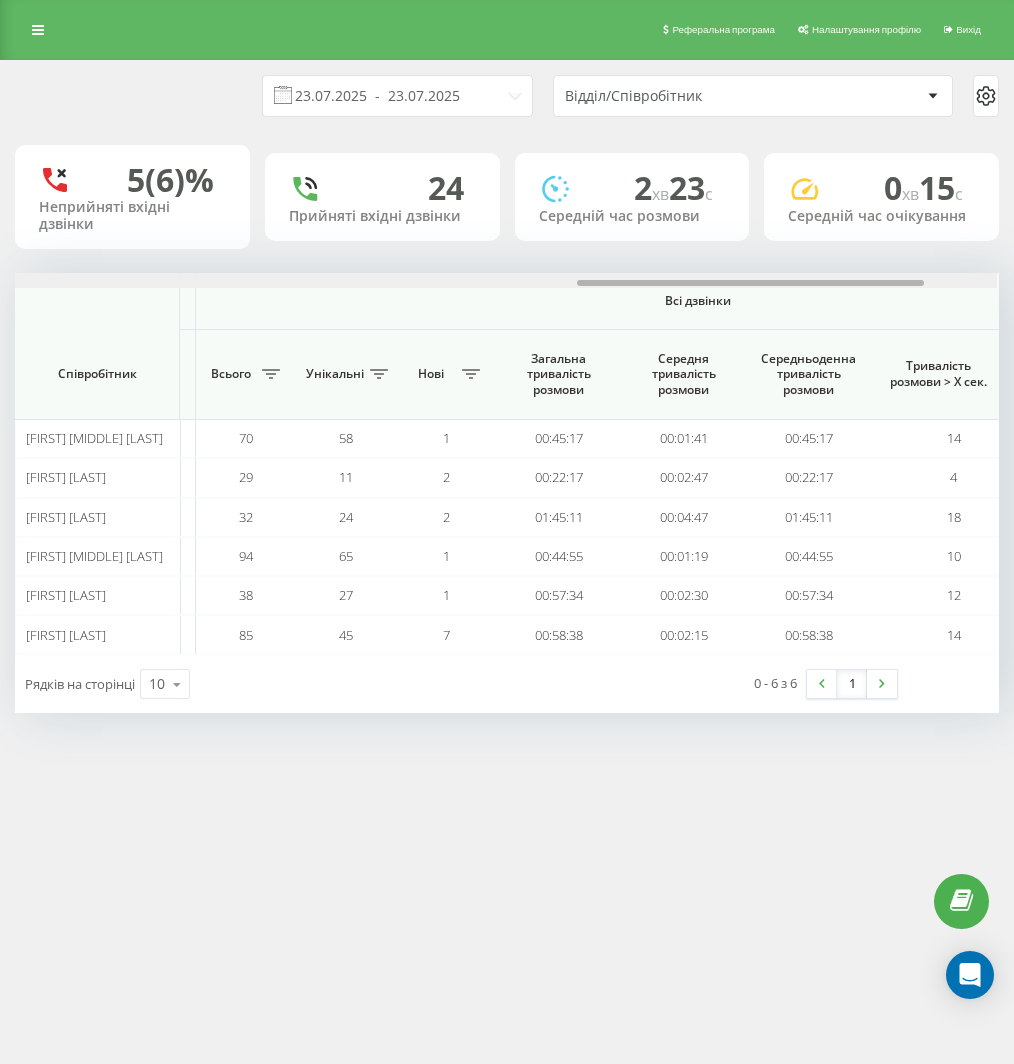 drag, startPoint x: 23, startPoint y: 283, endPoint x: 590, endPoint y: 279, distance: 567.0141 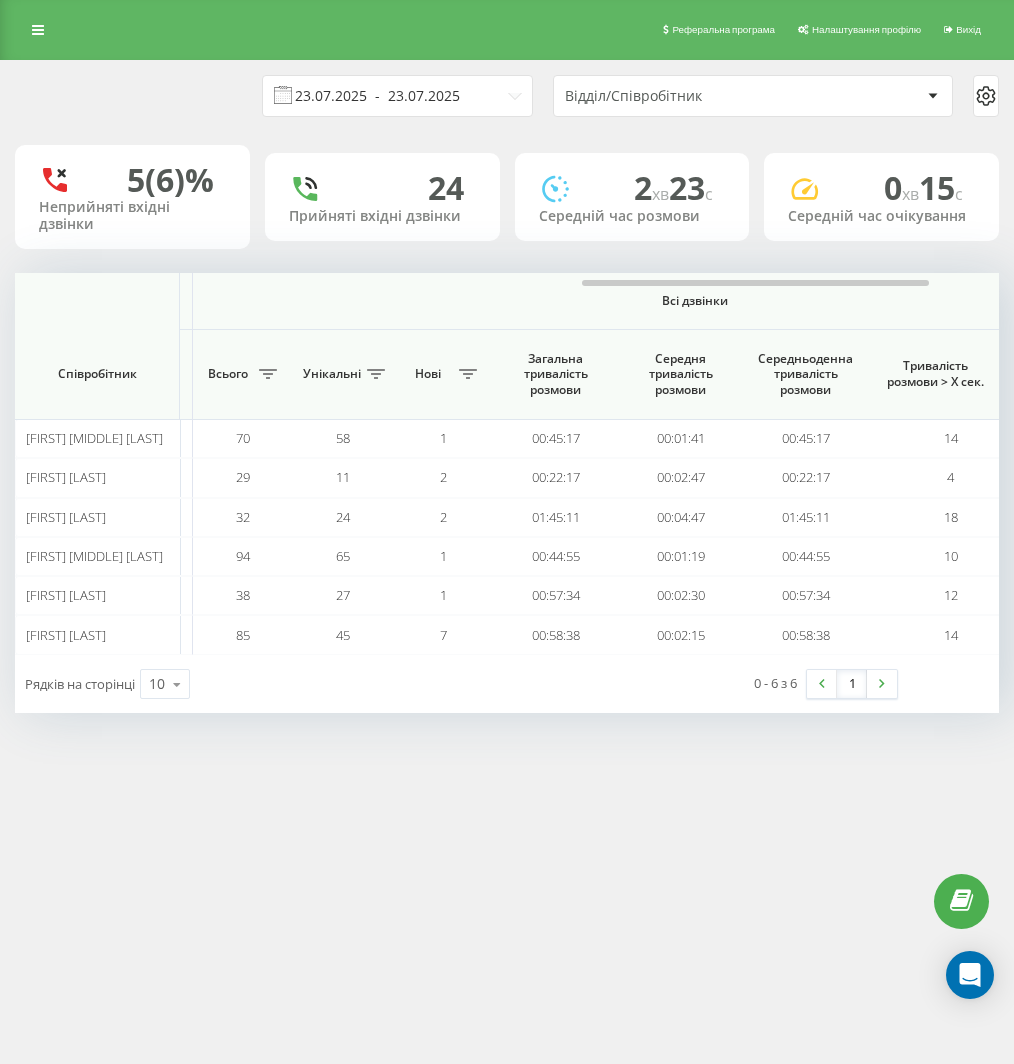 click on "23.07.2025  -  23.07.2025" at bounding box center (397, 96) 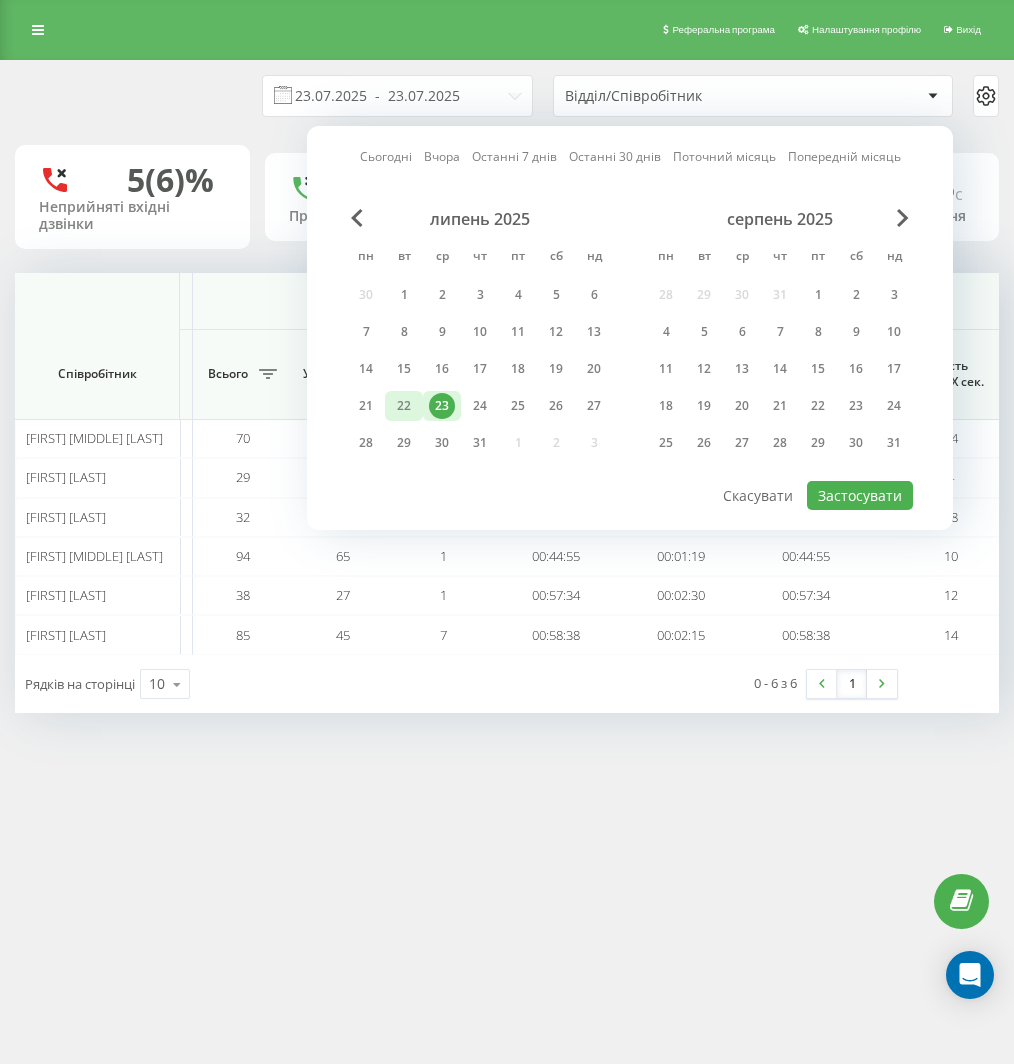 click on "22" at bounding box center (404, 406) 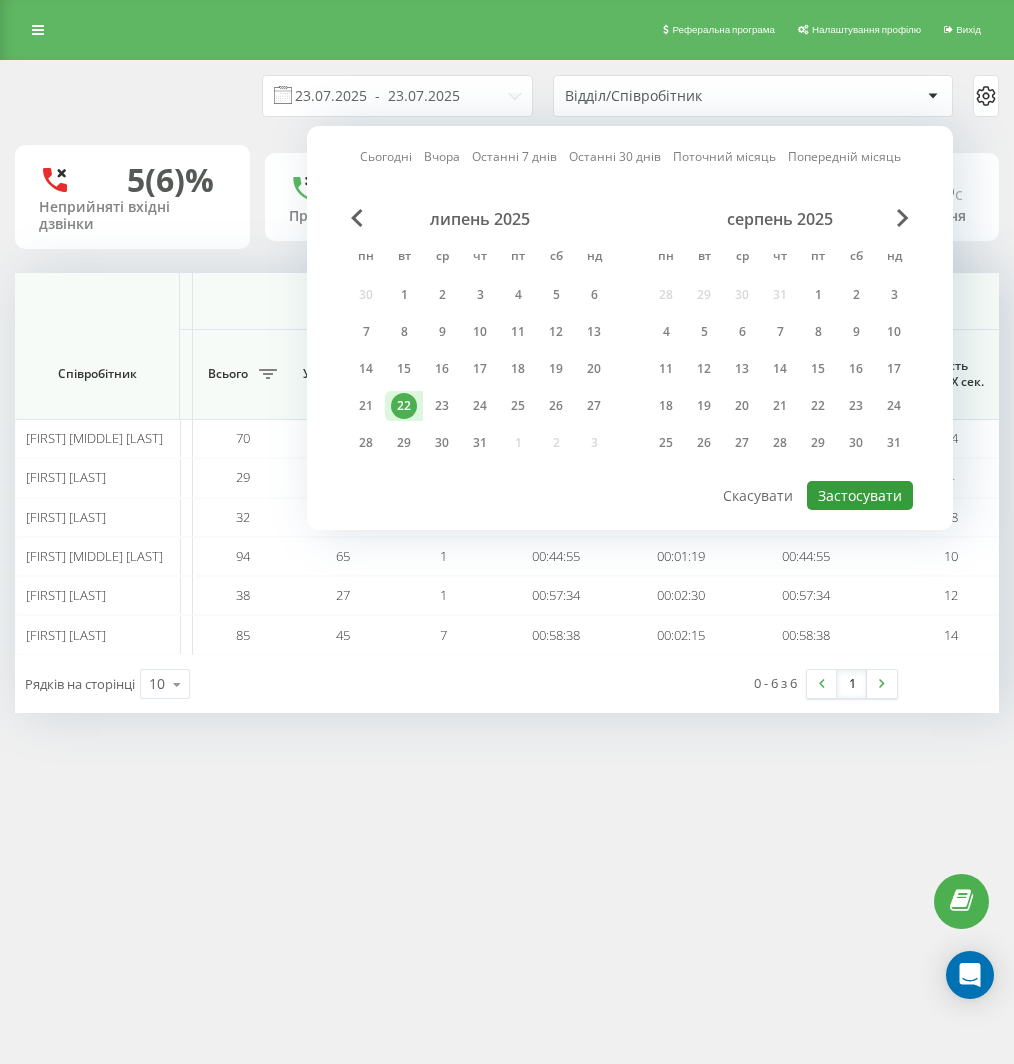 click on "Застосувати" at bounding box center (860, 495) 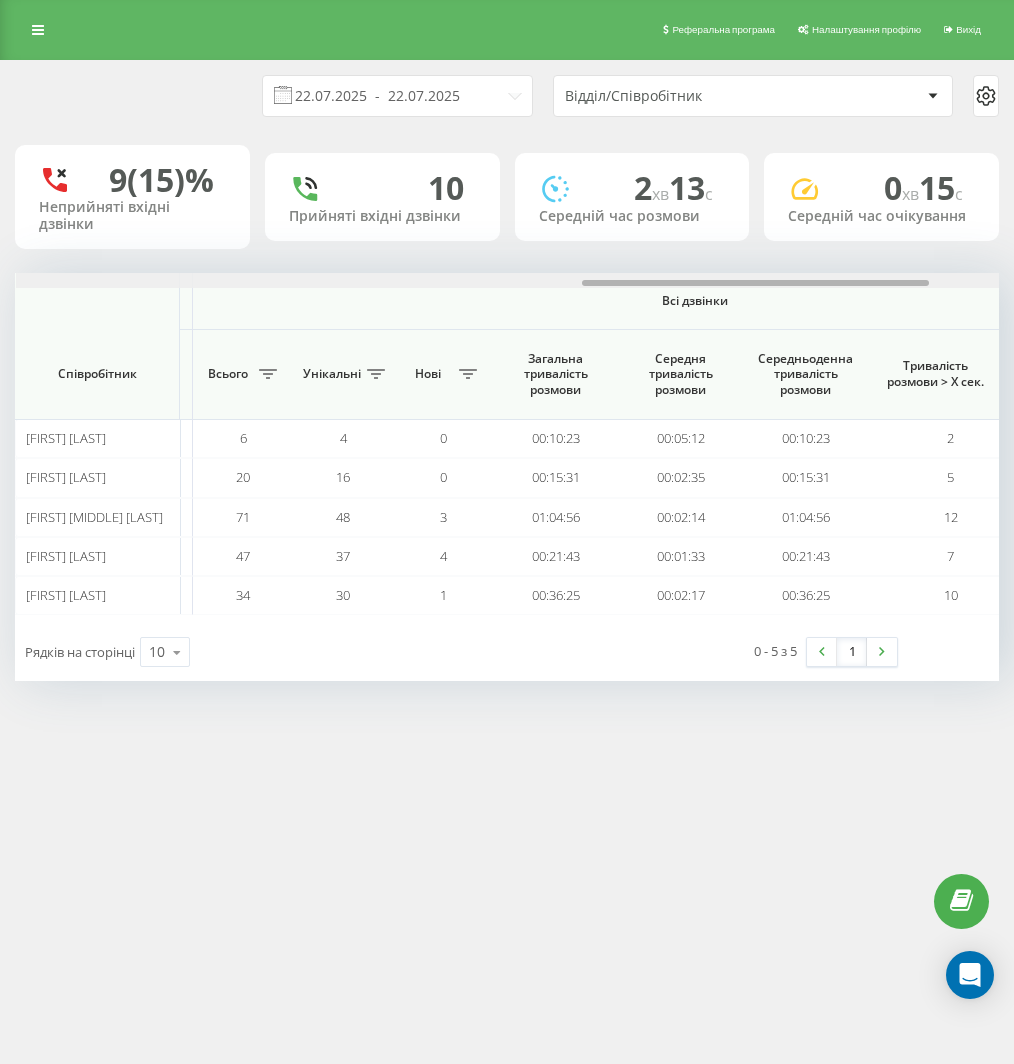 scroll, scrollTop: 0, scrollLeft: 1596, axis: horizontal 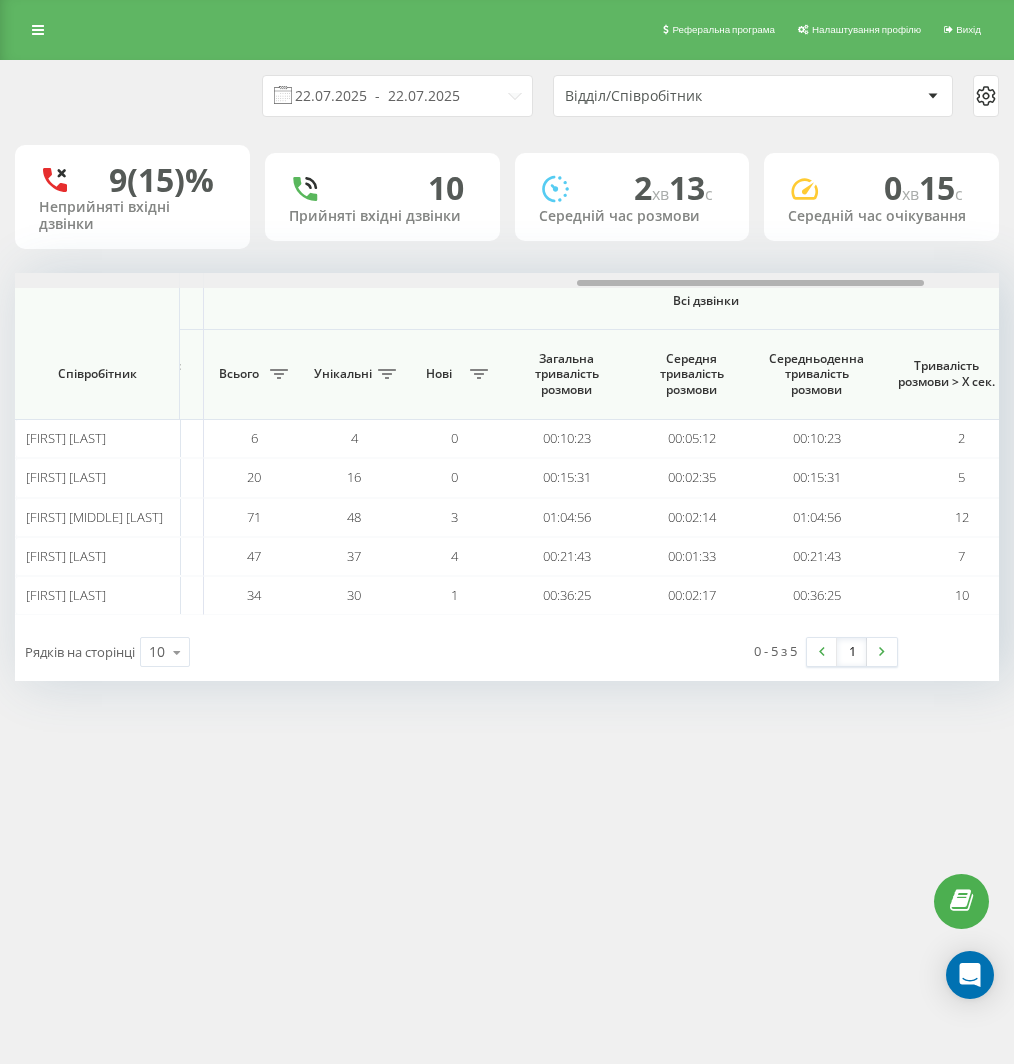 drag, startPoint x: 25, startPoint y: 285, endPoint x: 588, endPoint y: 276, distance: 563.07196 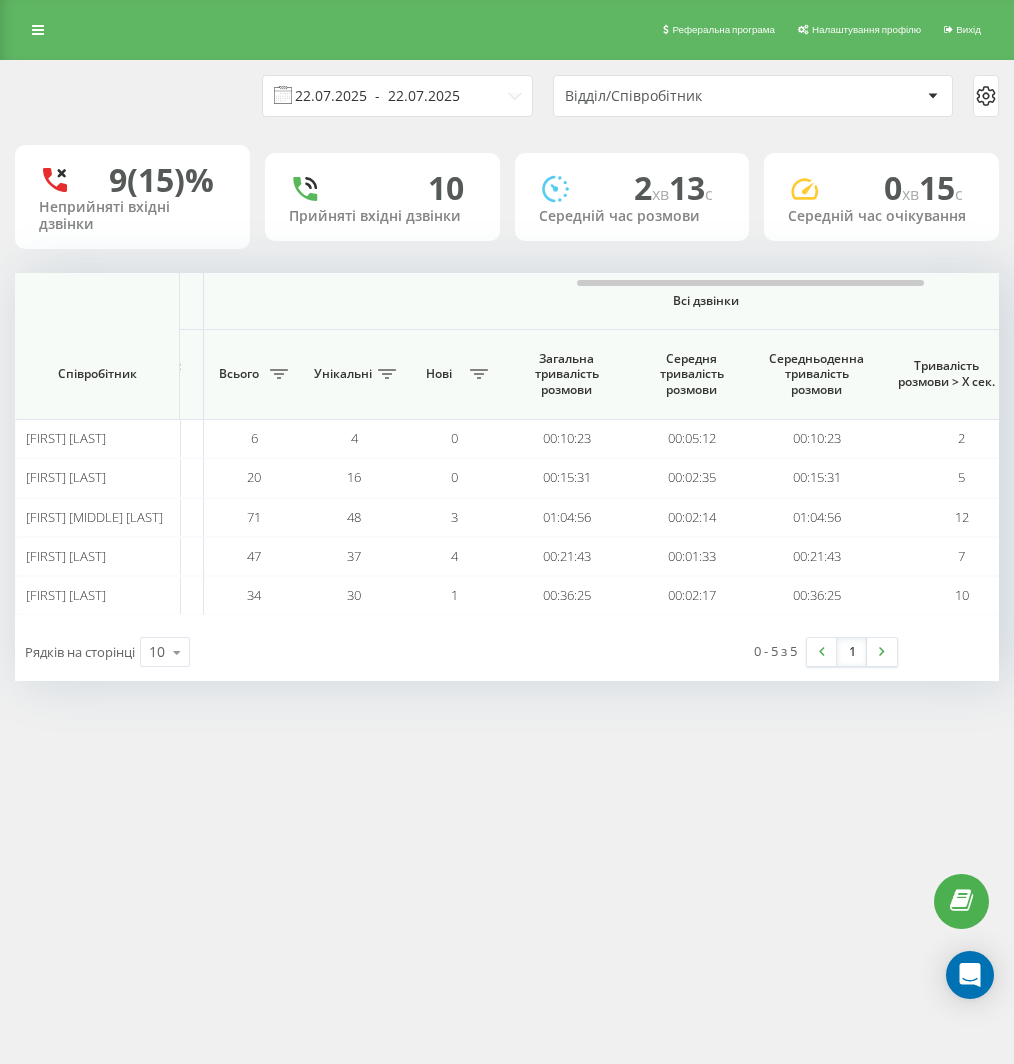 click on "22.07.2025  -  22.07.2025" at bounding box center [397, 96] 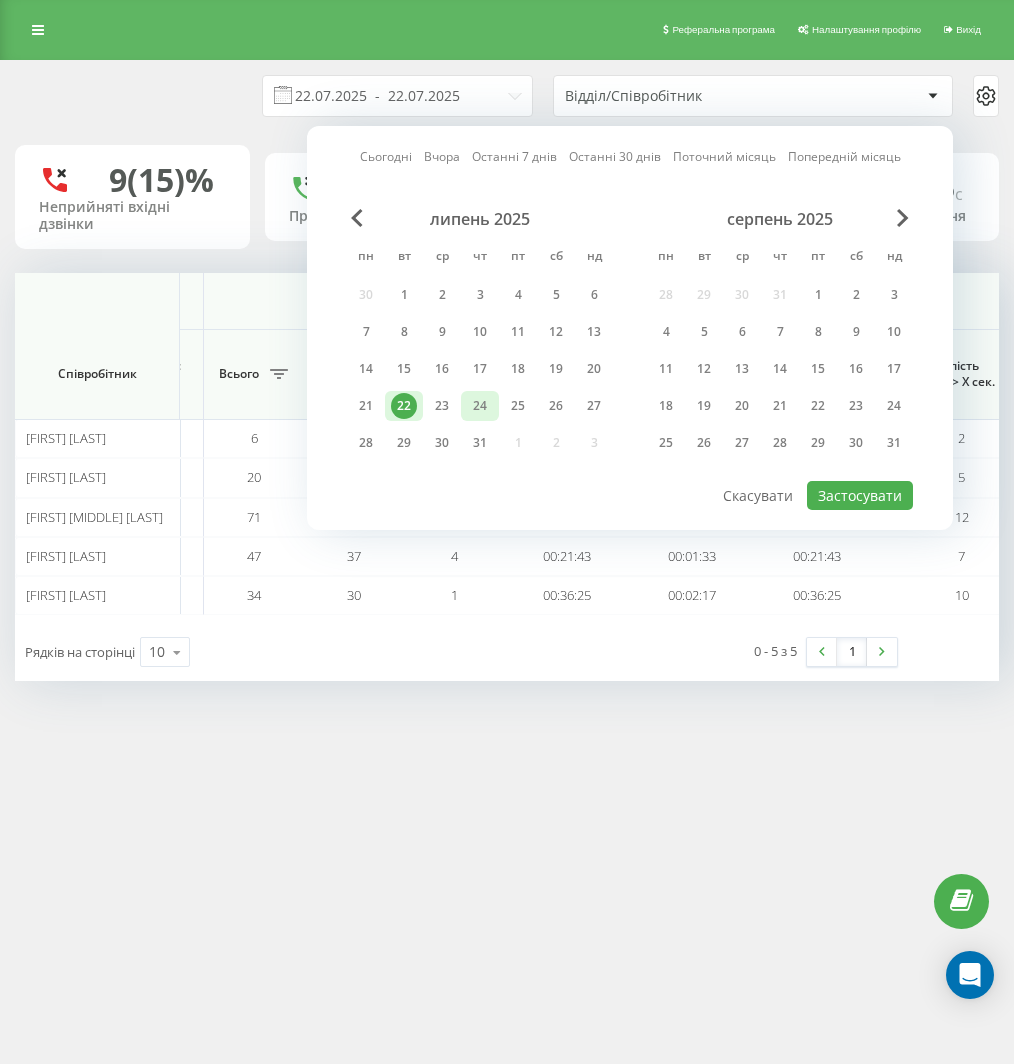 click on "24" at bounding box center (480, 406) 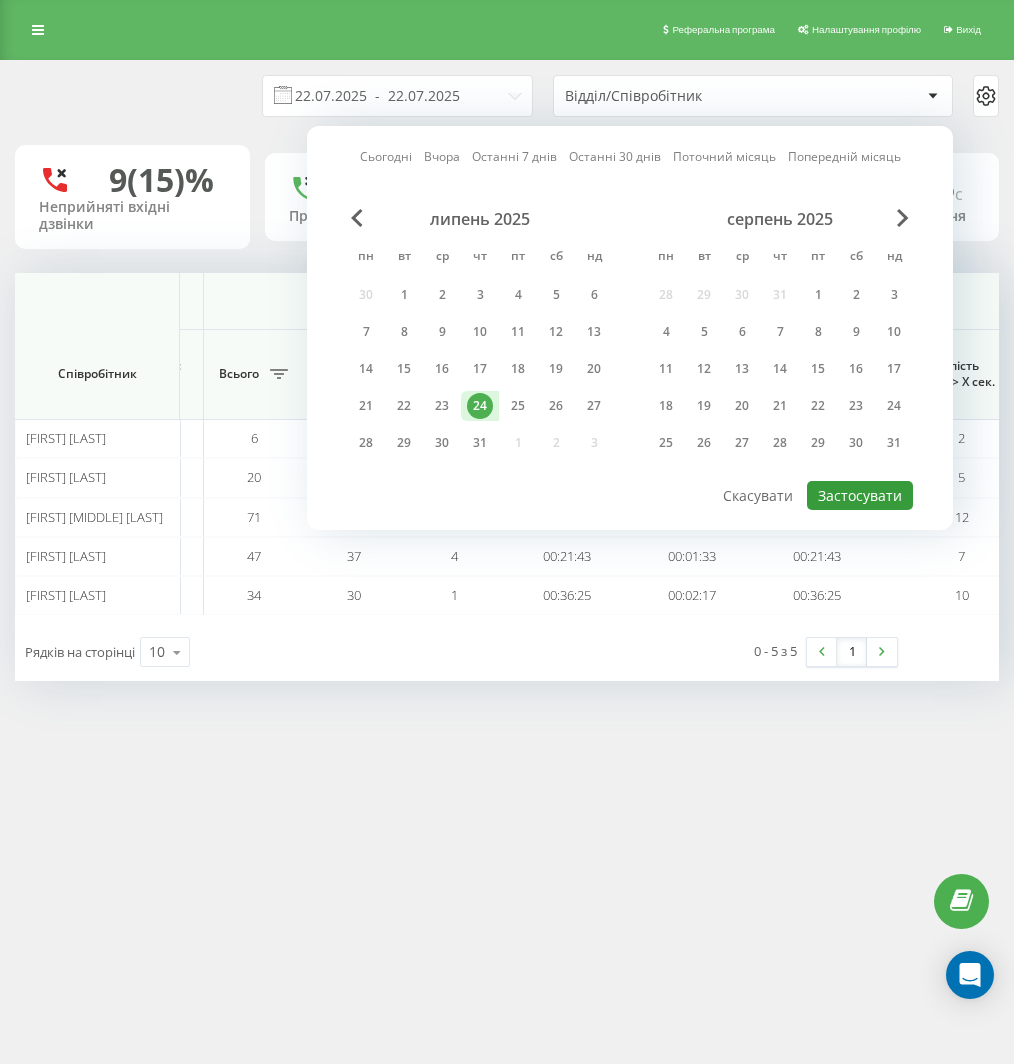 click on "Застосувати" at bounding box center (860, 495) 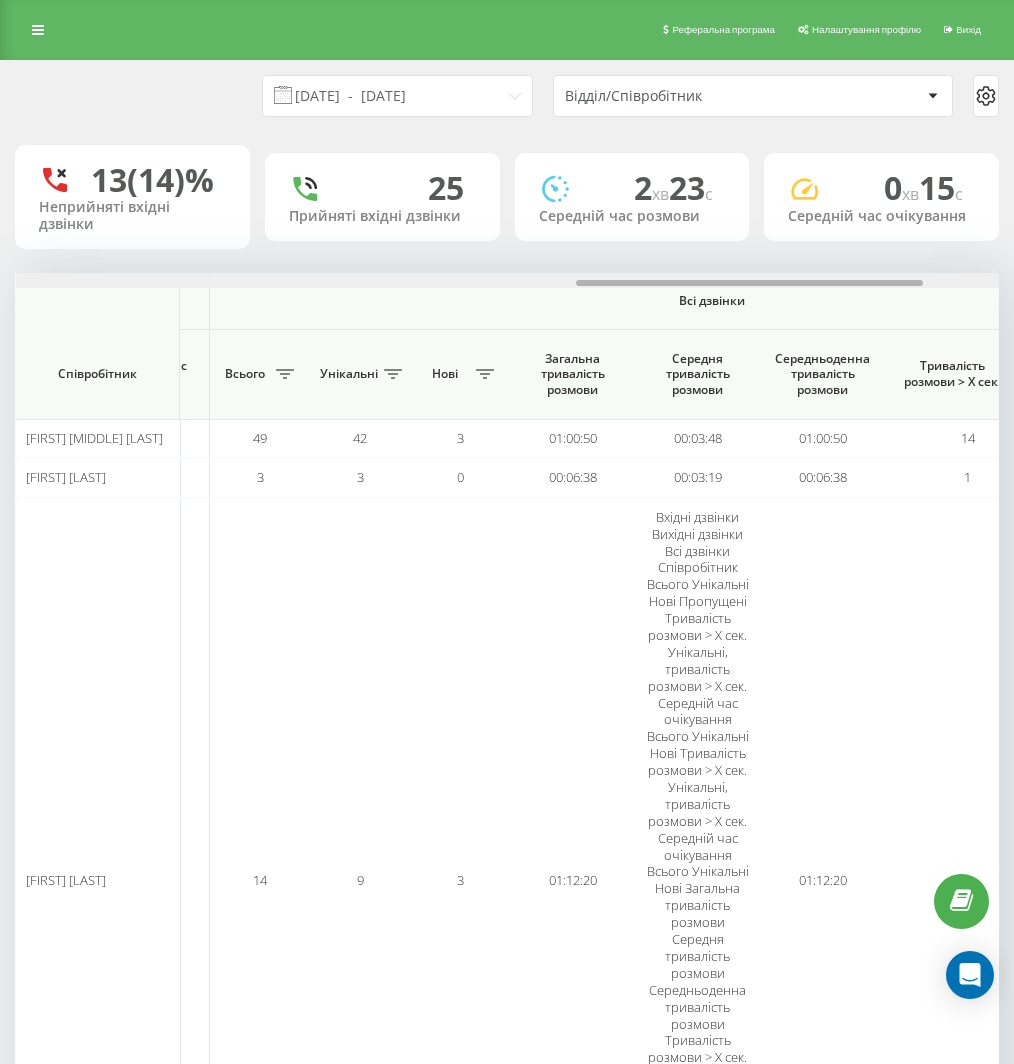 scroll, scrollTop: 0, scrollLeft: 1610, axis: horizontal 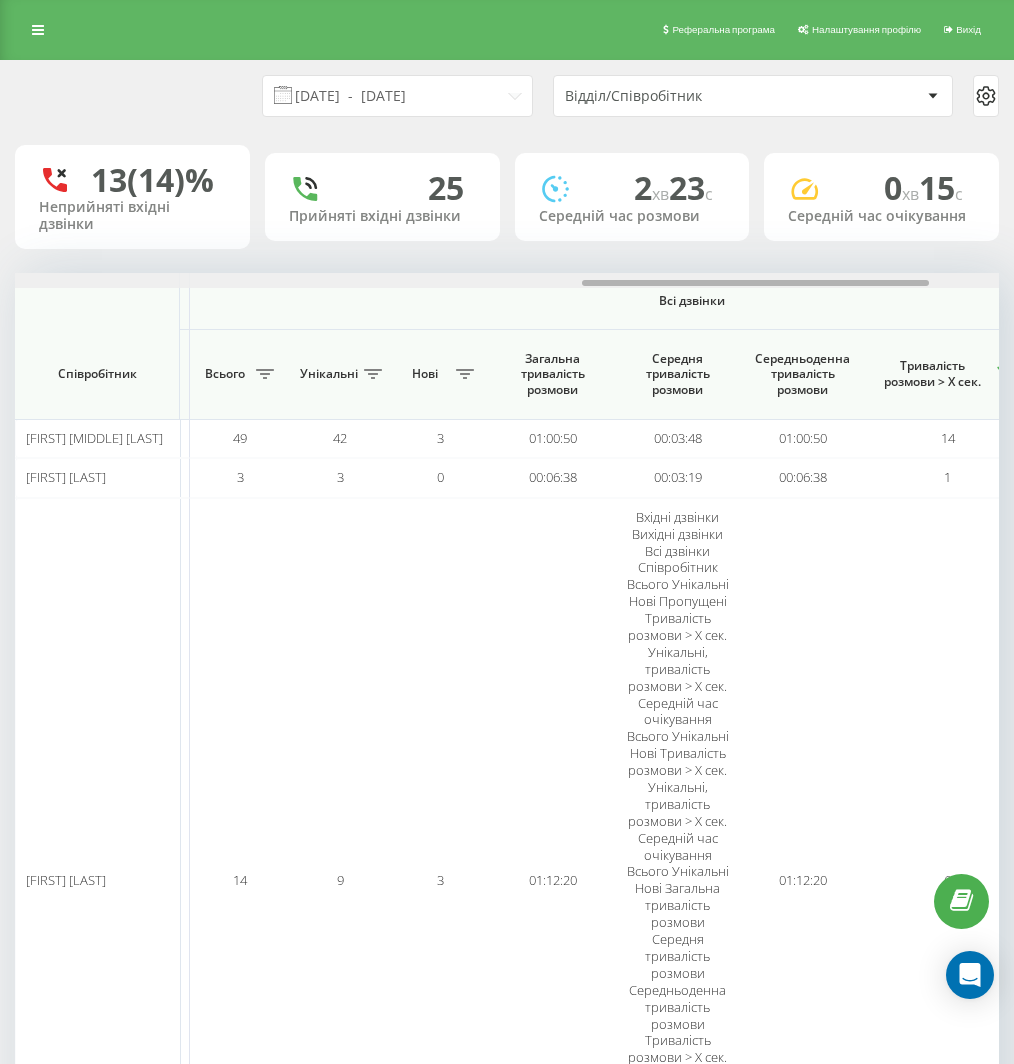 drag, startPoint x: 22, startPoint y: 321, endPoint x: 590, endPoint y: 401, distance: 573.60614 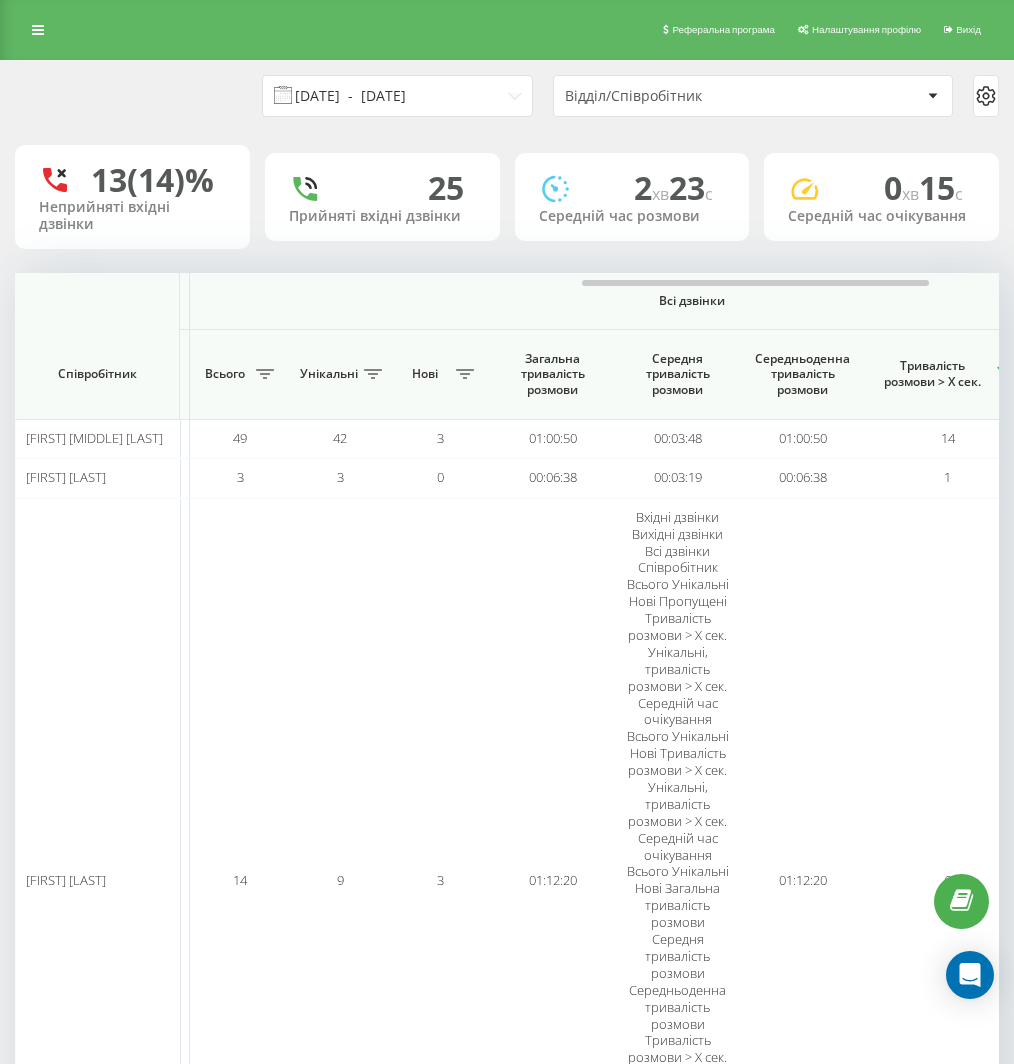 click on "[DATE]  -  [DATE]" at bounding box center (397, 96) 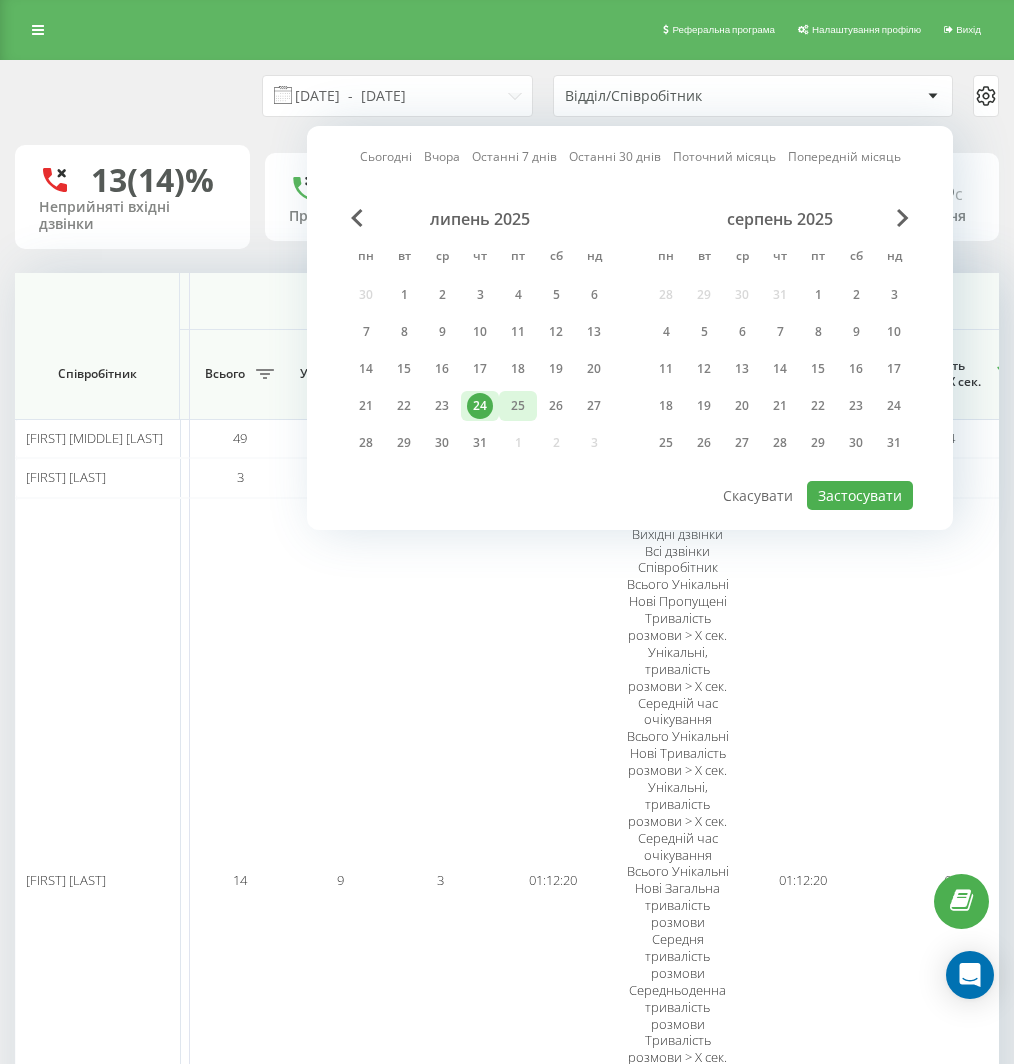click on "25" at bounding box center [518, 406] 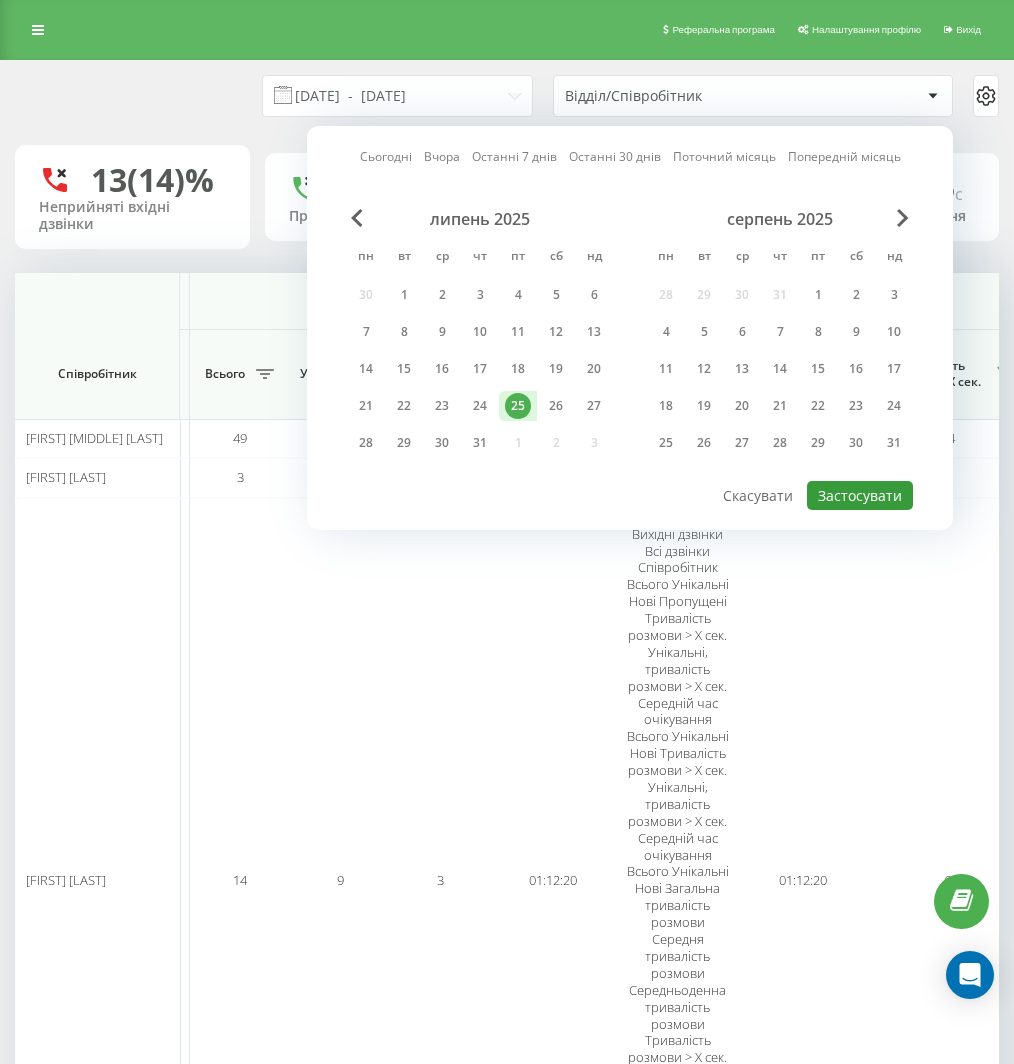 click on "Застосувати" at bounding box center (860, 495) 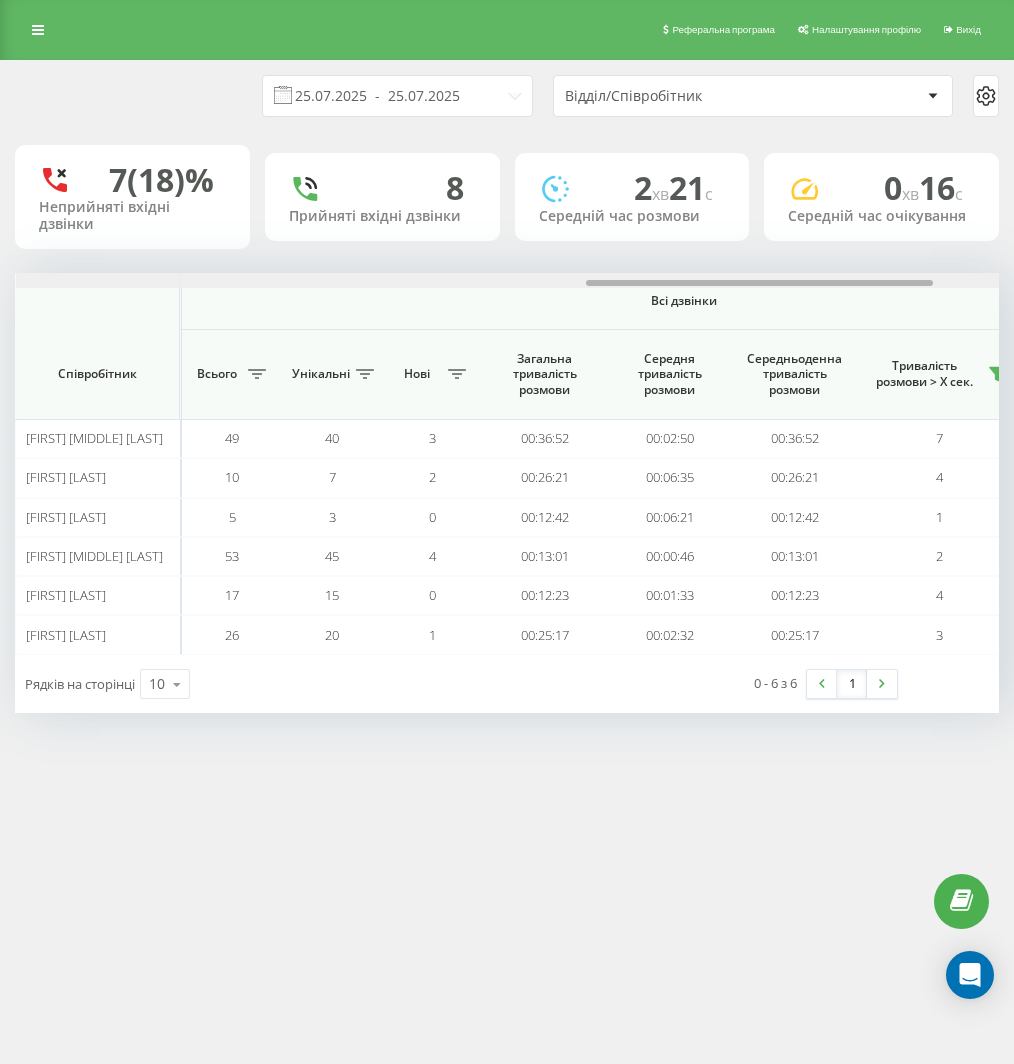 scroll, scrollTop: 0, scrollLeft: 1624, axis: horizontal 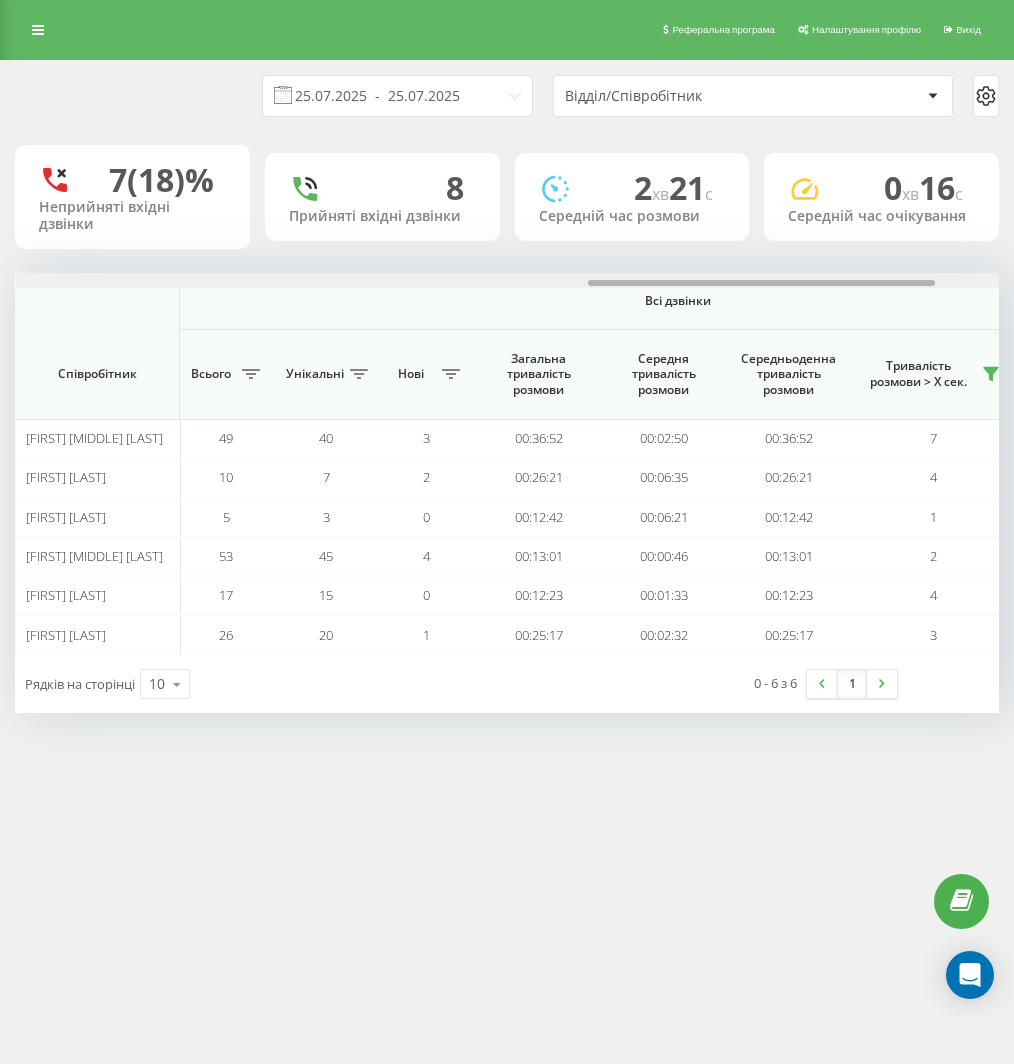 drag, startPoint x: 32, startPoint y: 285, endPoint x: 605, endPoint y: 268, distance: 573.25214 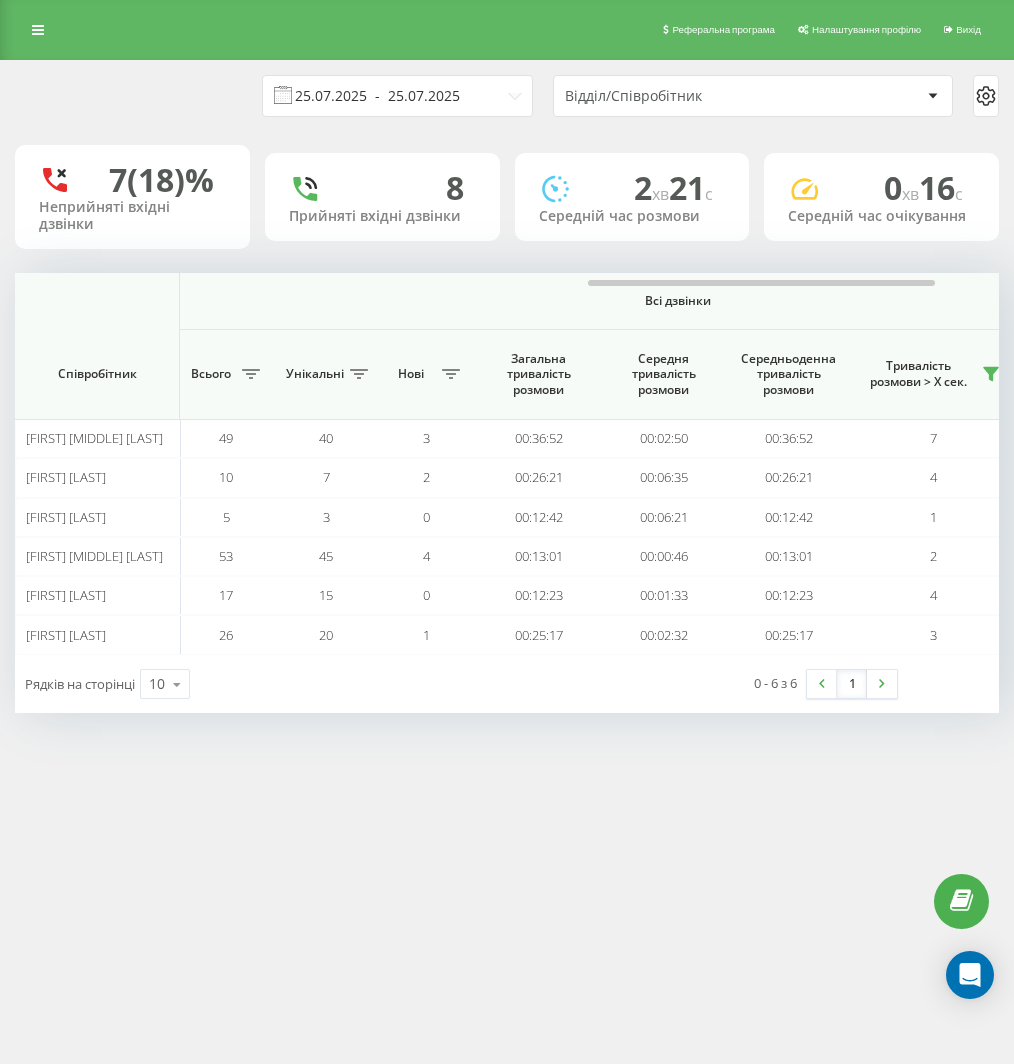 click on "25.07.2025  -  25.07.2025" at bounding box center (397, 96) 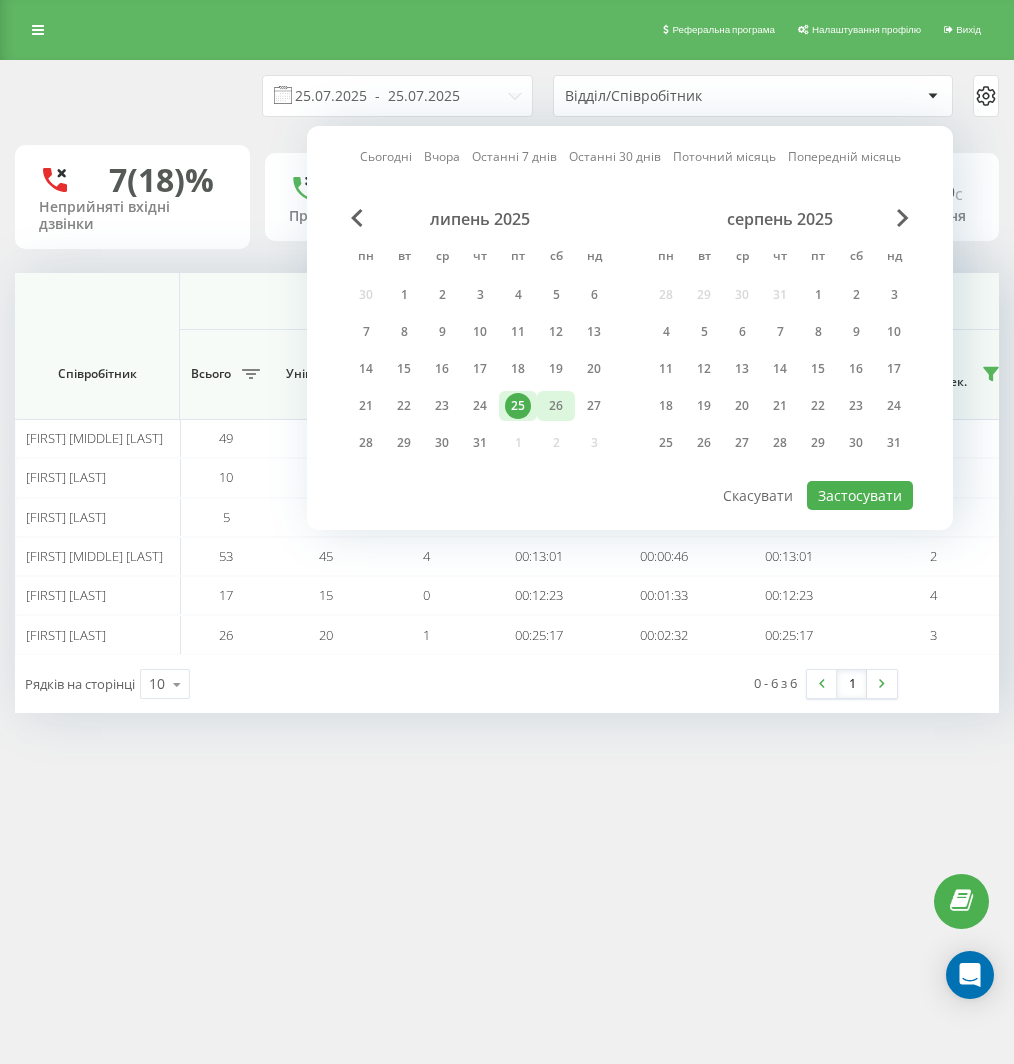 click on "26" at bounding box center [556, 406] 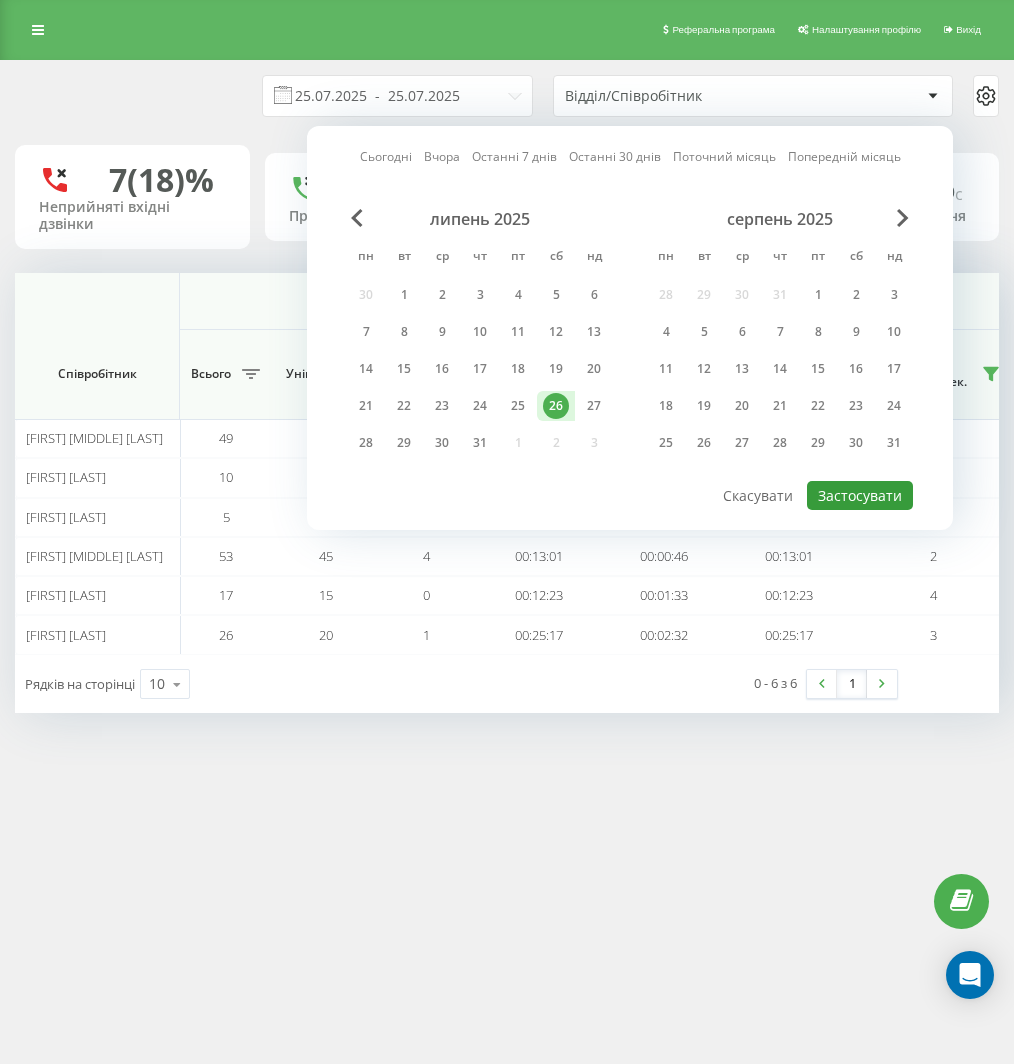click on "Застосувати" at bounding box center [860, 495] 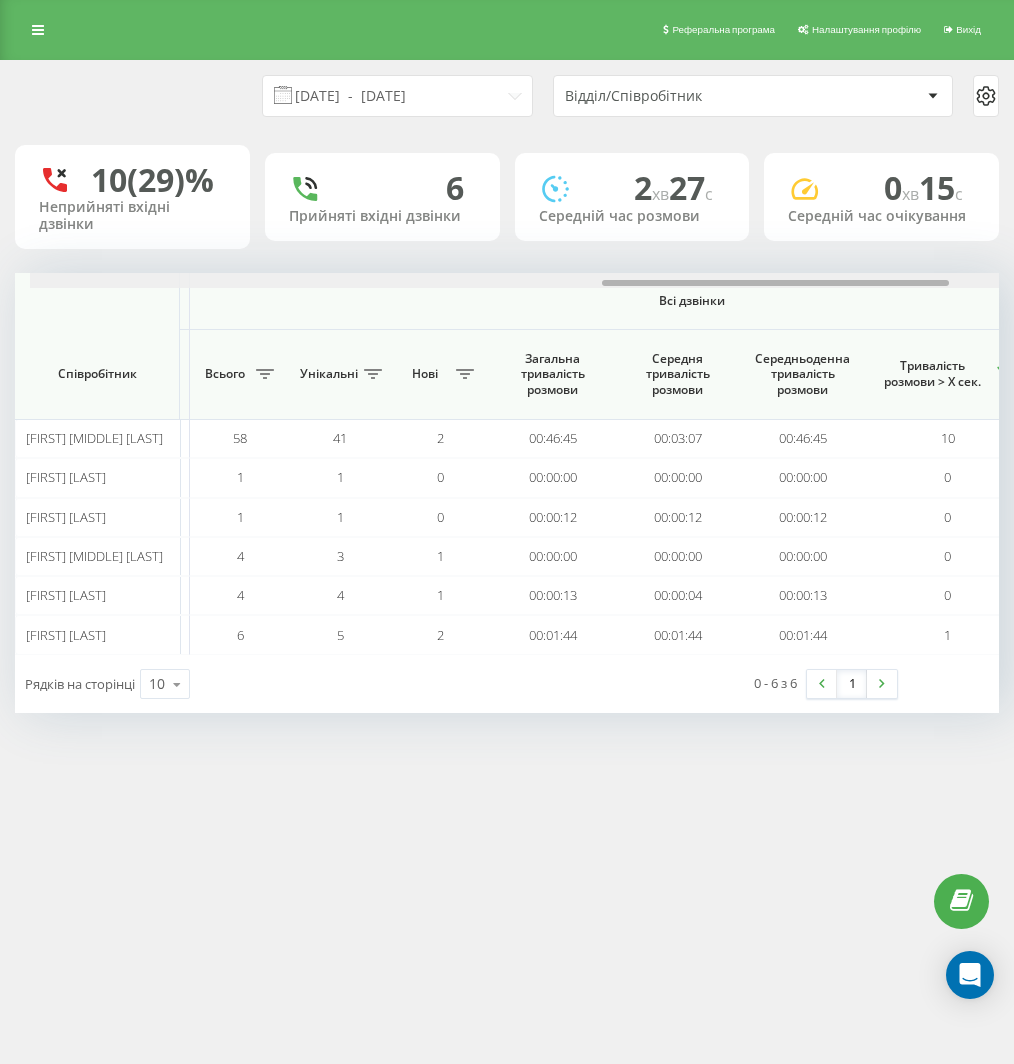 scroll, scrollTop: 0, scrollLeft: 1627, axis: horizontal 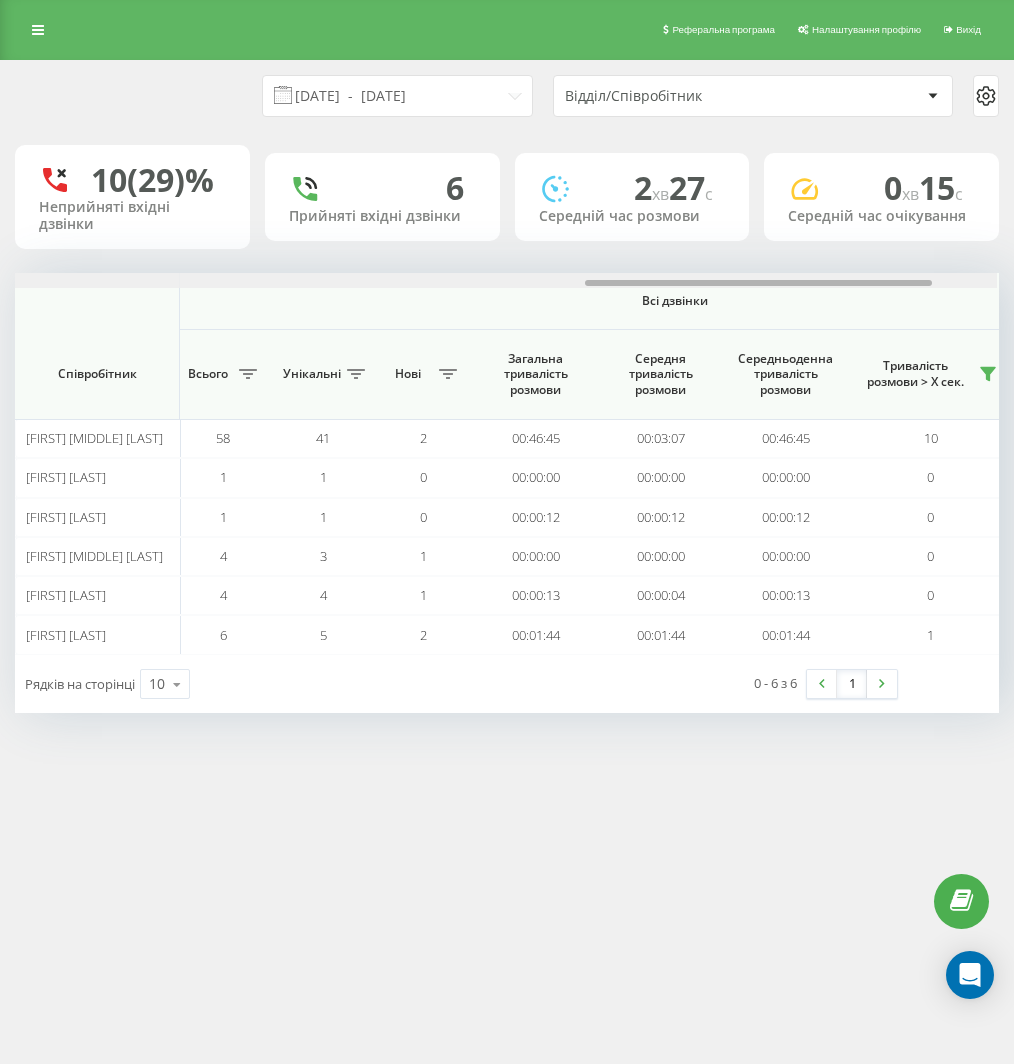 drag, startPoint x: 17, startPoint y: 319, endPoint x: 591, endPoint y: 336, distance: 574.2517 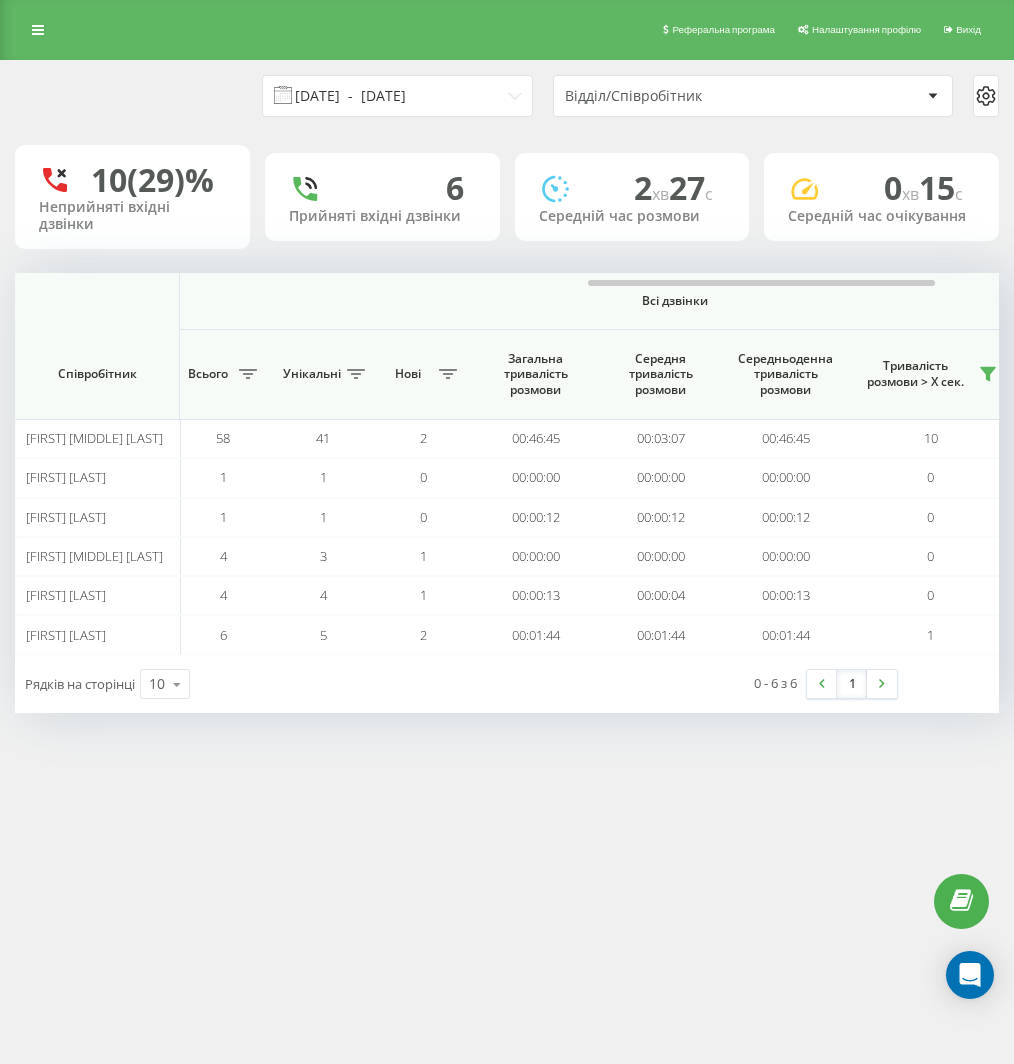 click on "[DATE]  -  [DATE]" at bounding box center (397, 96) 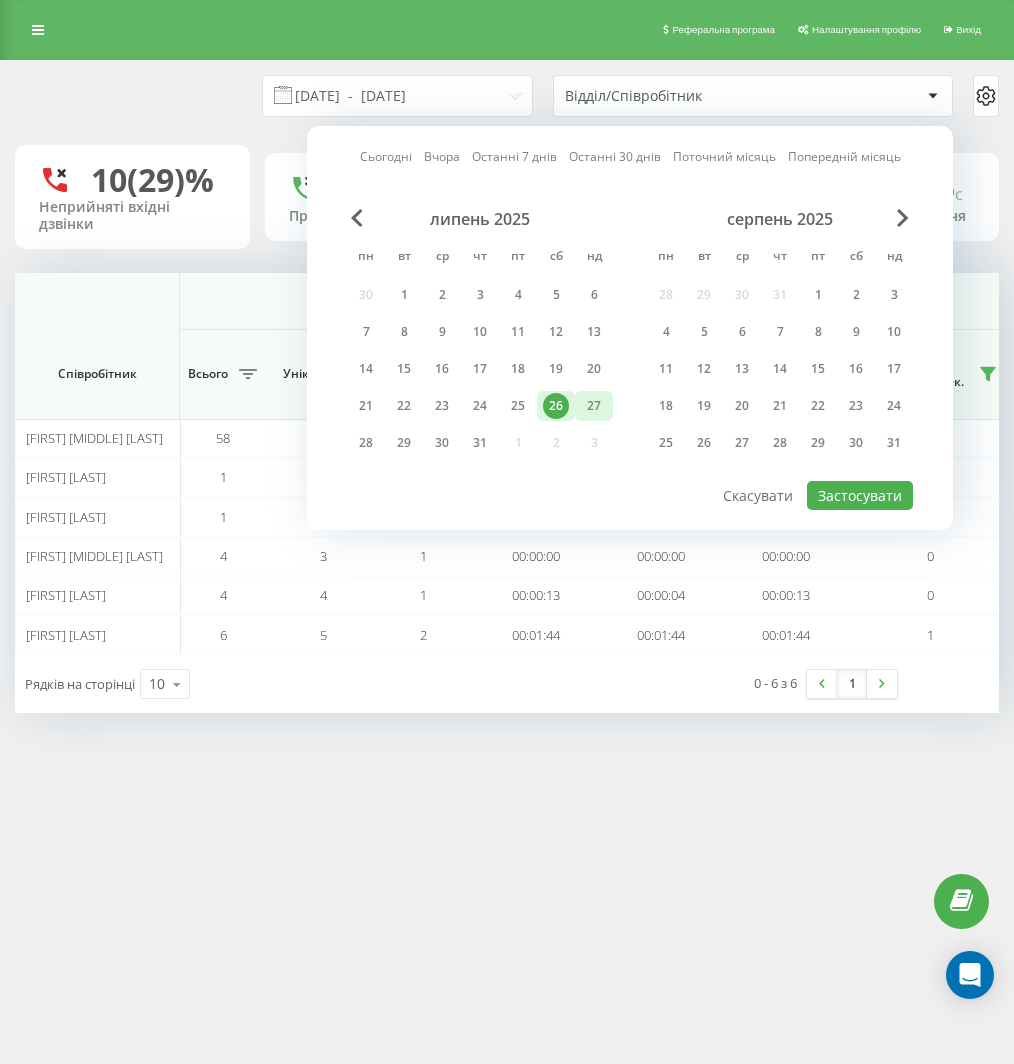 click on "27" at bounding box center (594, 406) 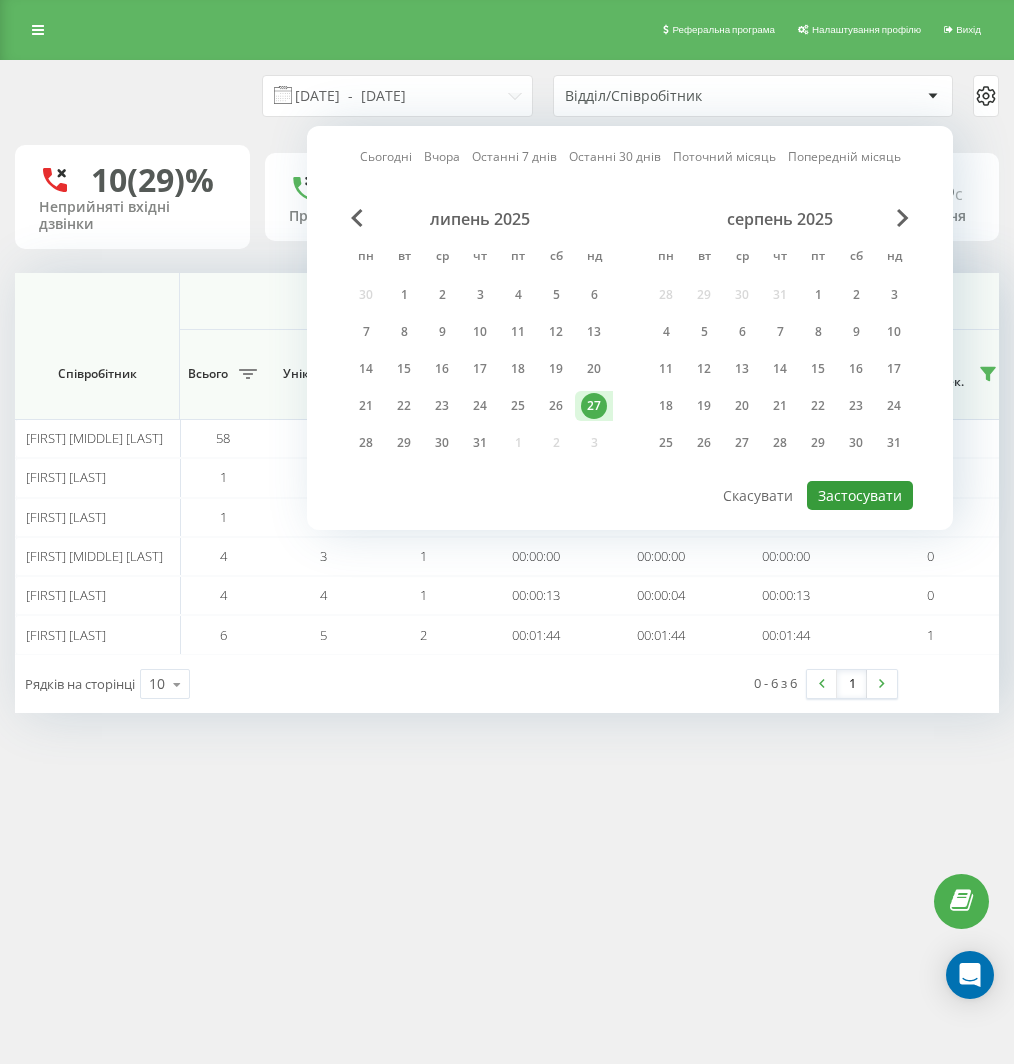 click on "Застосувати" at bounding box center (860, 495) 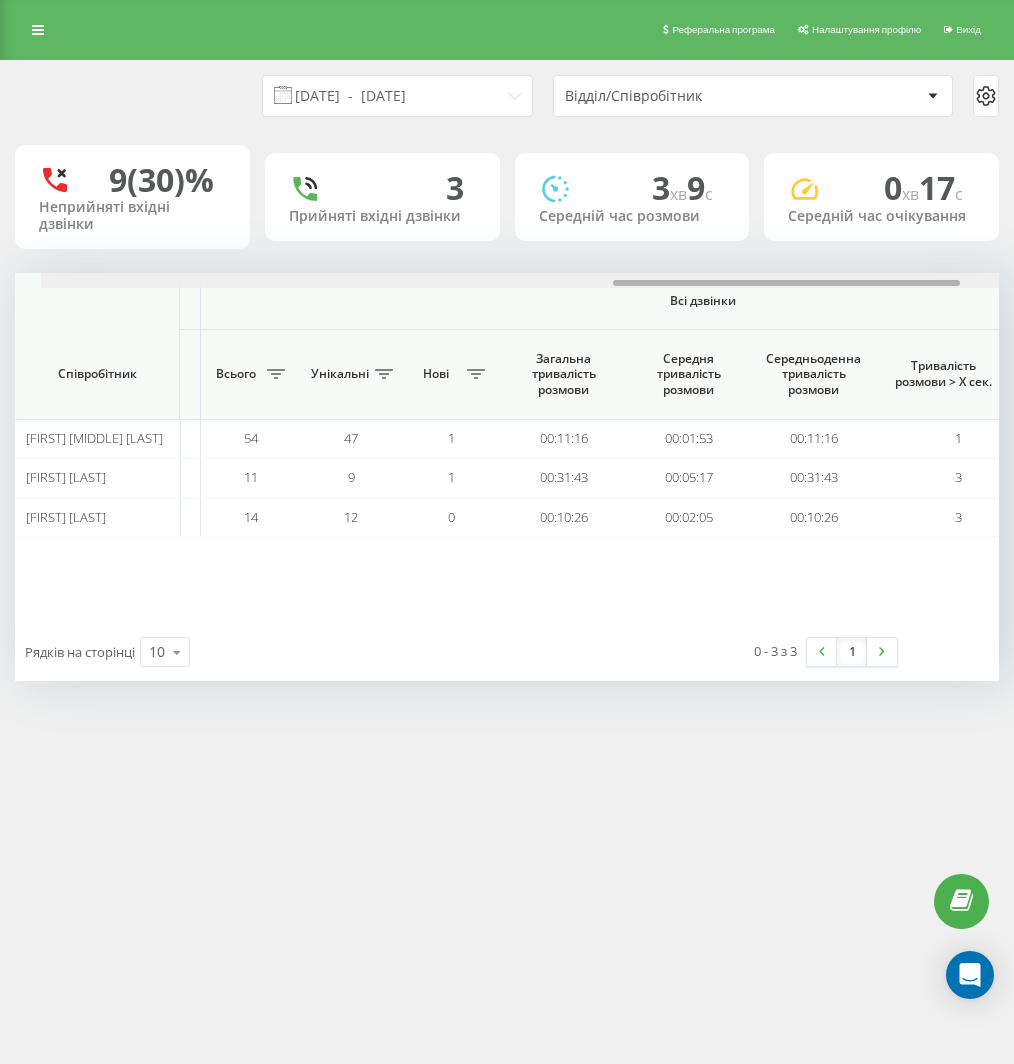 scroll, scrollTop: 0, scrollLeft: 1596, axis: horizontal 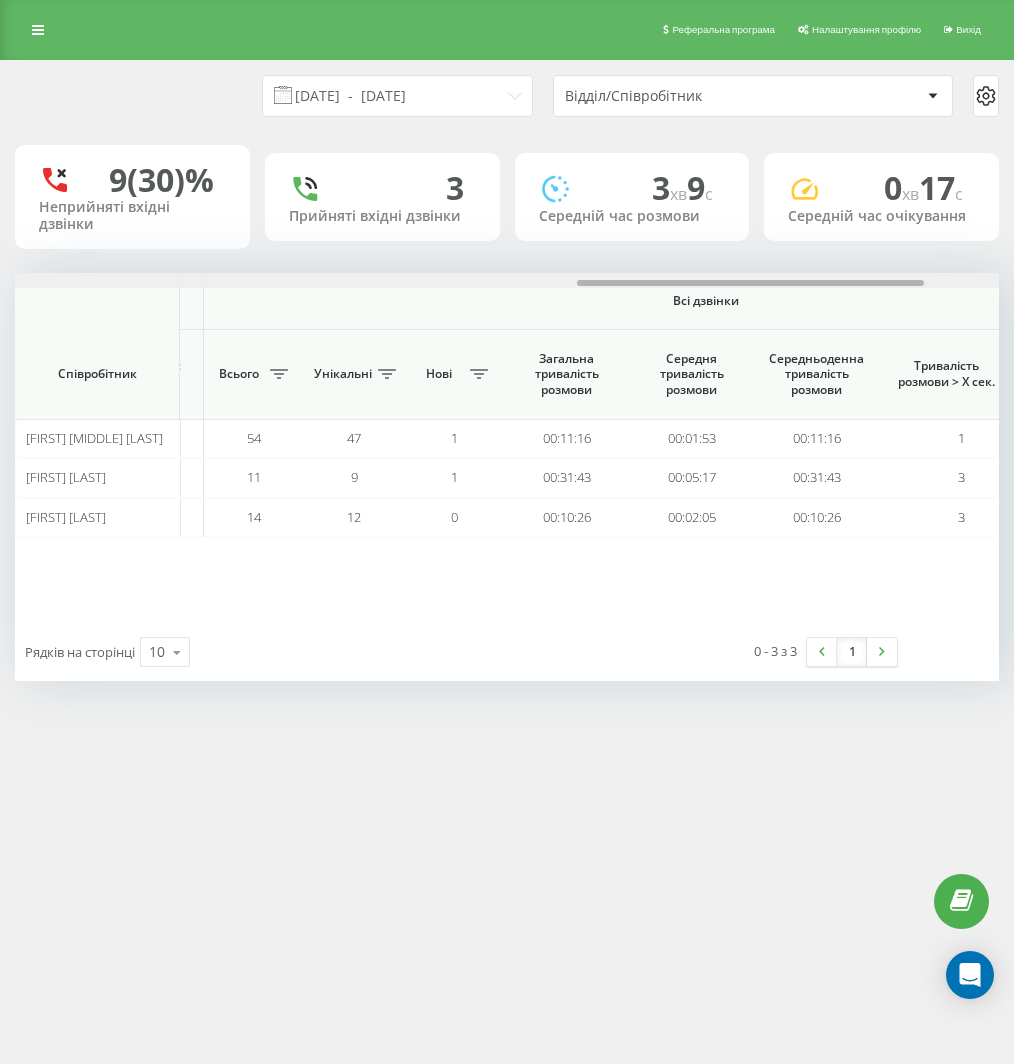 drag, startPoint x: 26, startPoint y: 281, endPoint x: 589, endPoint y: 272, distance: 563.07196 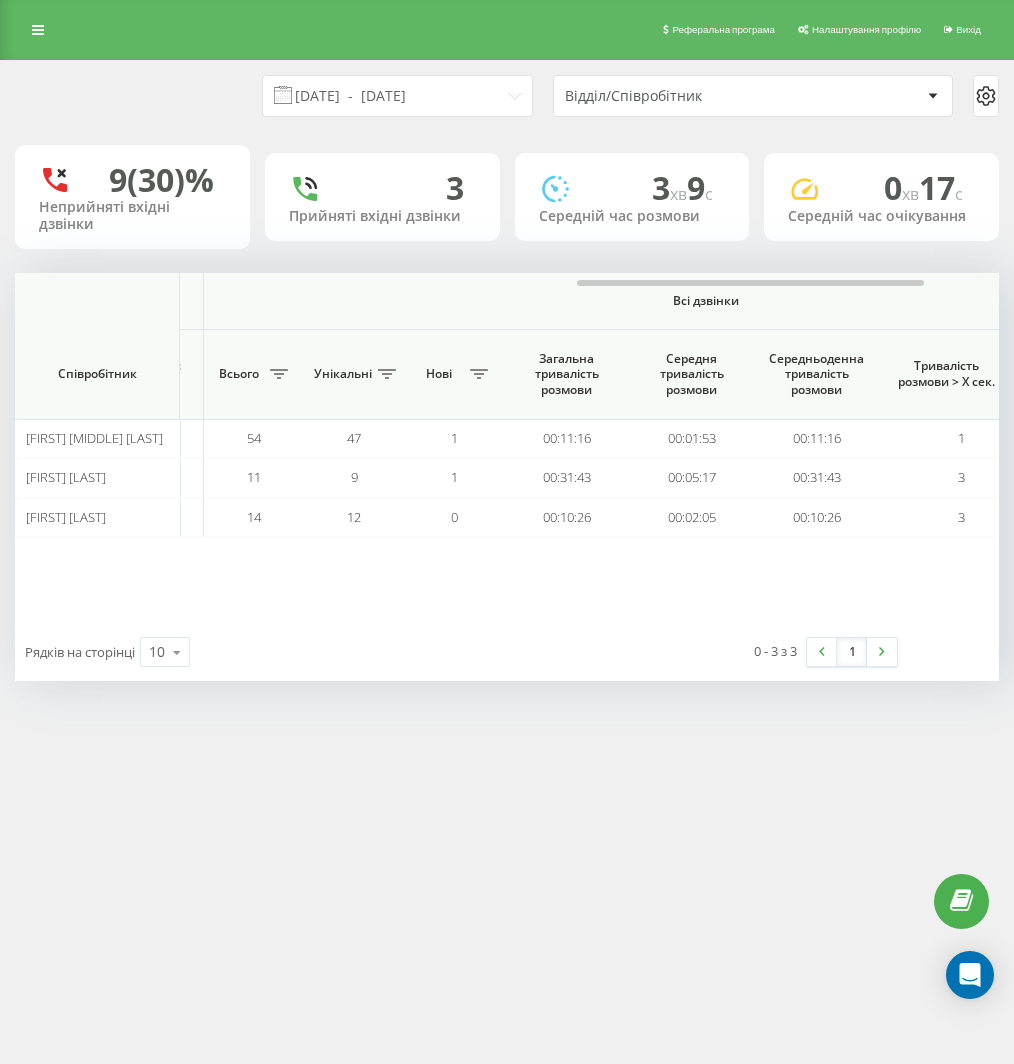 click on "Реферальна програма Налаштування профілю Вихід [DATE]  -  [DATE] Відділ/Співробітник 9  (30)% Неприйняті вхідні дзвінки 3 Прийняті вхідні дзвінки 3 хв  9 c Середній час розмови 0 хв  17 c Середній час очікування Вхідні дзвінки Вихідні дзвінки Всі дзвінки Співробітник Всього Унікальні Нові Пропущені Тривалість розмови > Х сек. Унікальні, тривалість розмови > Х сек. Середній час очікування Всього Унікальні Нові Тривалість розмови > Х сек. Унікальні, тривалість розмови > Х сек. Середній час очікування Всього Унікальні Нові Загальна тривалість розмови 0 0 0 0 0 00:00:00 53 47 0 53" at bounding box center (507, 532) 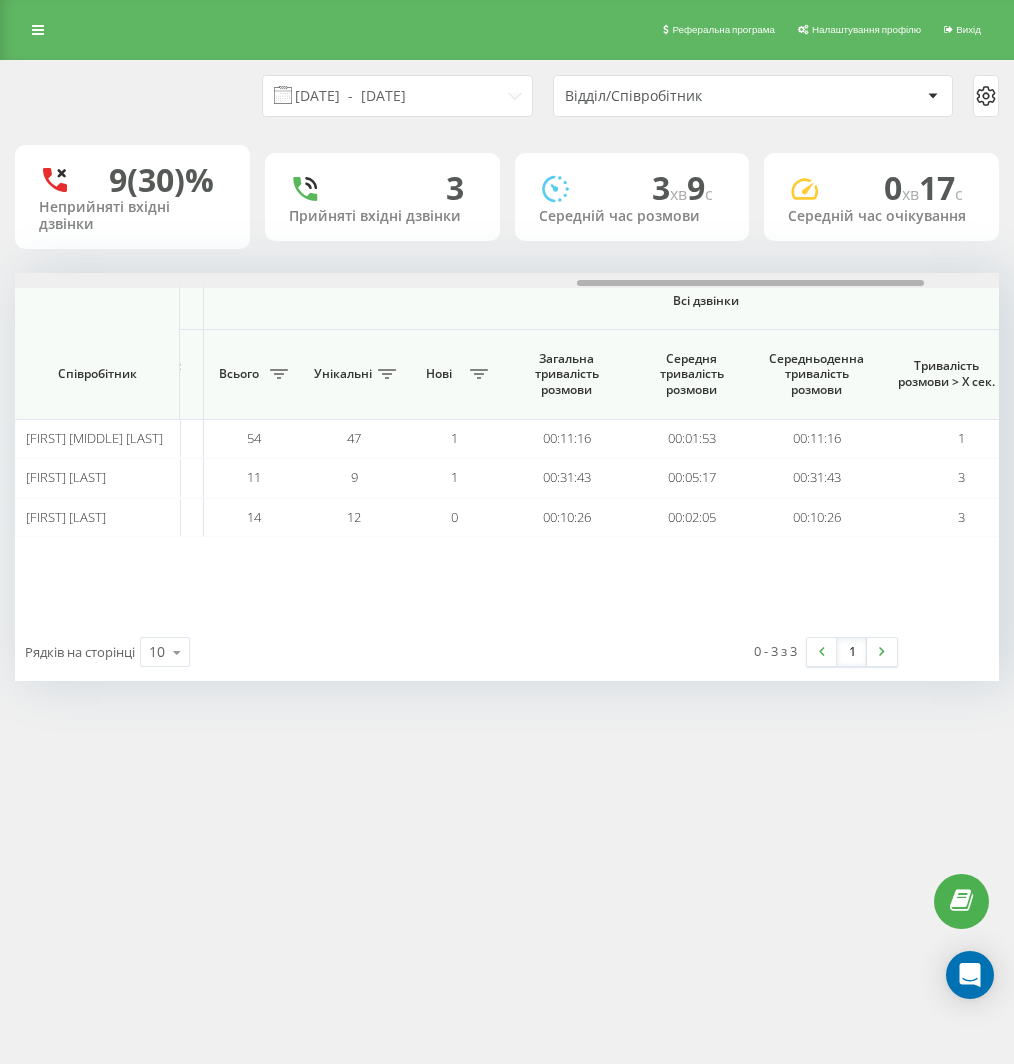 click at bounding box center [750, 283] 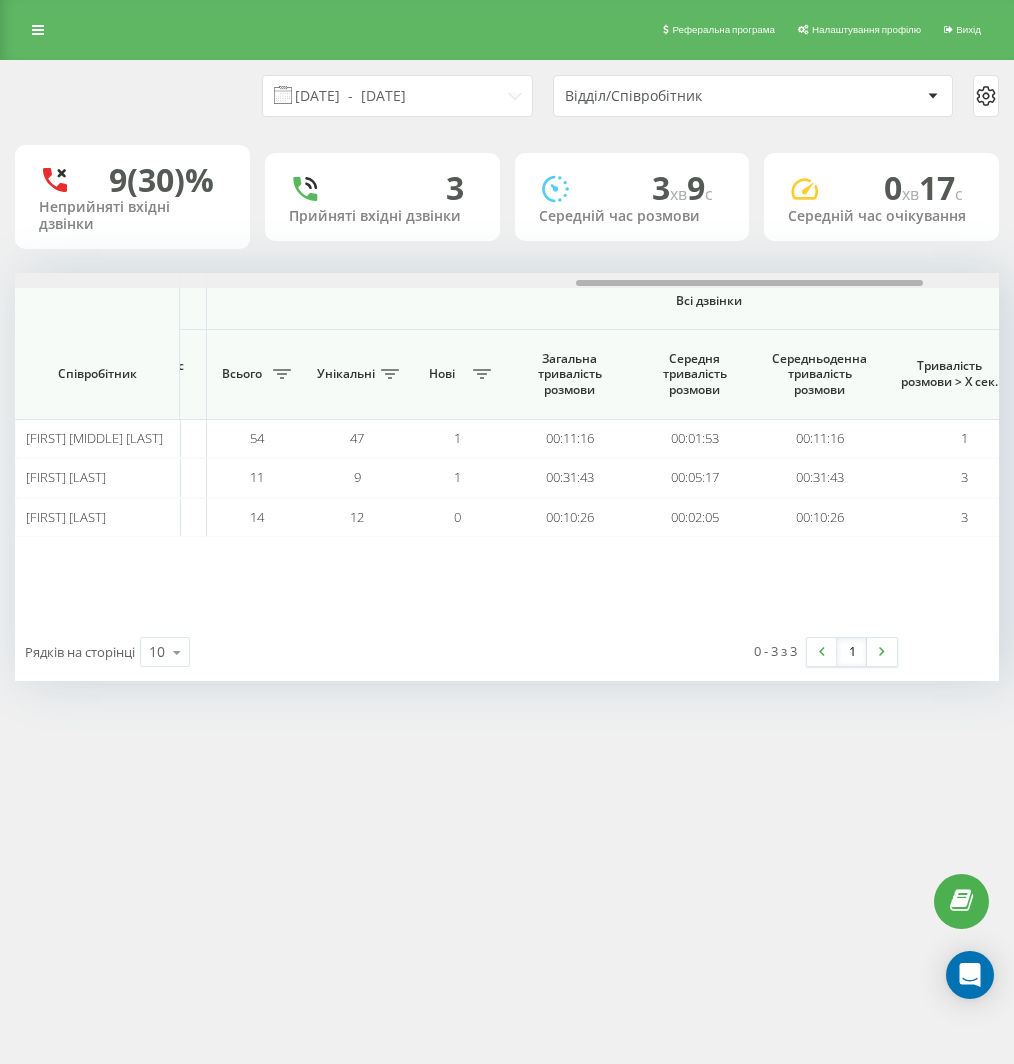 scroll, scrollTop: 0, scrollLeft: 1630, axis: horizontal 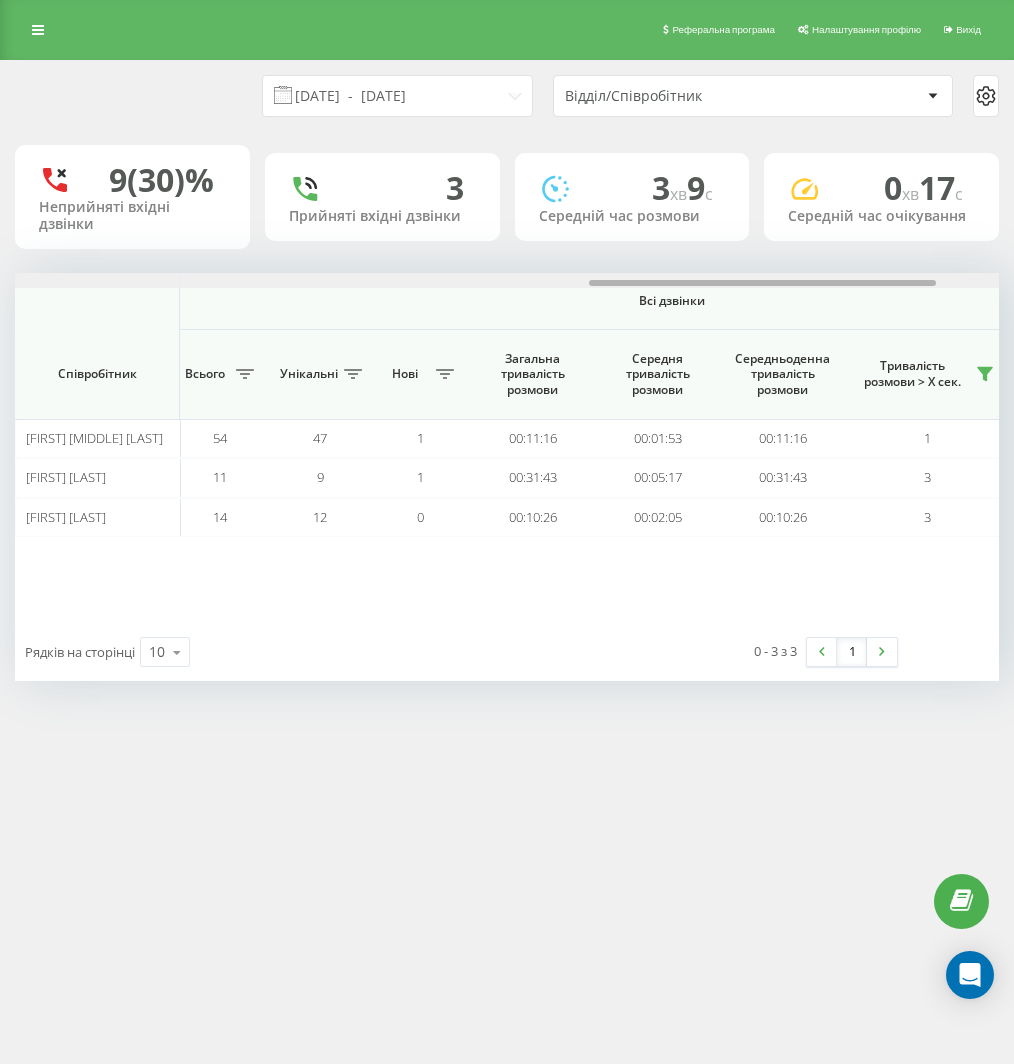 drag, startPoint x: 680, startPoint y: 285, endPoint x: 692, endPoint y: 301, distance: 20 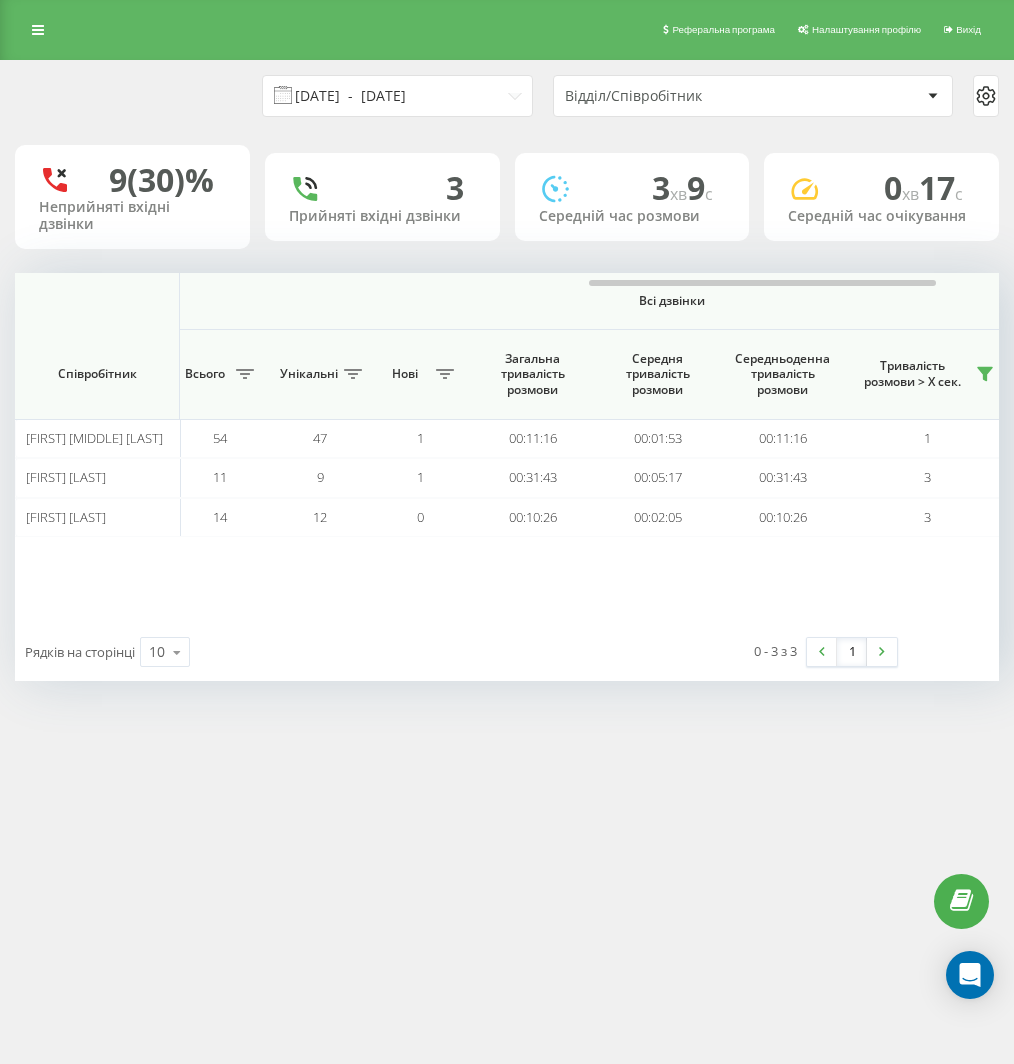 click on "[DATE]  -  [DATE]" at bounding box center (397, 96) 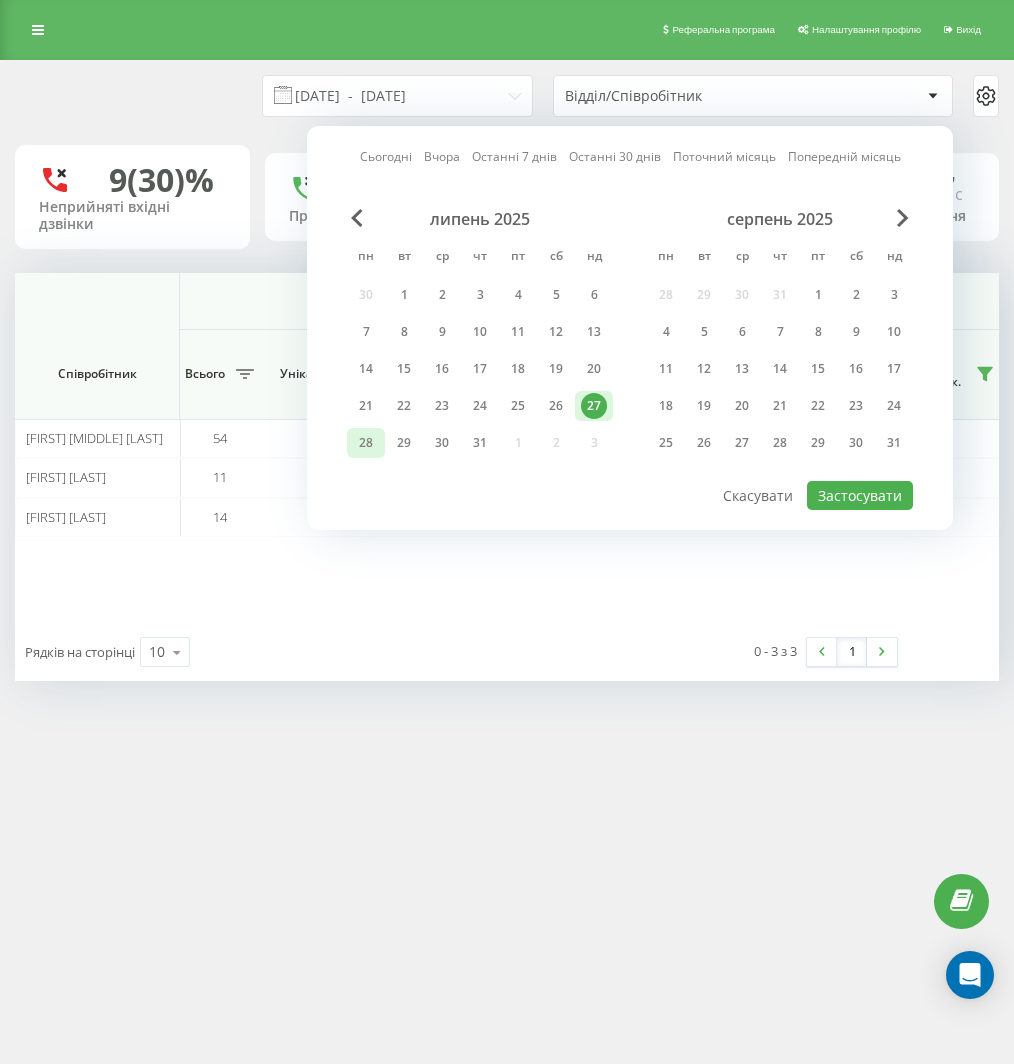 click on "28" at bounding box center (366, 443) 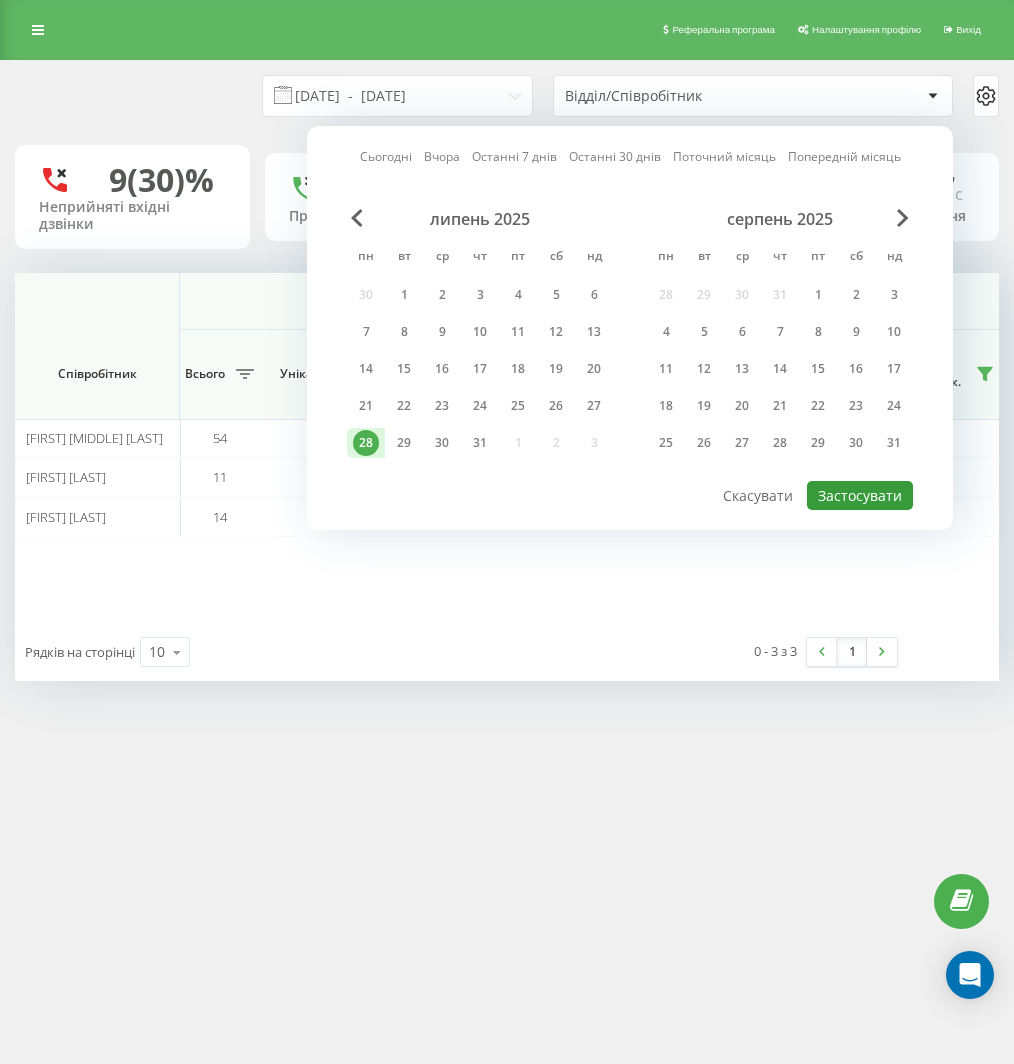 click on "Застосувати" at bounding box center [860, 495] 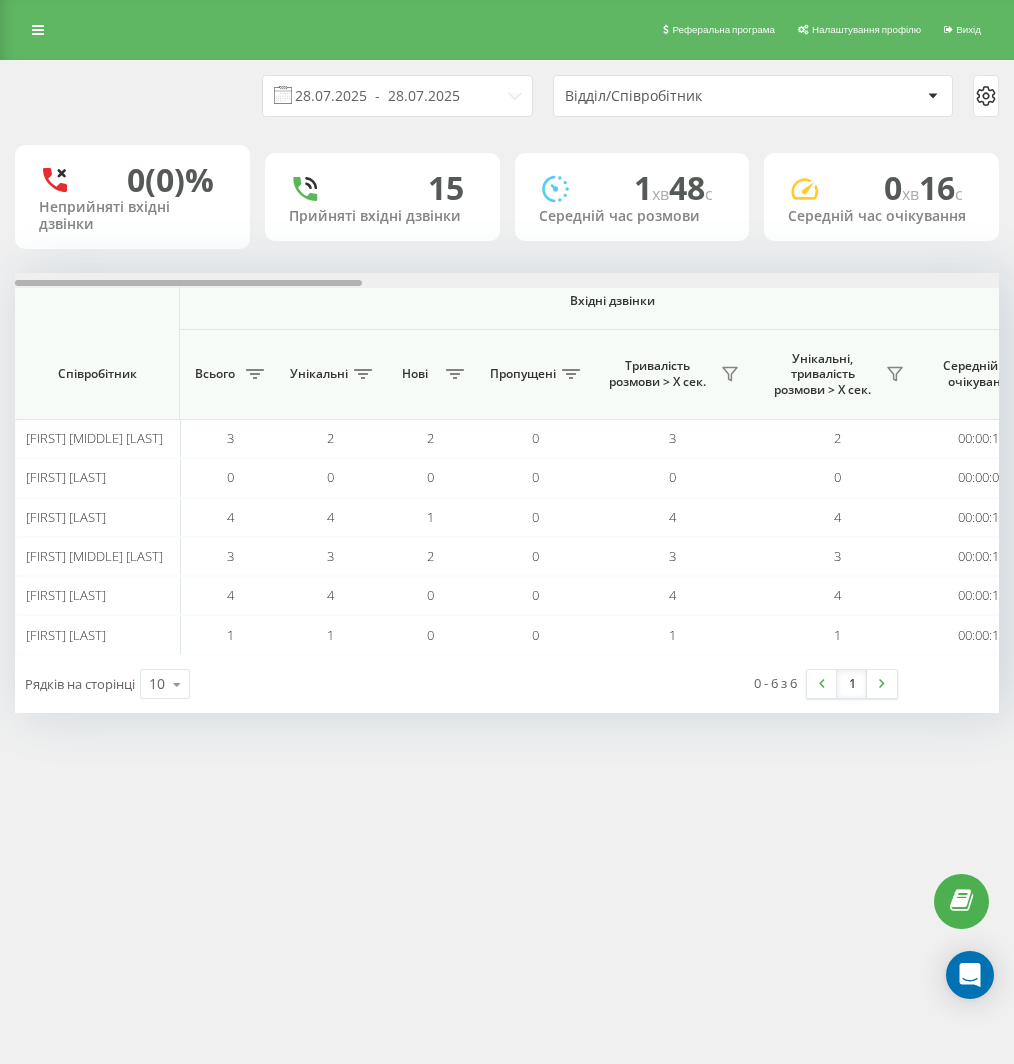 scroll, scrollTop: 0, scrollLeft: 984, axis: horizontal 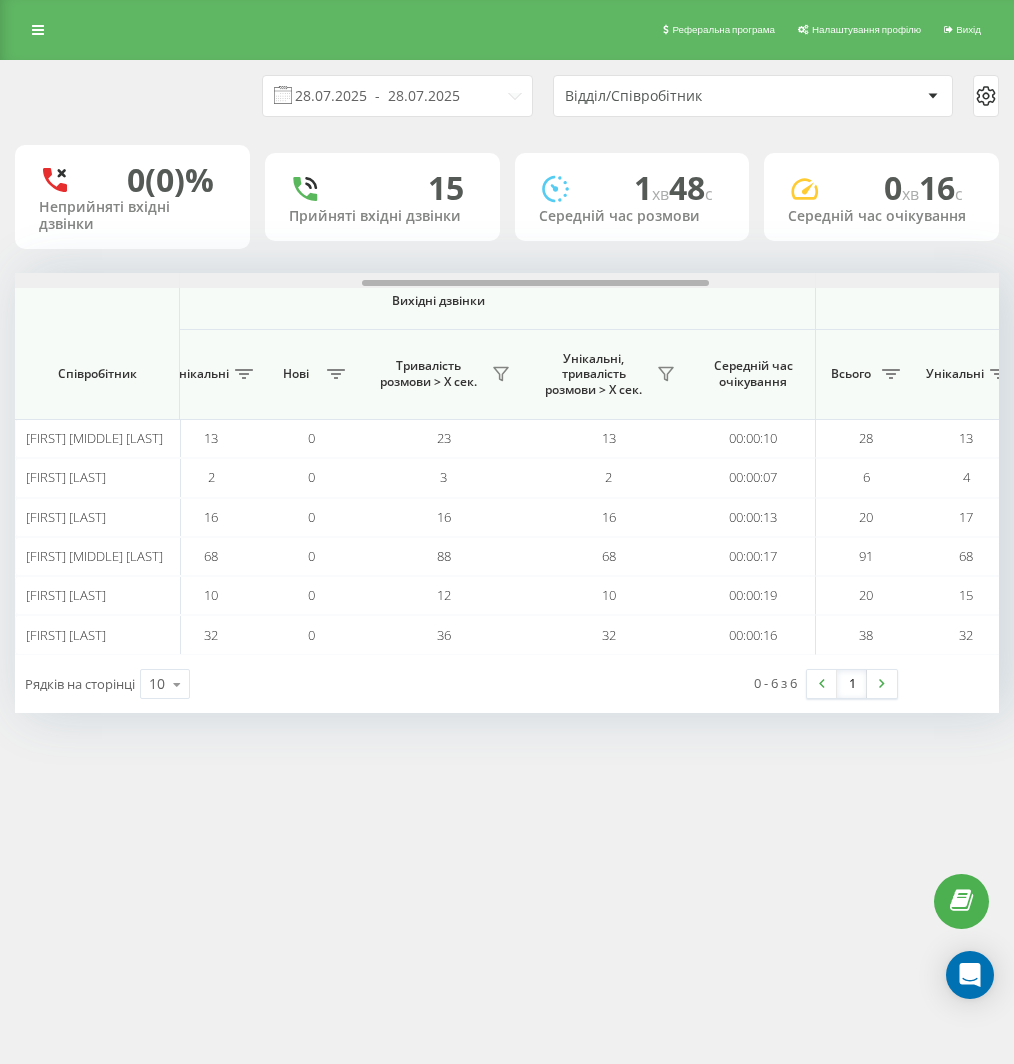 drag, startPoint x: 29, startPoint y: 286, endPoint x: 350, endPoint y: 277, distance: 321.12613 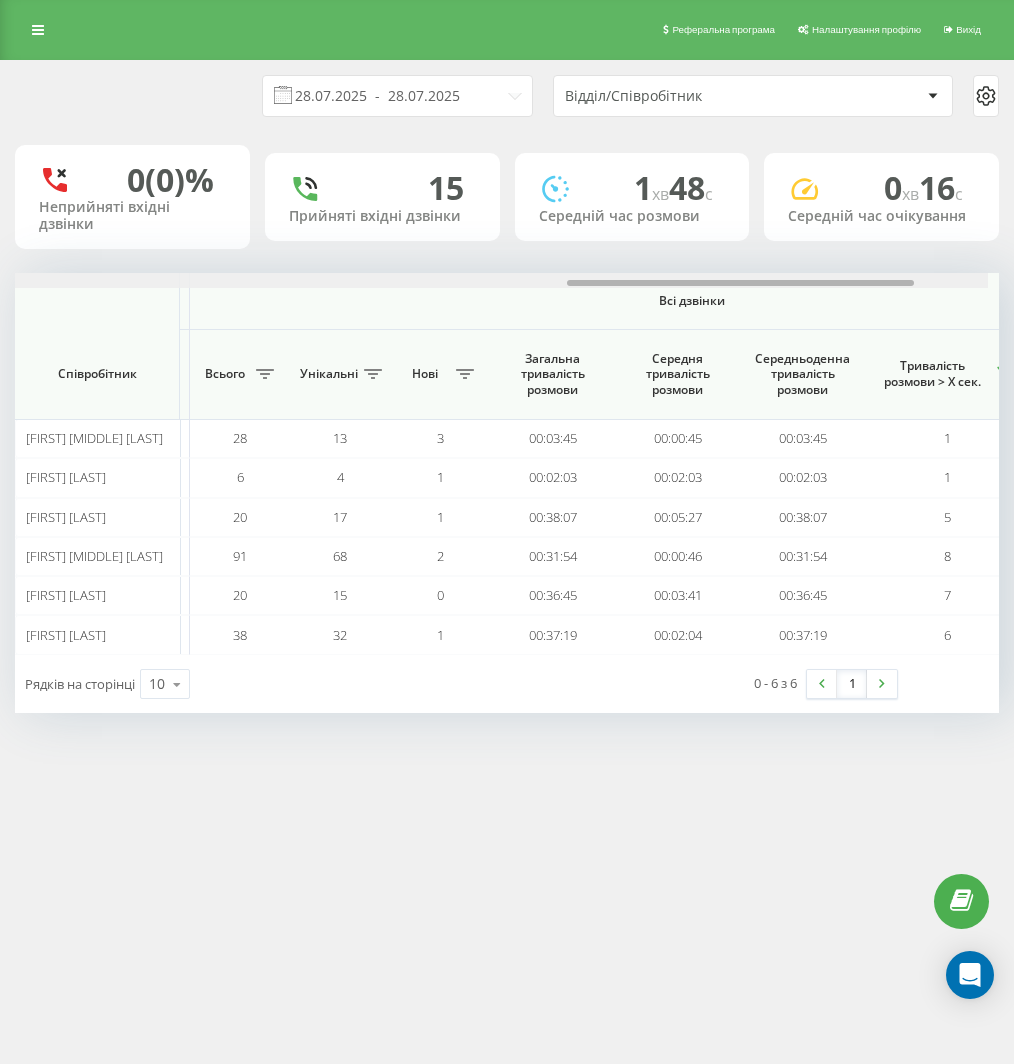 scroll, scrollTop: 0, scrollLeft: 1596, axis: horizontal 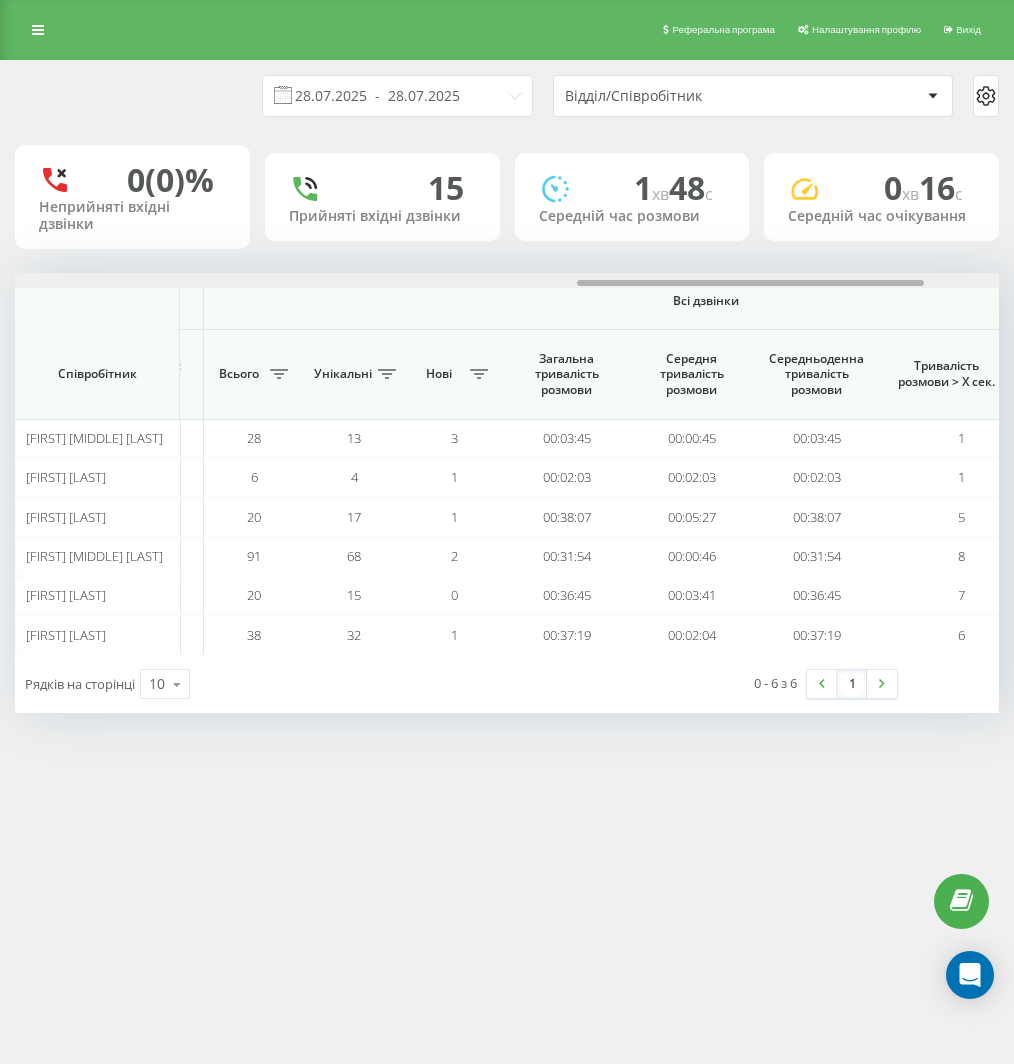 drag, startPoint x: 366, startPoint y: 282, endPoint x: 582, endPoint y: 275, distance: 216.1134 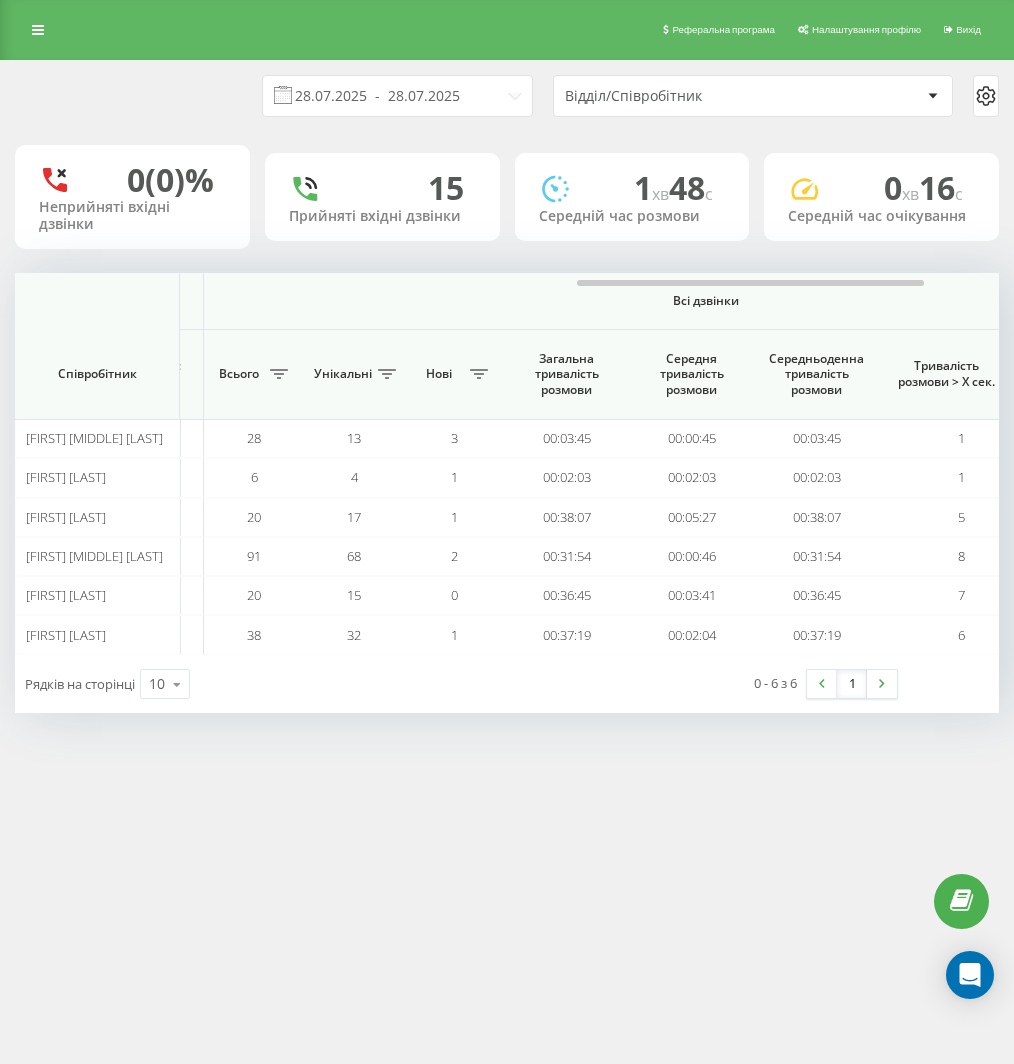 click on "28.07.2025  -  28.07.2025" at bounding box center [397, 96] 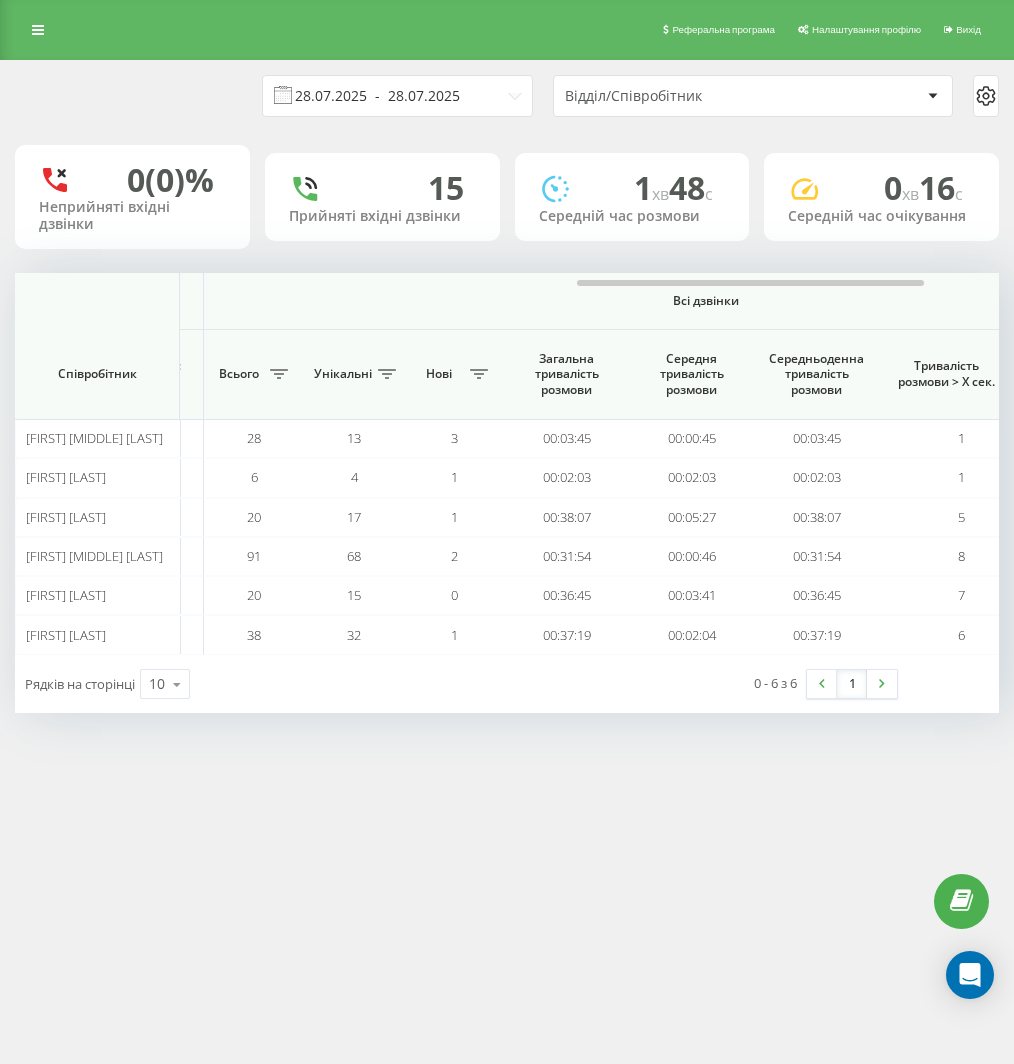 click on "28.07.2025  -  28.07.2025" at bounding box center (397, 96) 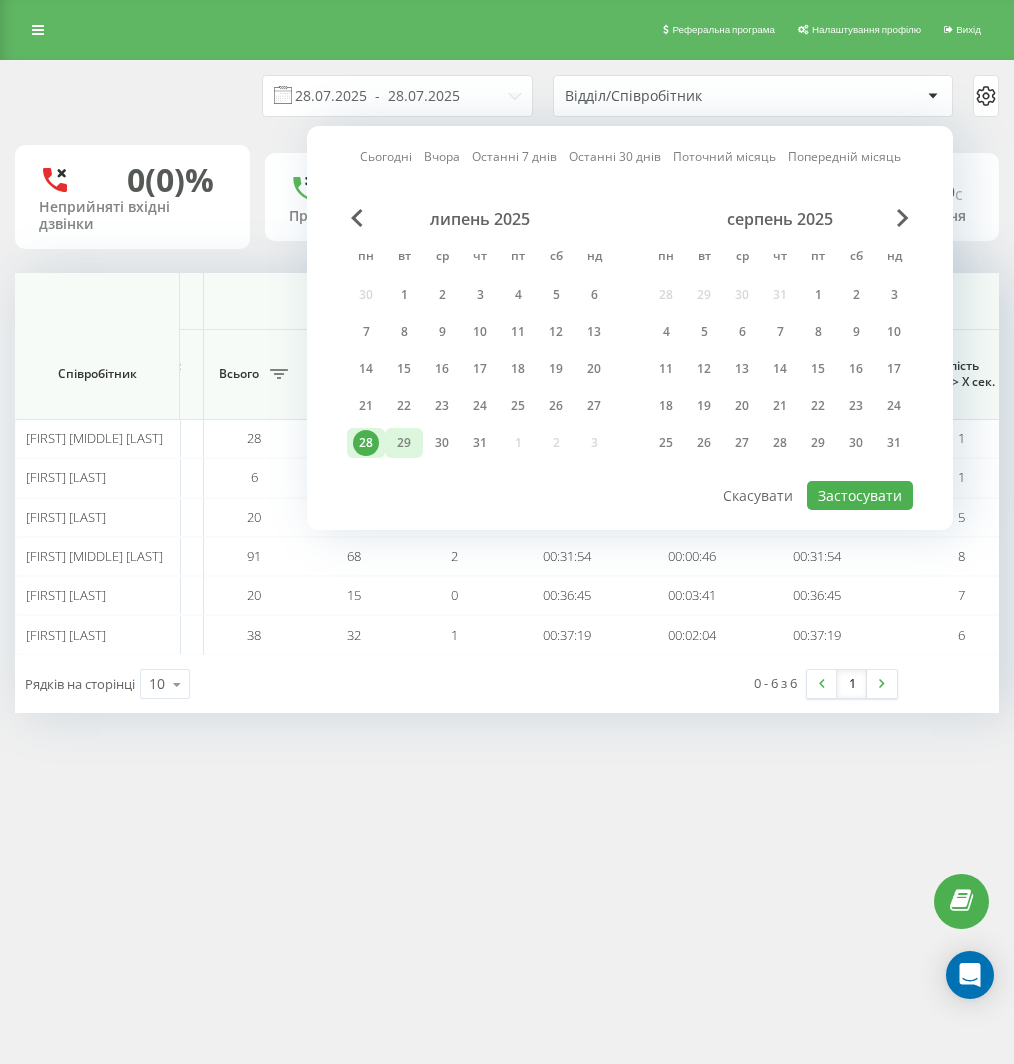 click on "29" at bounding box center [404, 443] 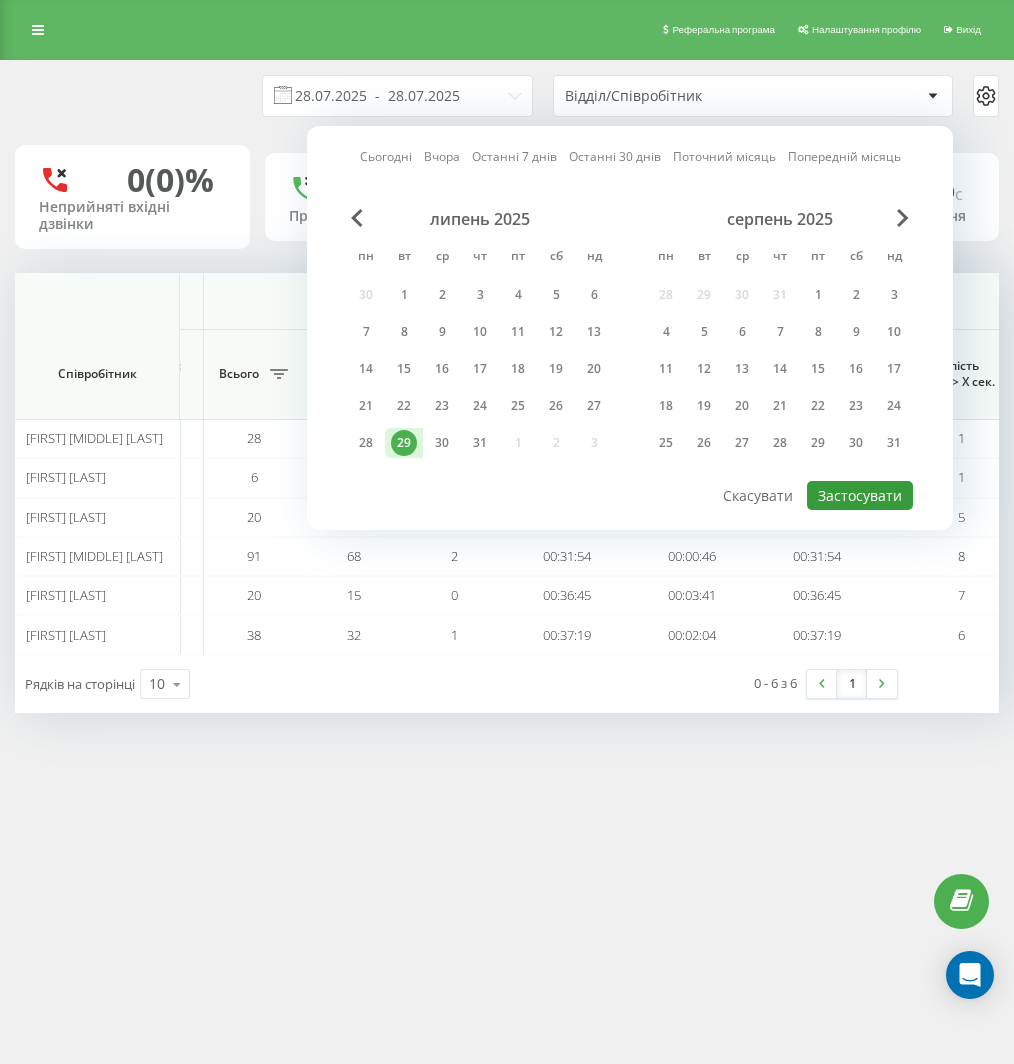 click on "Застосувати" at bounding box center [860, 495] 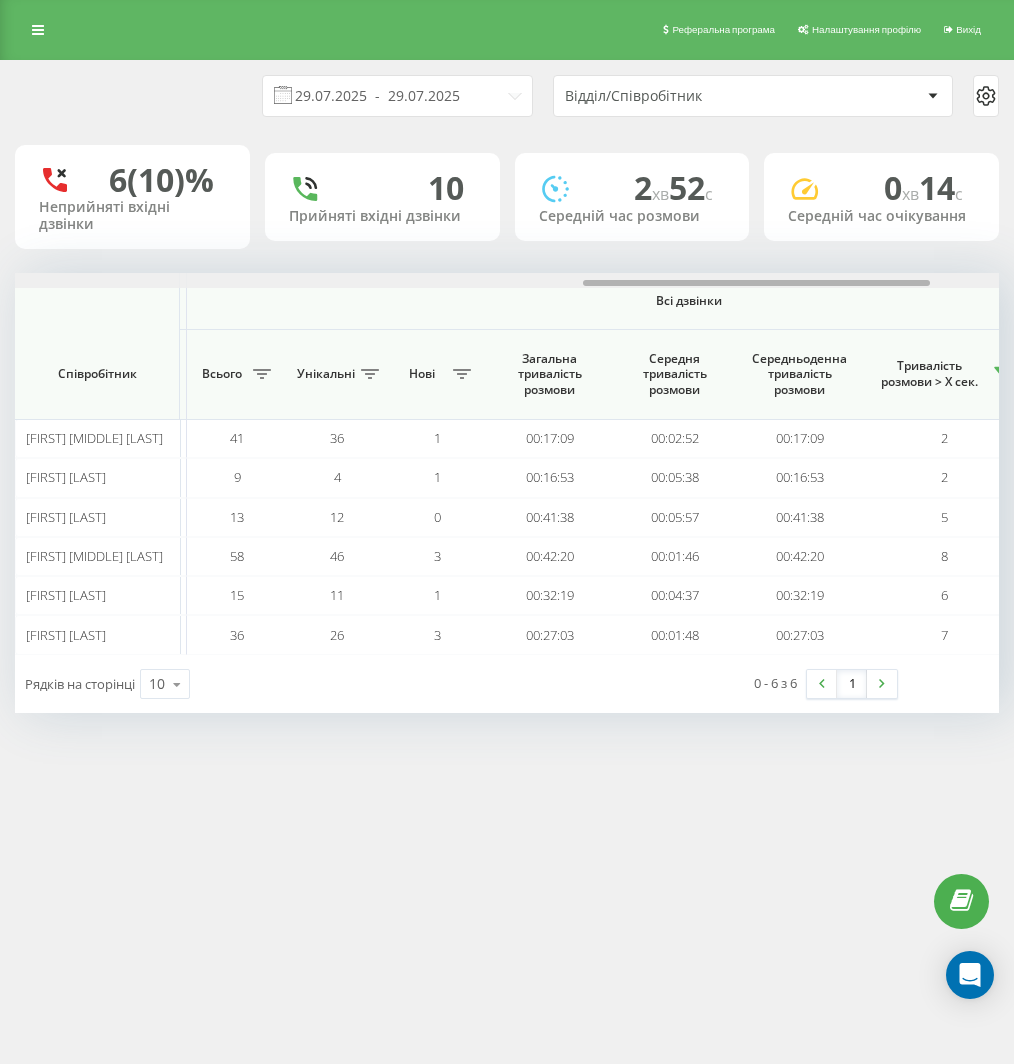 scroll, scrollTop: 0, scrollLeft: 1616, axis: horizontal 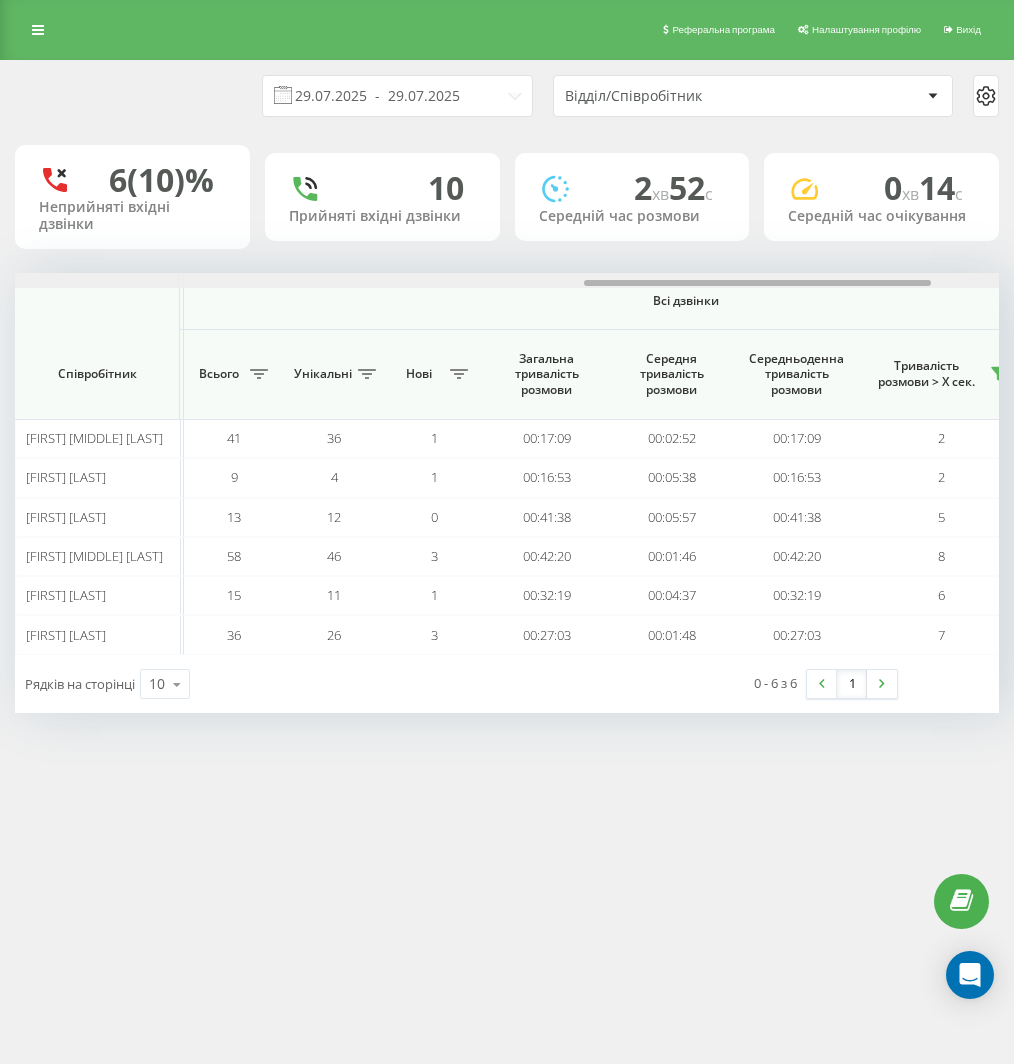 drag, startPoint x: 32, startPoint y: 282, endPoint x: 602, endPoint y: 254, distance: 570.6873 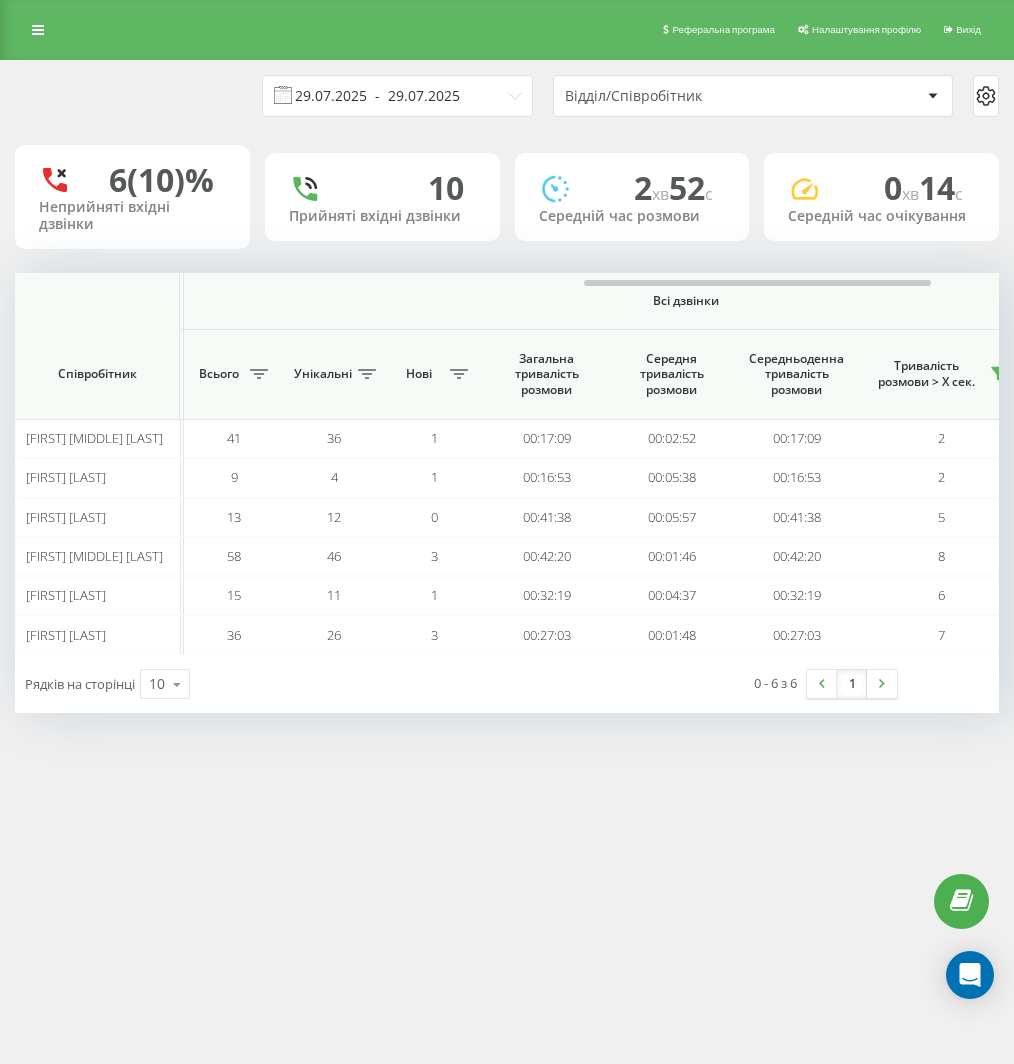 click on "29.07.2025  -  29.07.2025" at bounding box center [397, 96] 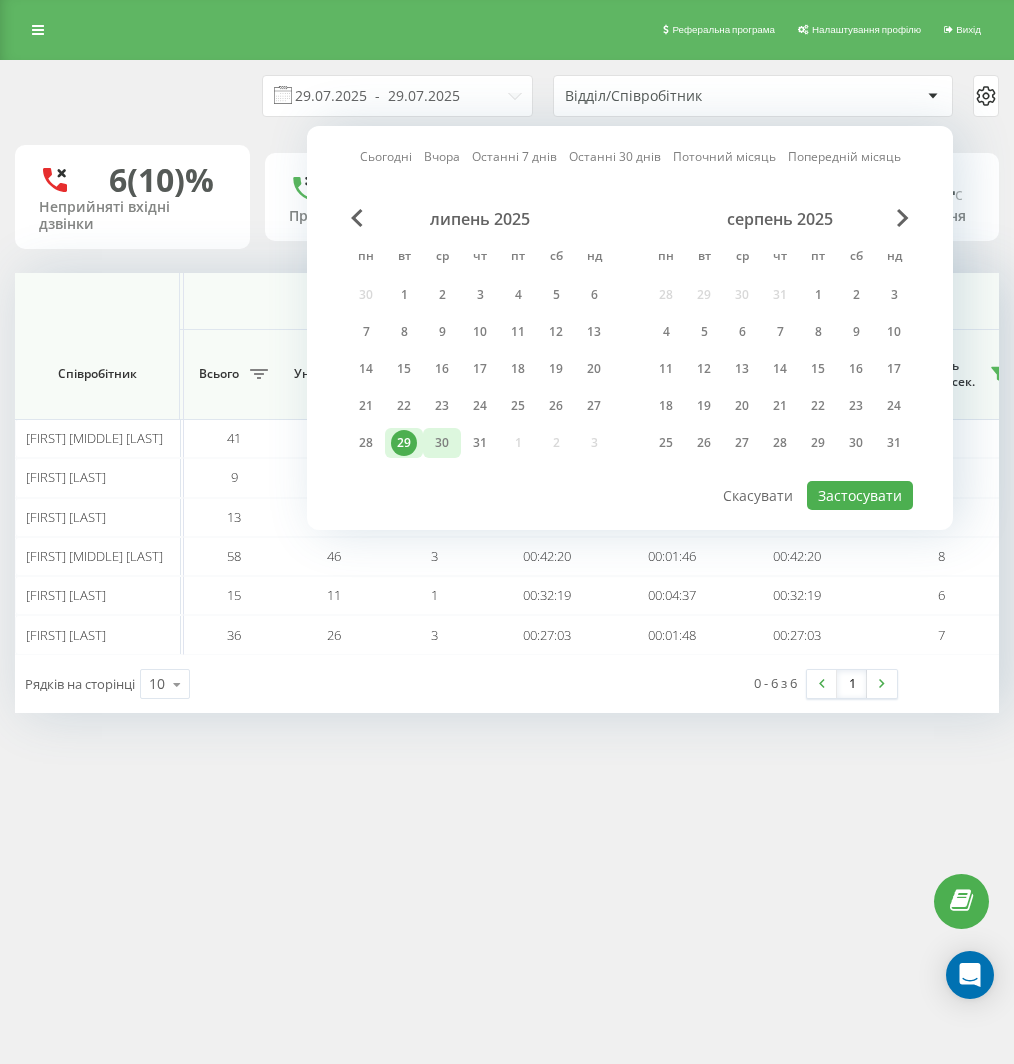 click on "30" at bounding box center (442, 443) 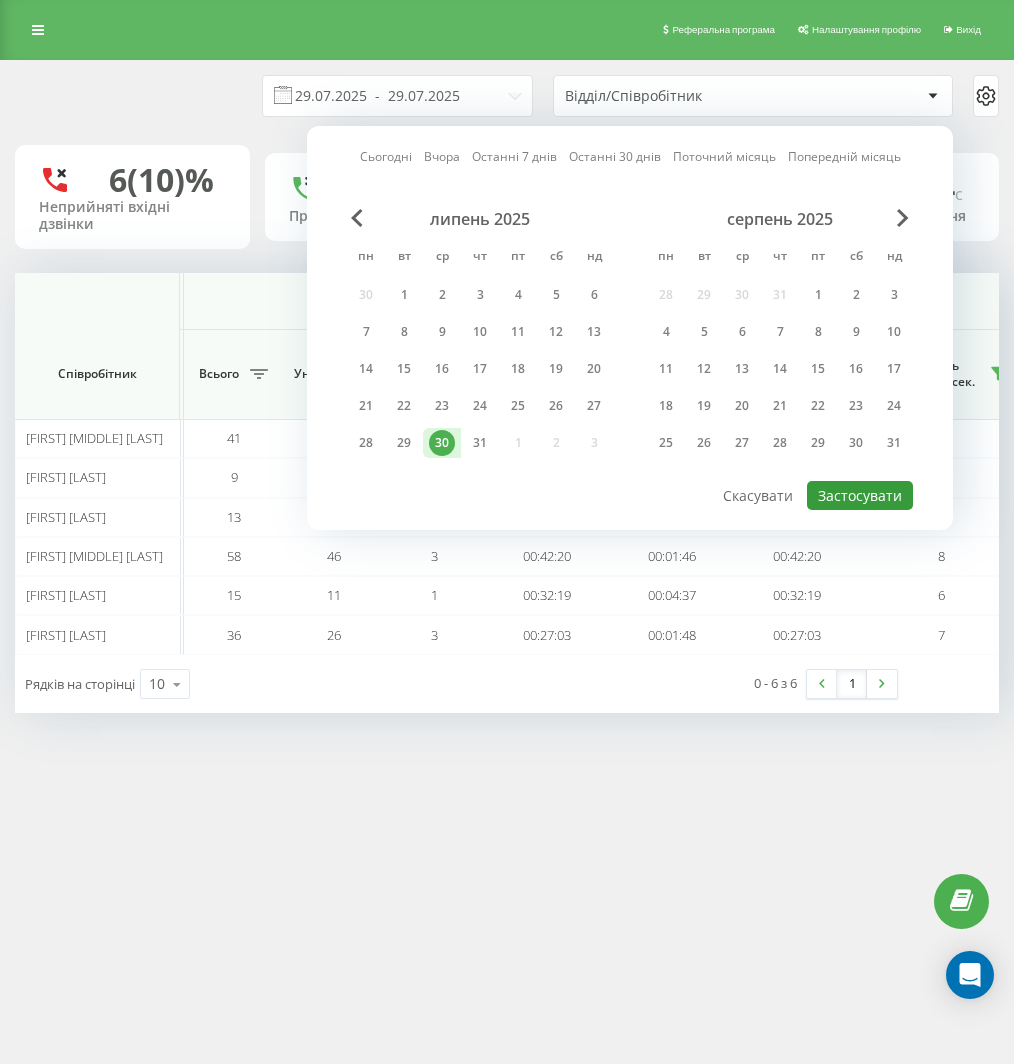 click on "Застосувати" at bounding box center (860, 495) 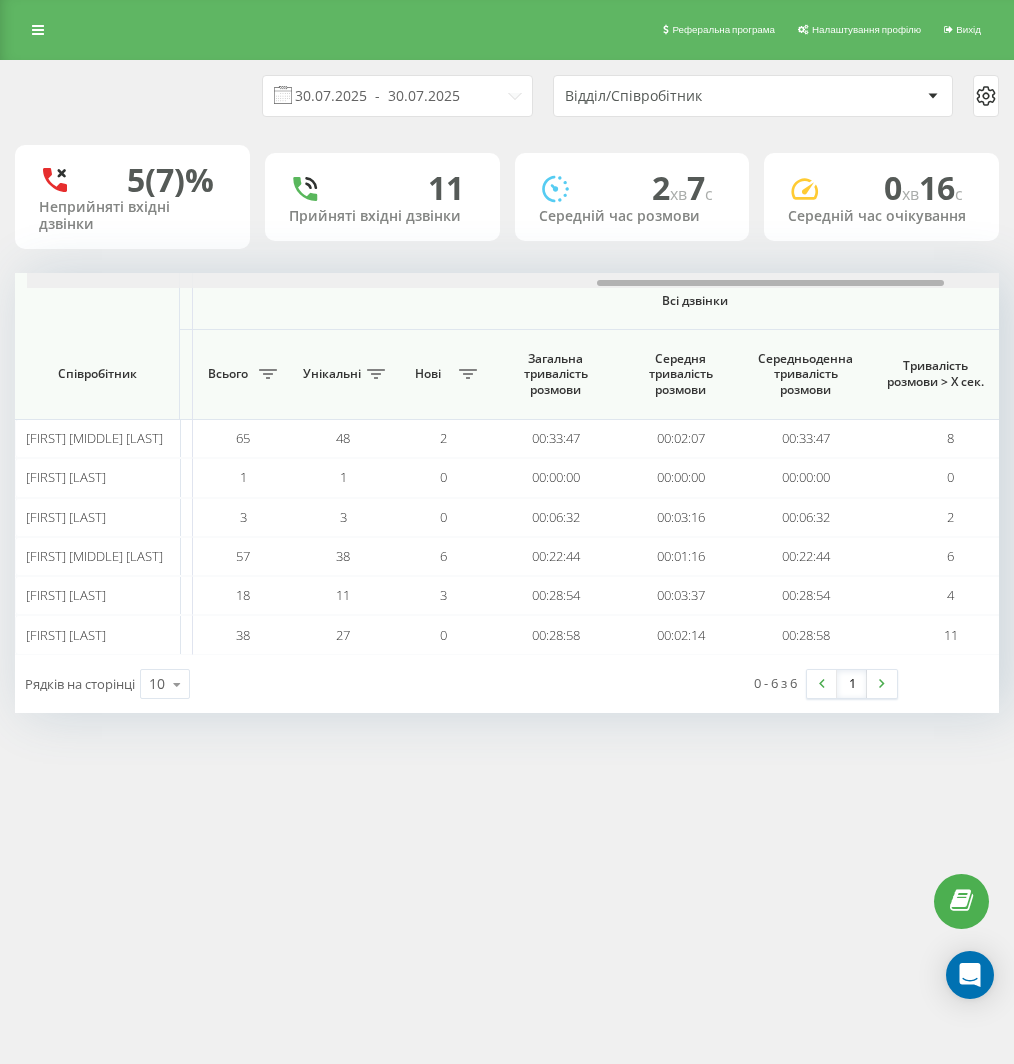 scroll, scrollTop: 0, scrollLeft: 1618, axis: horizontal 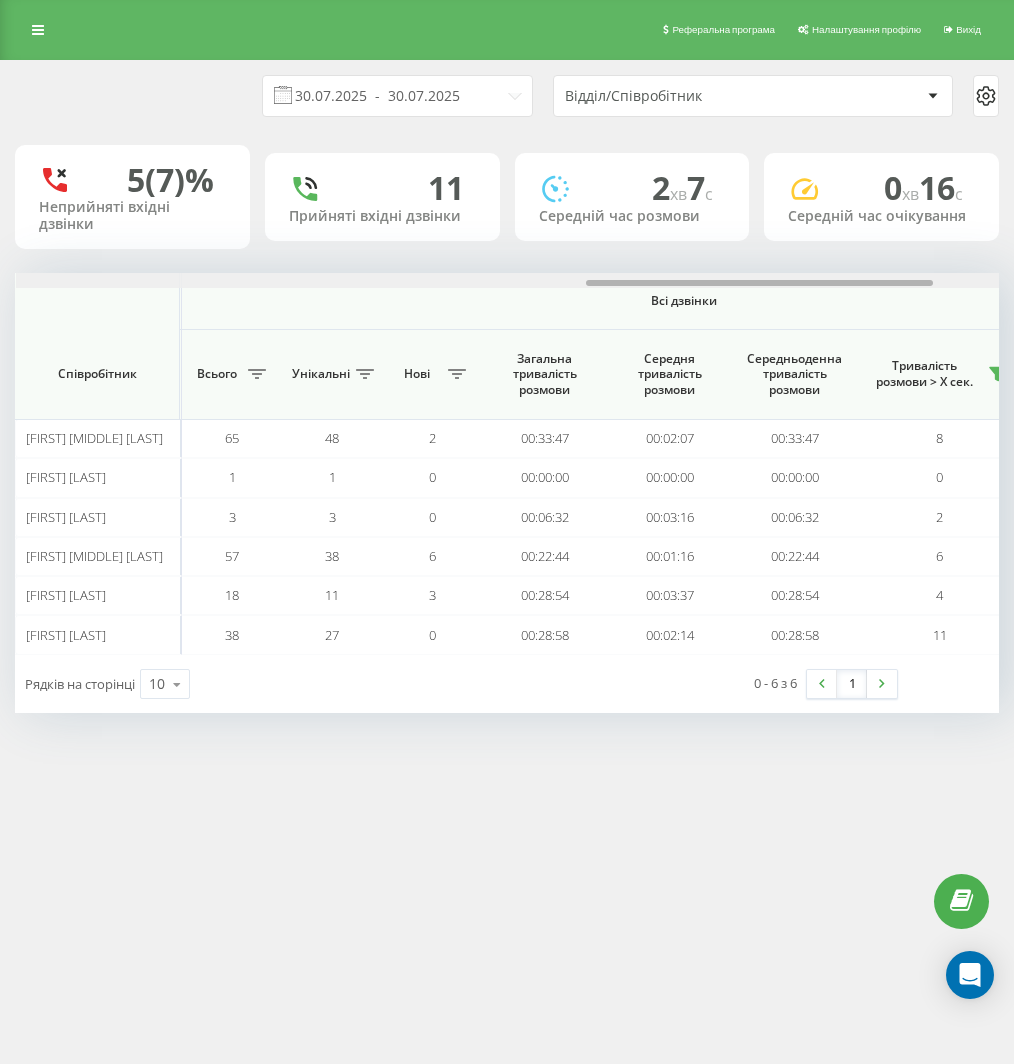 drag, startPoint x: 21, startPoint y: 282, endPoint x: 592, endPoint y: 248, distance: 572.01135 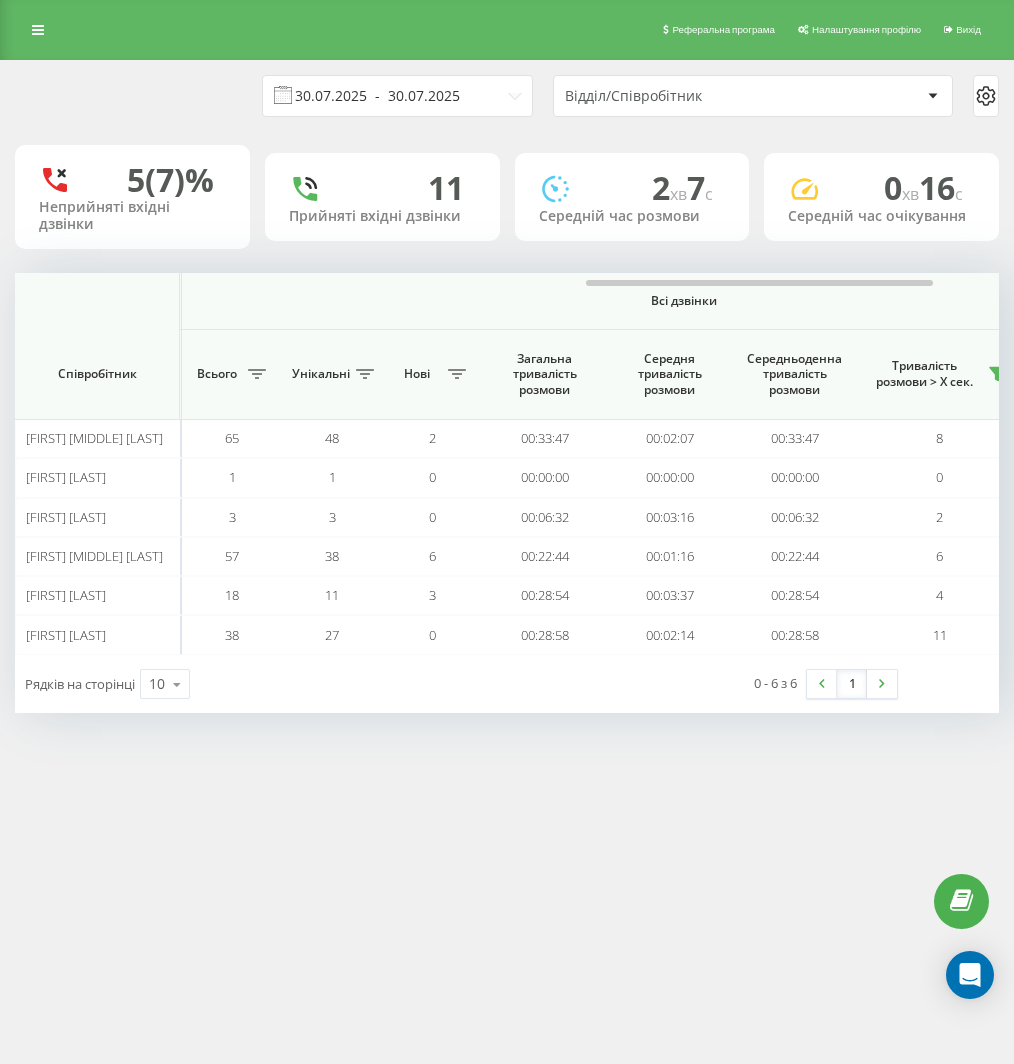 click on "30.07.2025  -  30.07.2025" at bounding box center [397, 96] 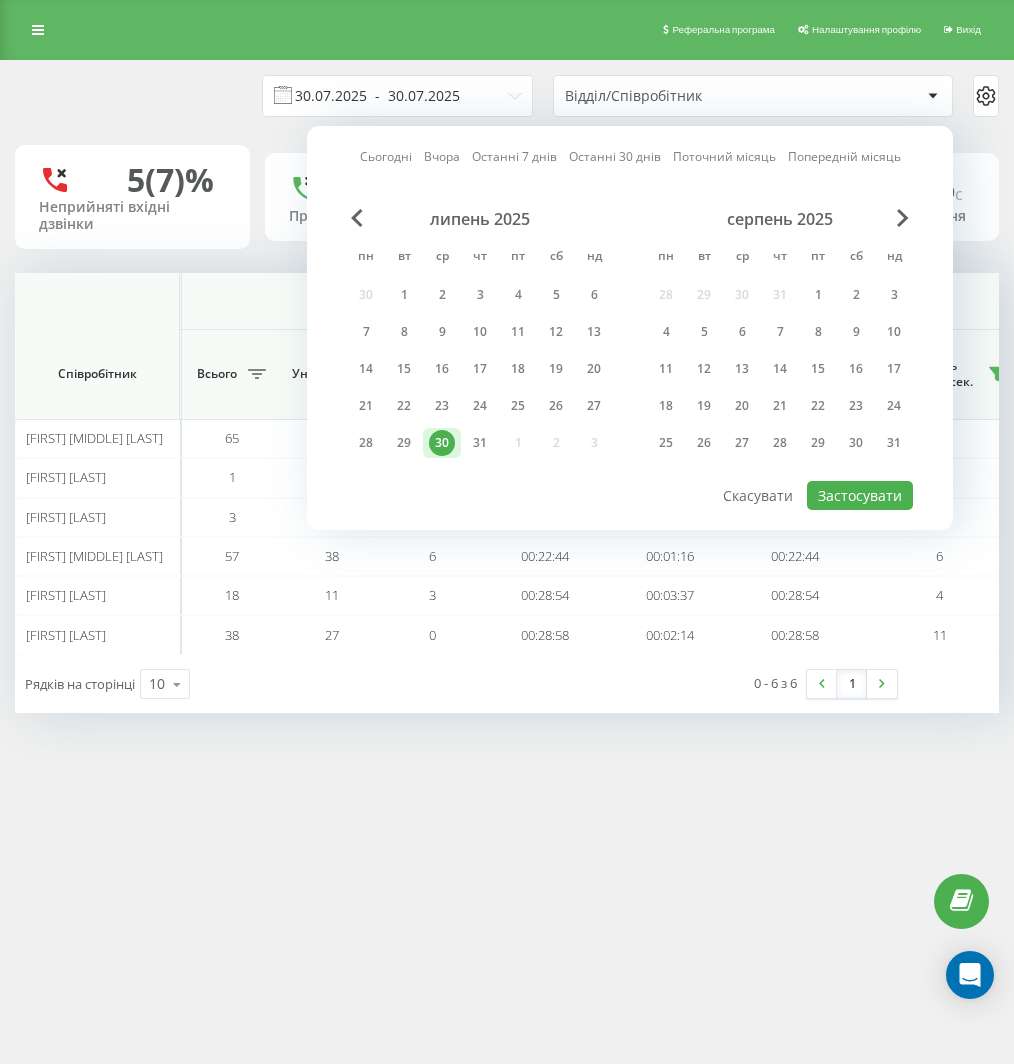 click on "30.07.2025  -  30.07.2025" at bounding box center [397, 96] 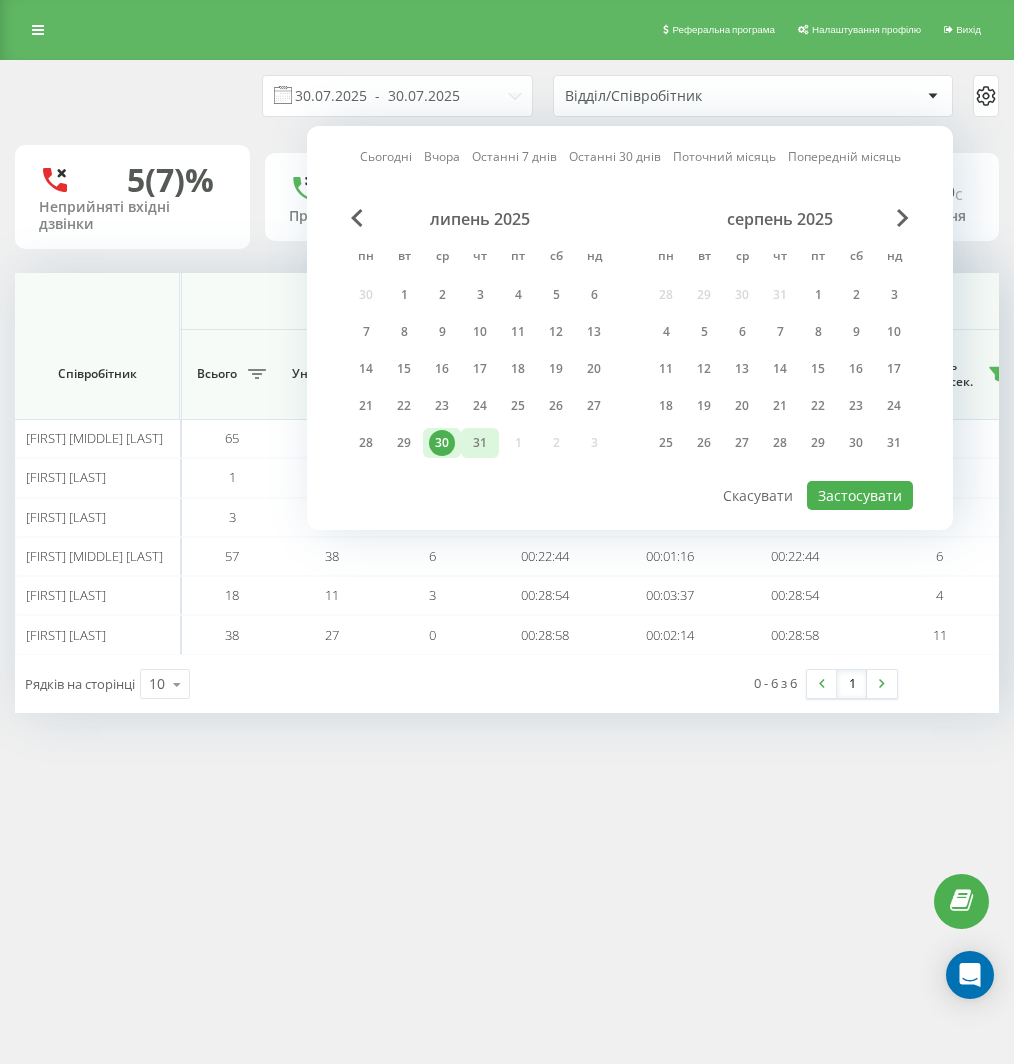 click on "31" at bounding box center (480, 443) 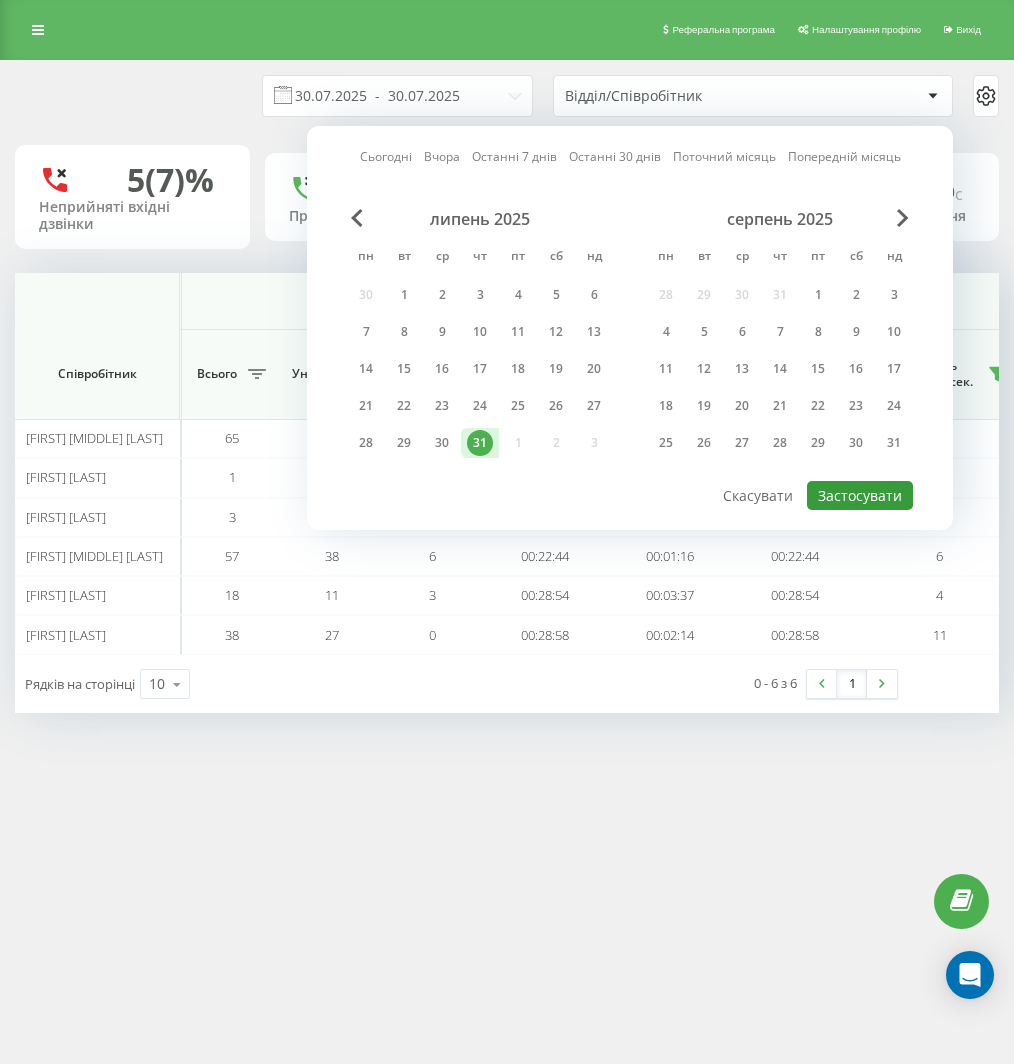 click on "Застосувати" at bounding box center (860, 495) 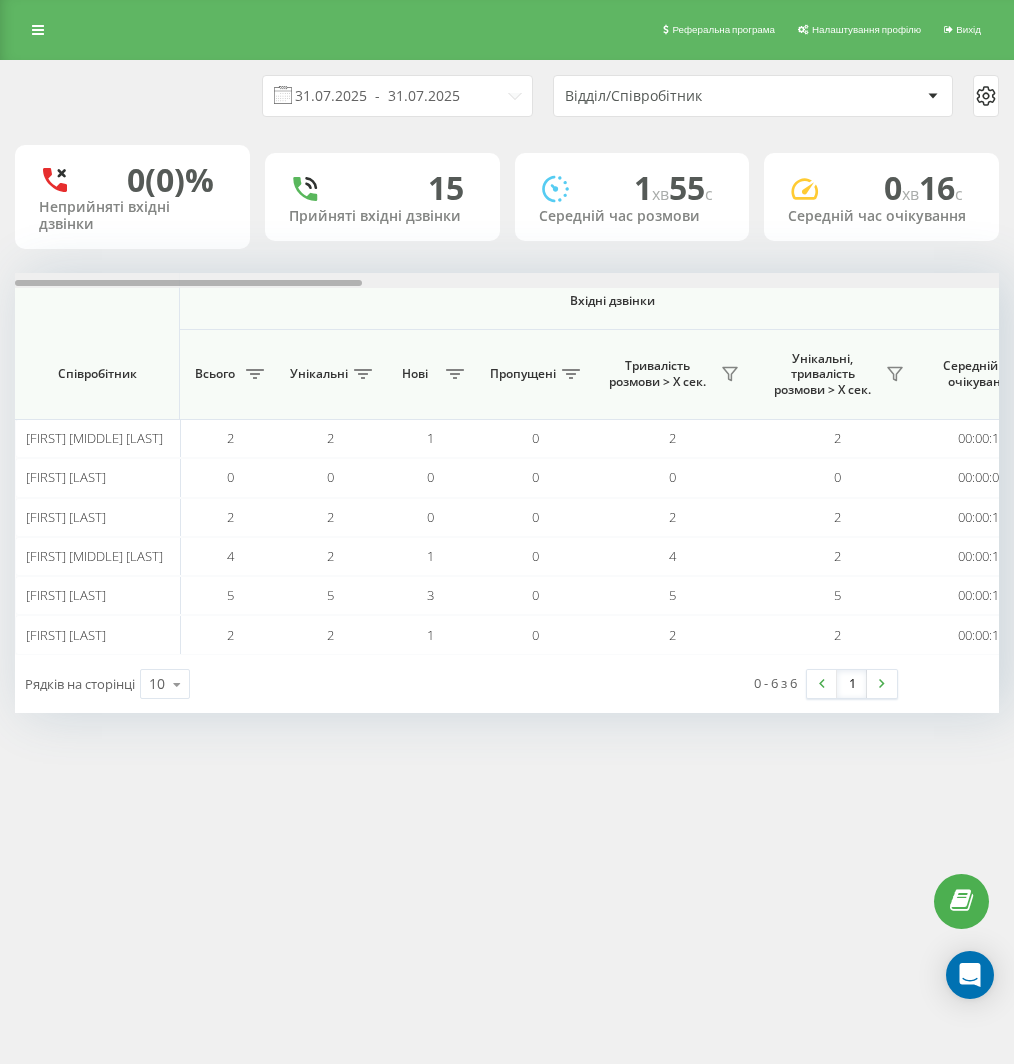 scroll, scrollTop: 0, scrollLeft: 984, axis: horizontal 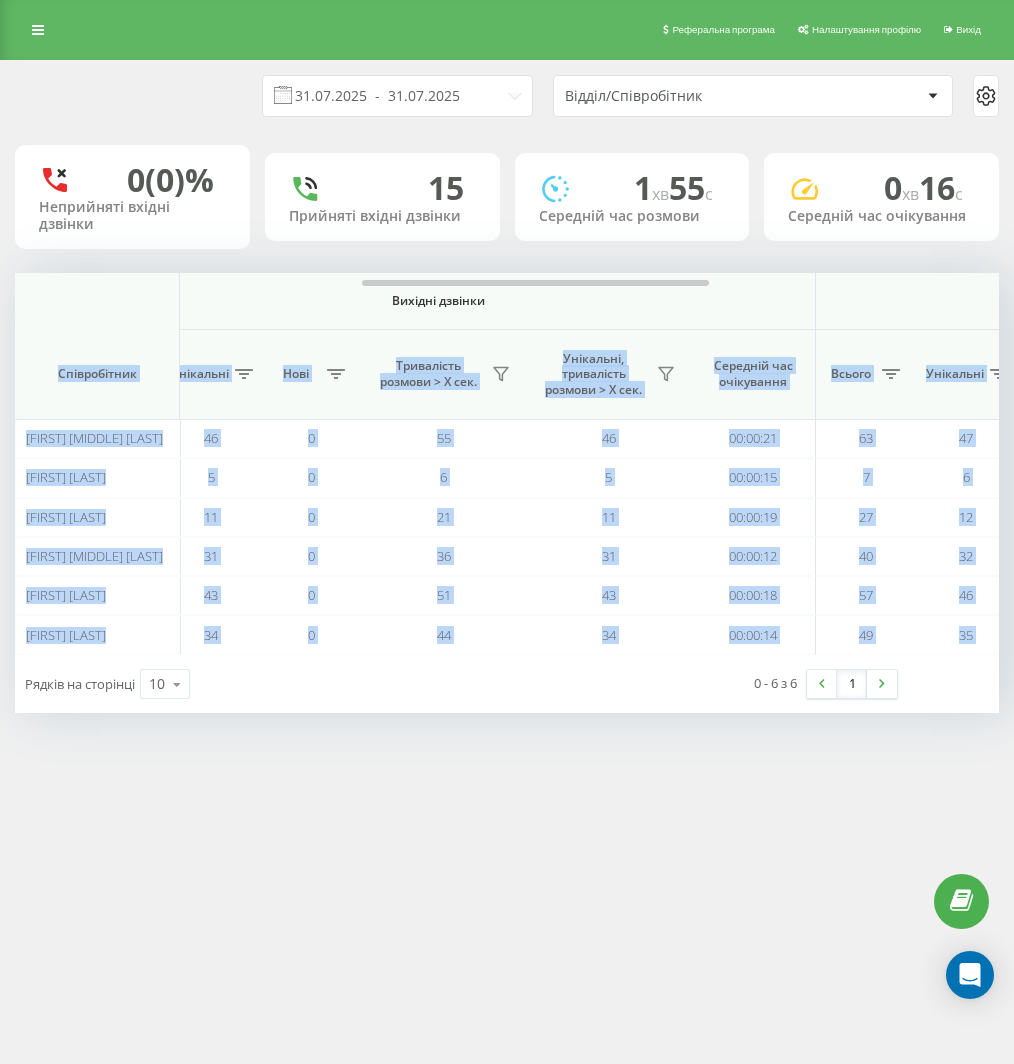 drag, startPoint x: 45, startPoint y: 279, endPoint x: 543, endPoint y: 296, distance: 498.29007 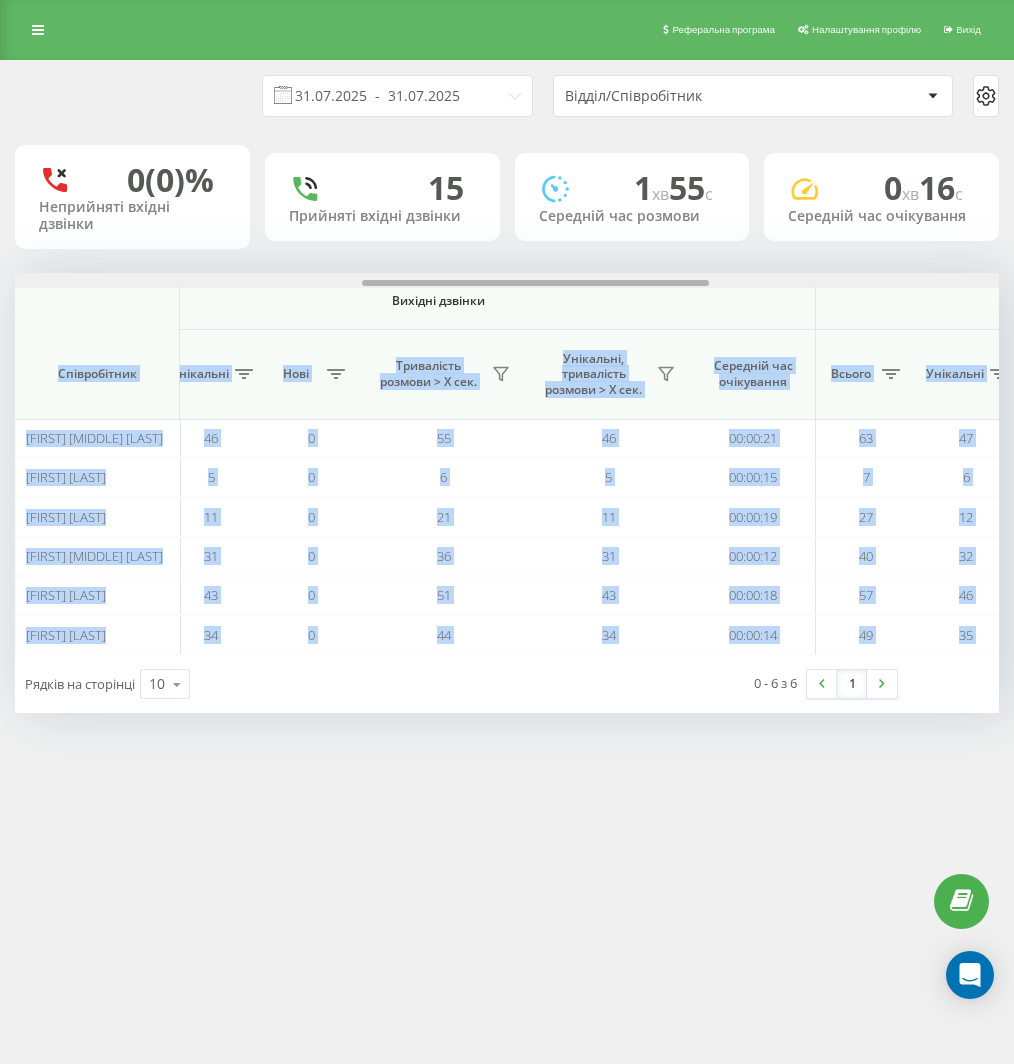 scroll, scrollTop: 0, scrollLeft: 1806, axis: horizontal 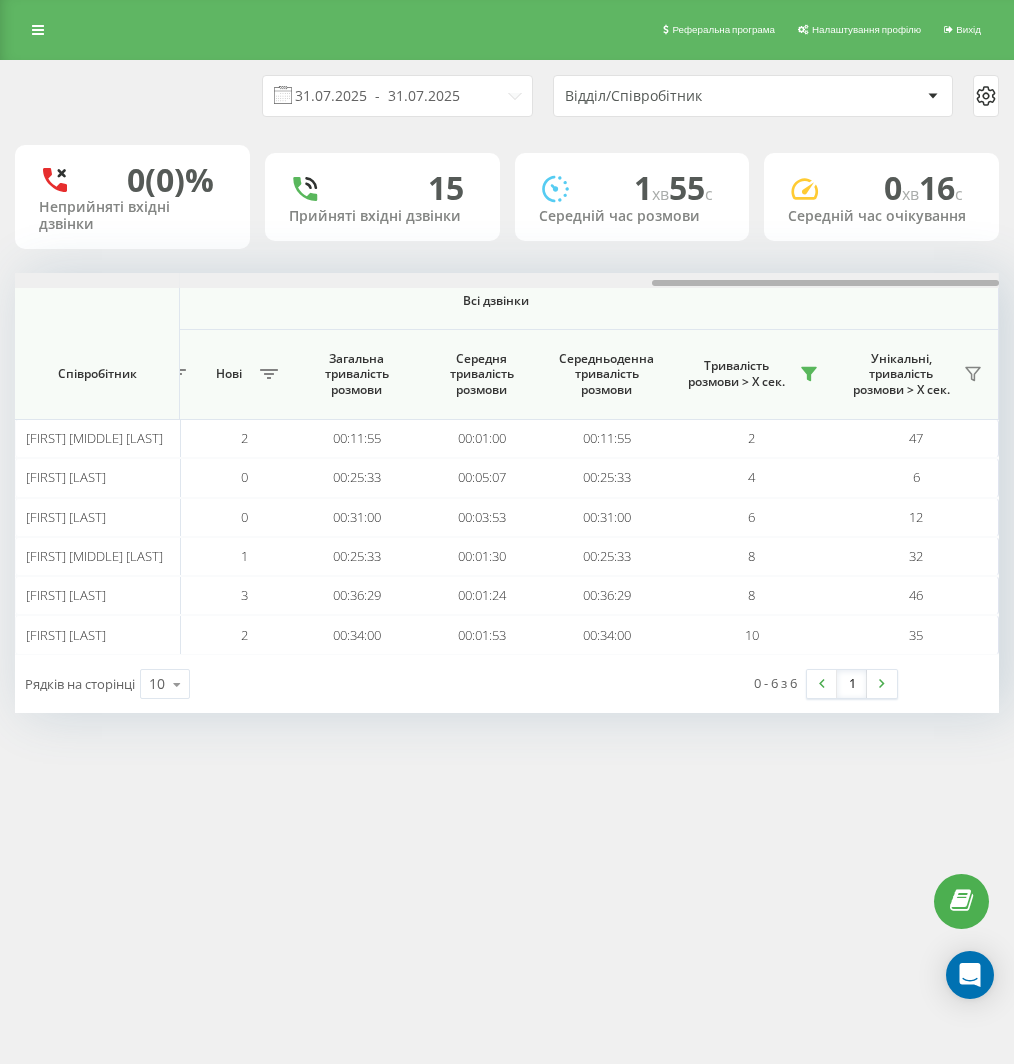 drag, startPoint x: 368, startPoint y: 279, endPoint x: 616, endPoint y: 276, distance: 248.01814 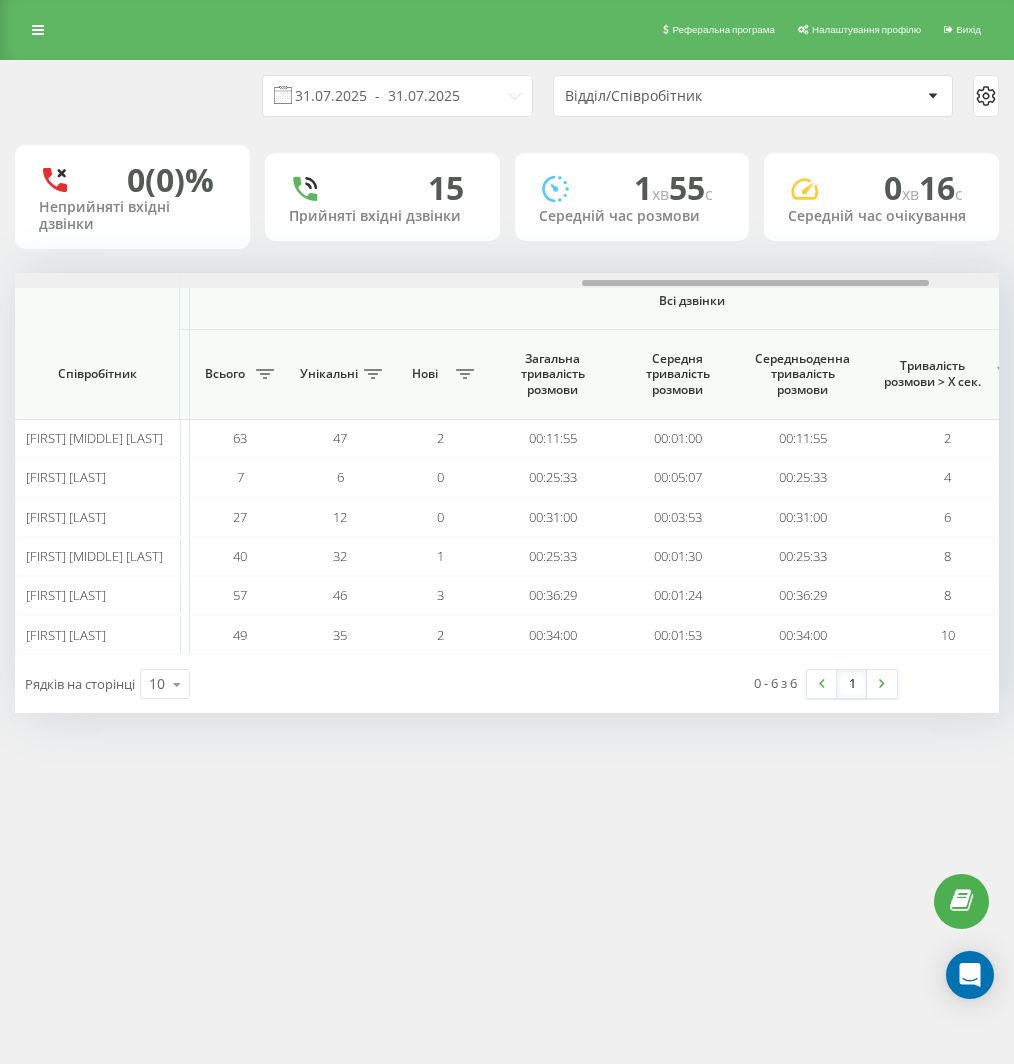 scroll, scrollTop: 0, scrollLeft: 1616, axis: horizontal 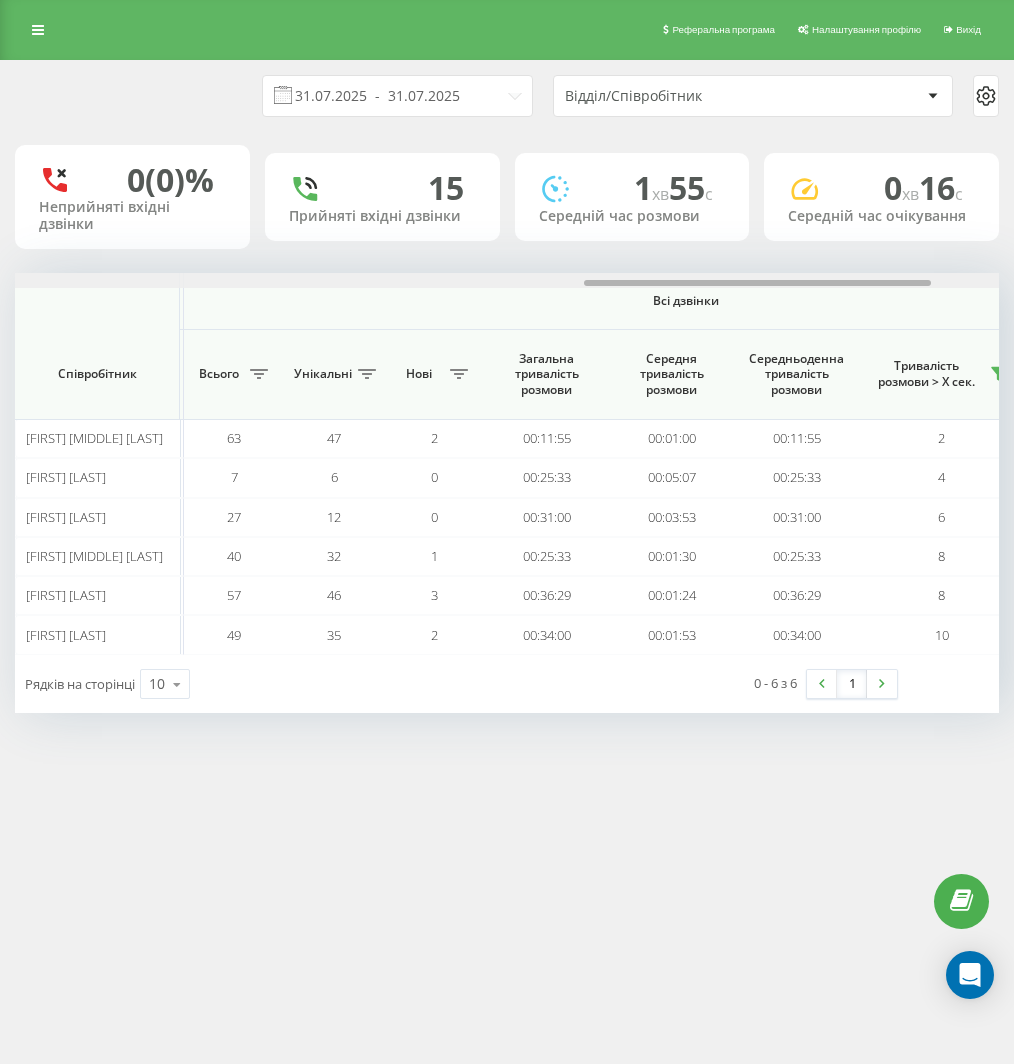 drag, startPoint x: 686, startPoint y: 281, endPoint x: 619, endPoint y: 267, distance: 68.44706 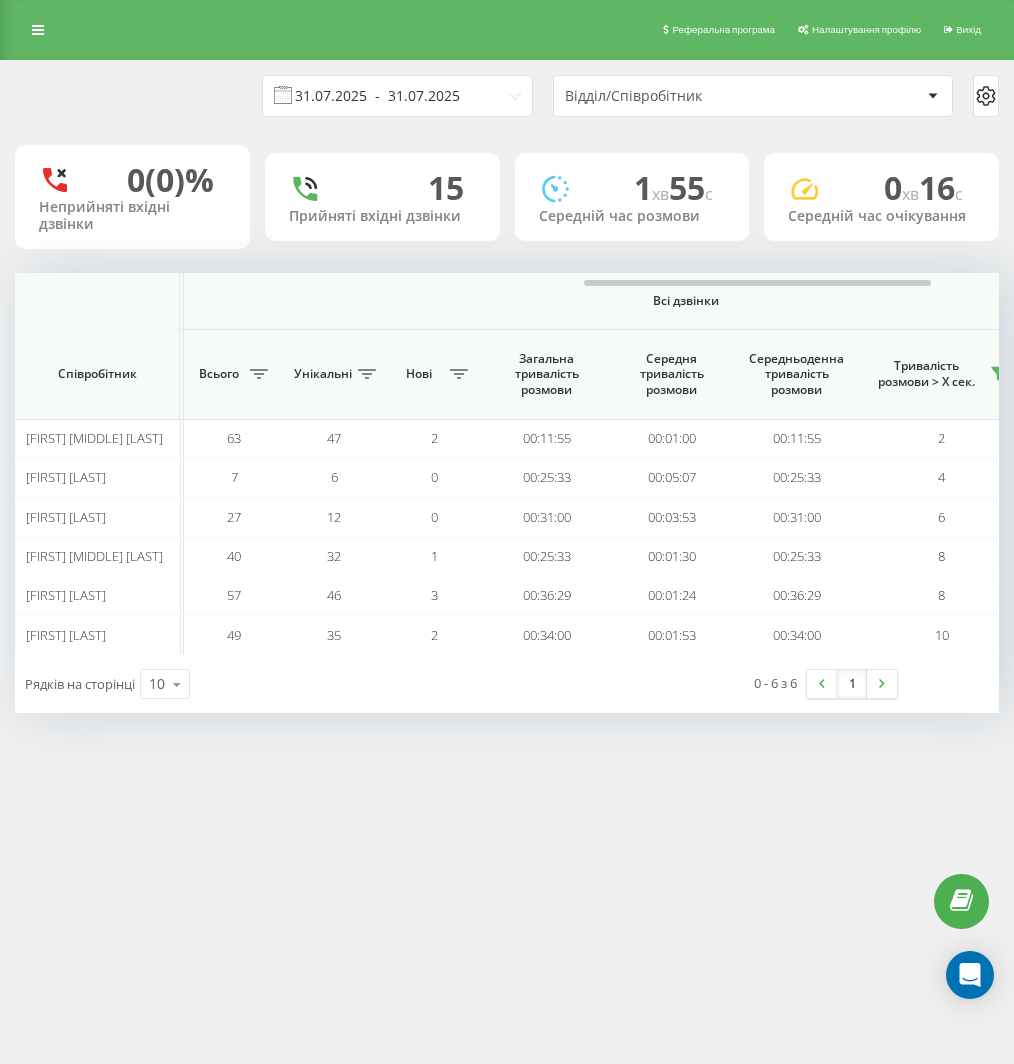 click on "31.07.2025  -  31.07.2025" at bounding box center (397, 96) 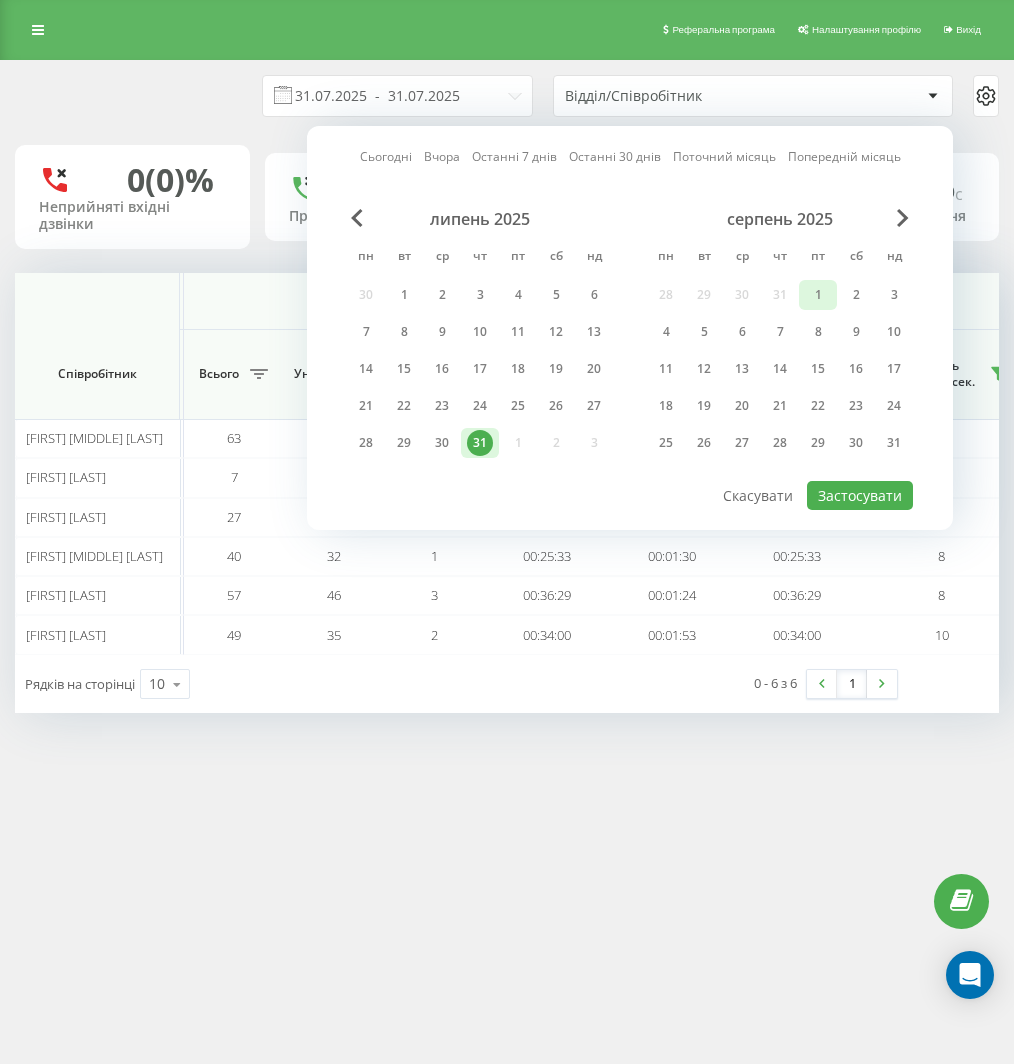 click on "1" at bounding box center (818, 295) 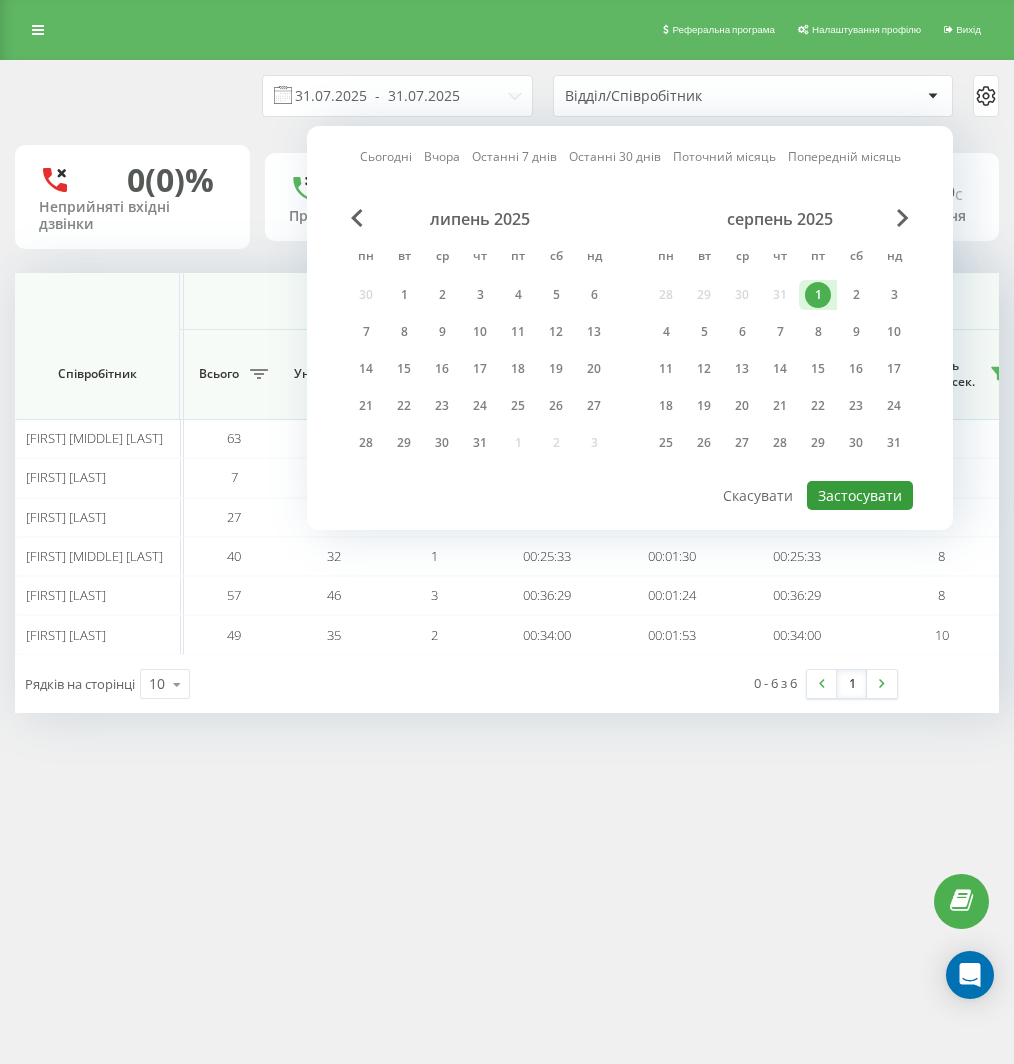 click on "Застосувати" at bounding box center (860, 495) 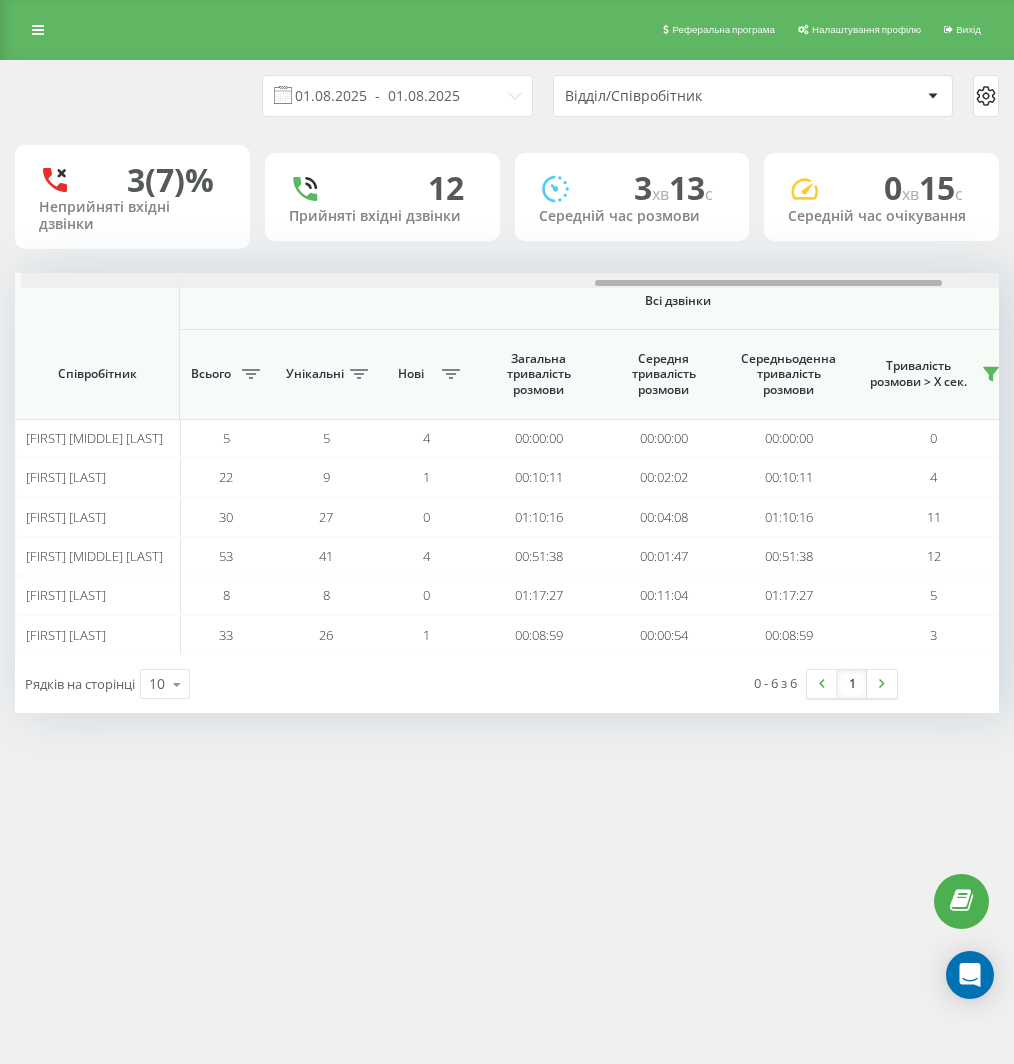 scroll, scrollTop: 0, scrollLeft: 1630, axis: horizontal 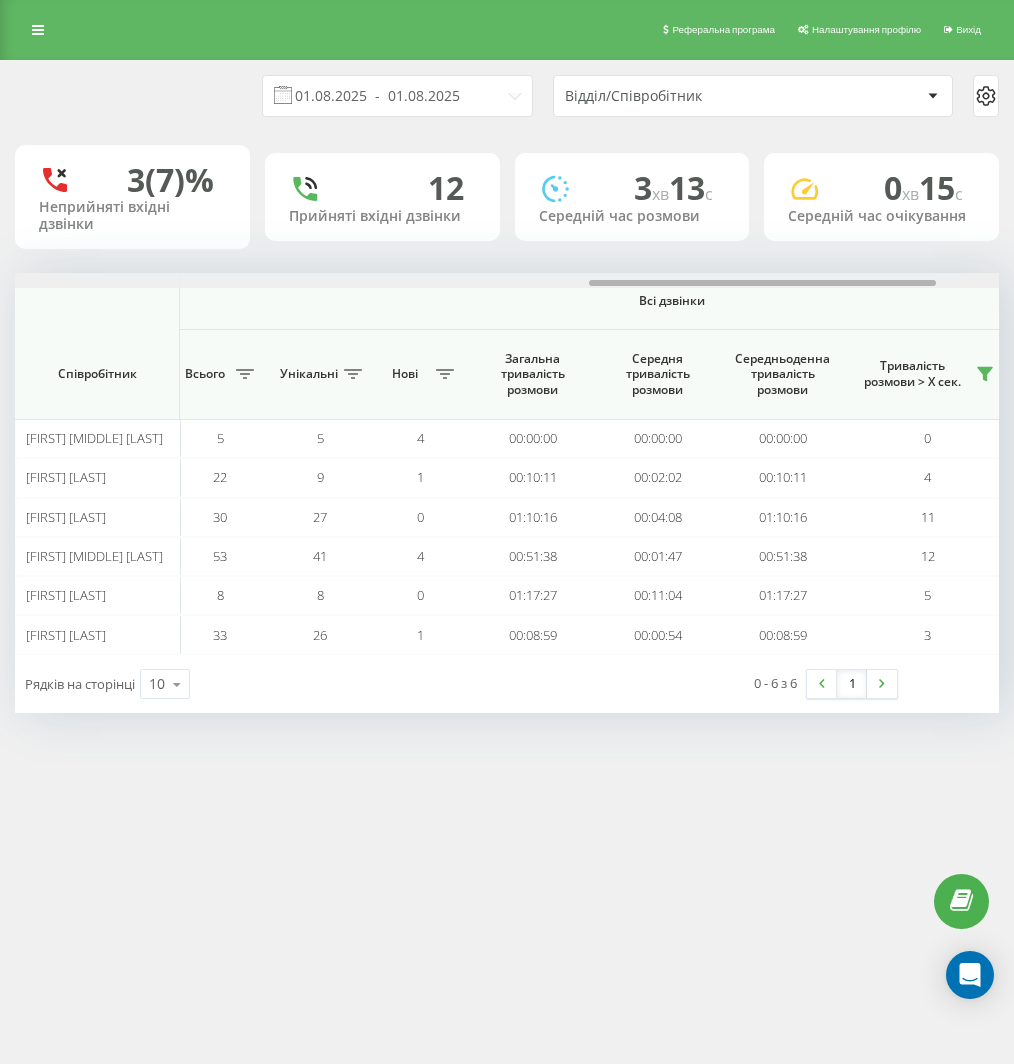 drag, startPoint x: 73, startPoint y: 279, endPoint x: 648, endPoint y: 291, distance: 575.1252 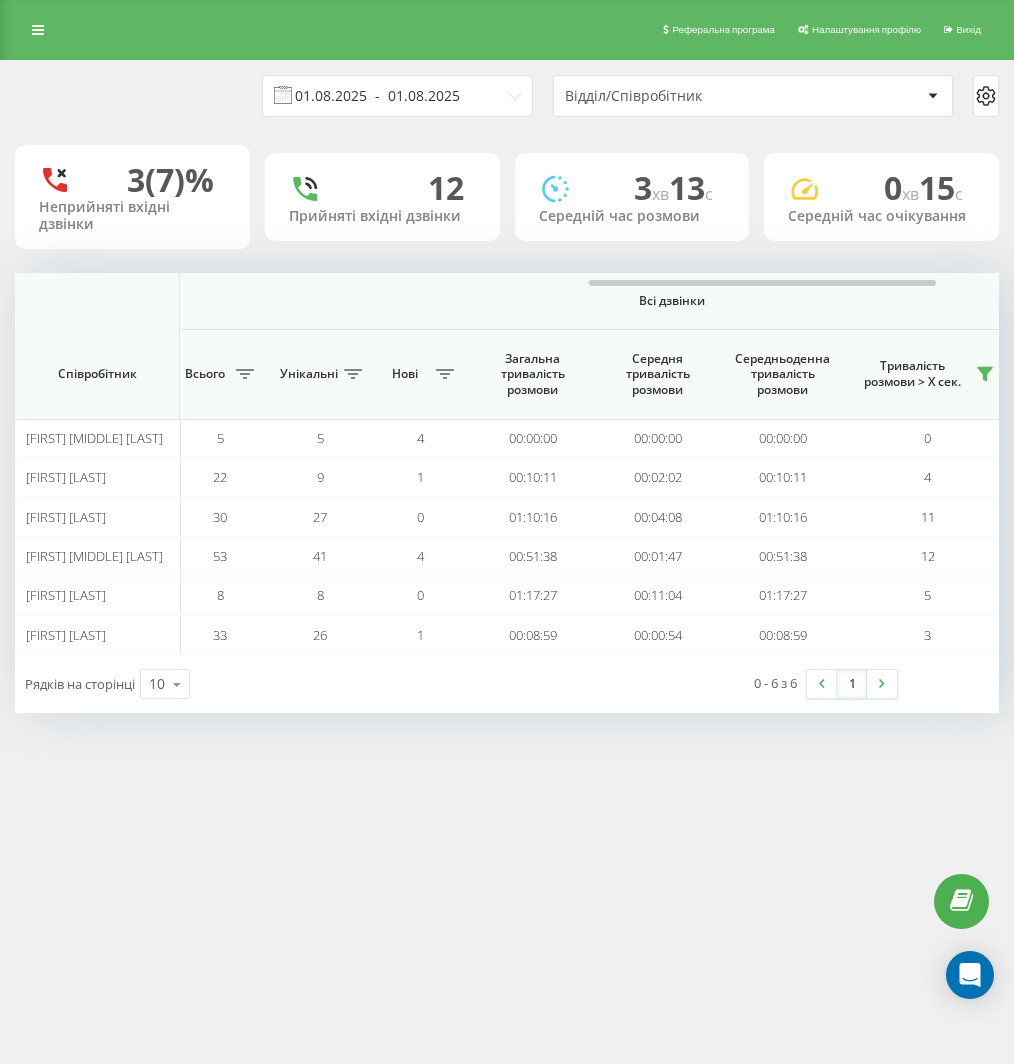 click on "01.08.2025  -  01.08.2025" at bounding box center (397, 96) 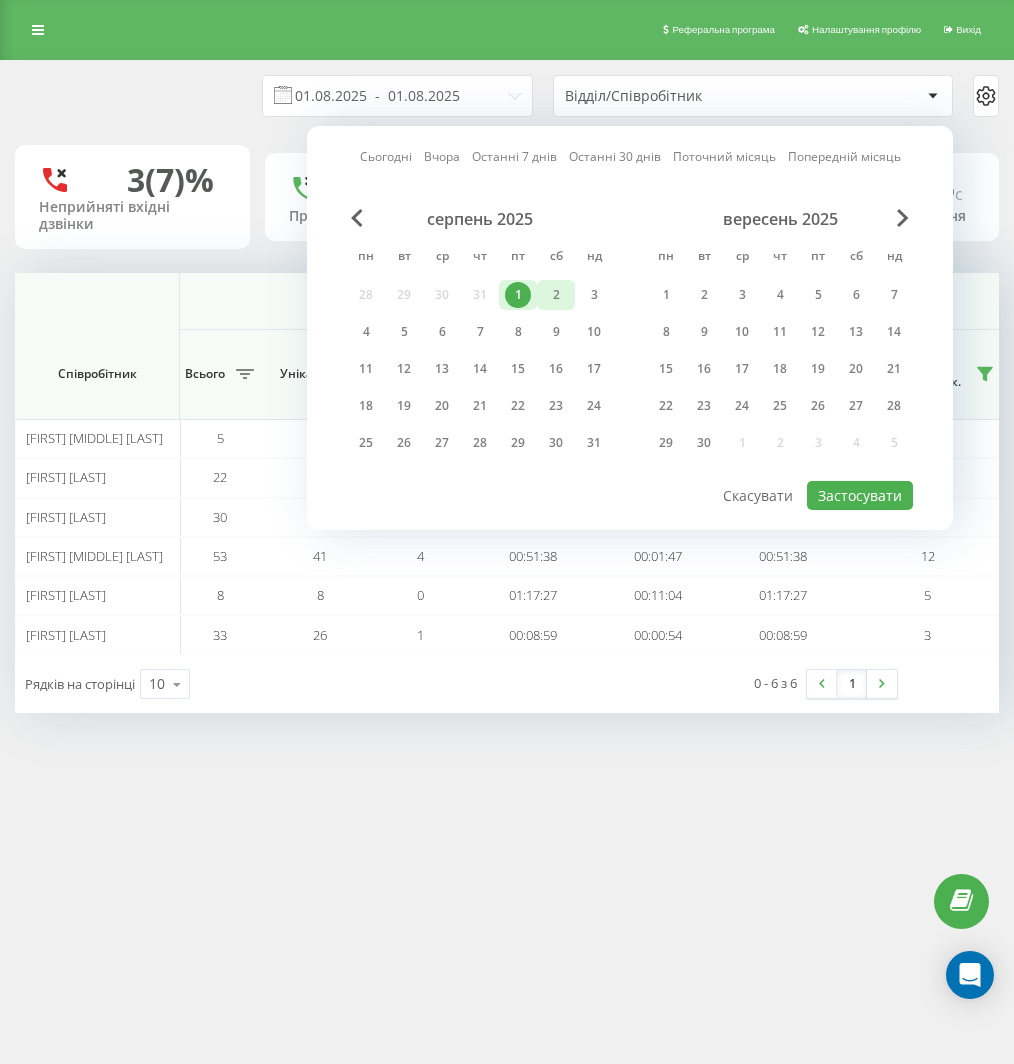 click on "серпень 2025 пн вт ср чт пт сб нд 28 29 30 31 1 2 3 4 5 6 7 8 9 10 11 12 13 14 15 16 17 18 19 20 21 22 23 24 25 26 27 28 29 30 31" at bounding box center [480, 337] 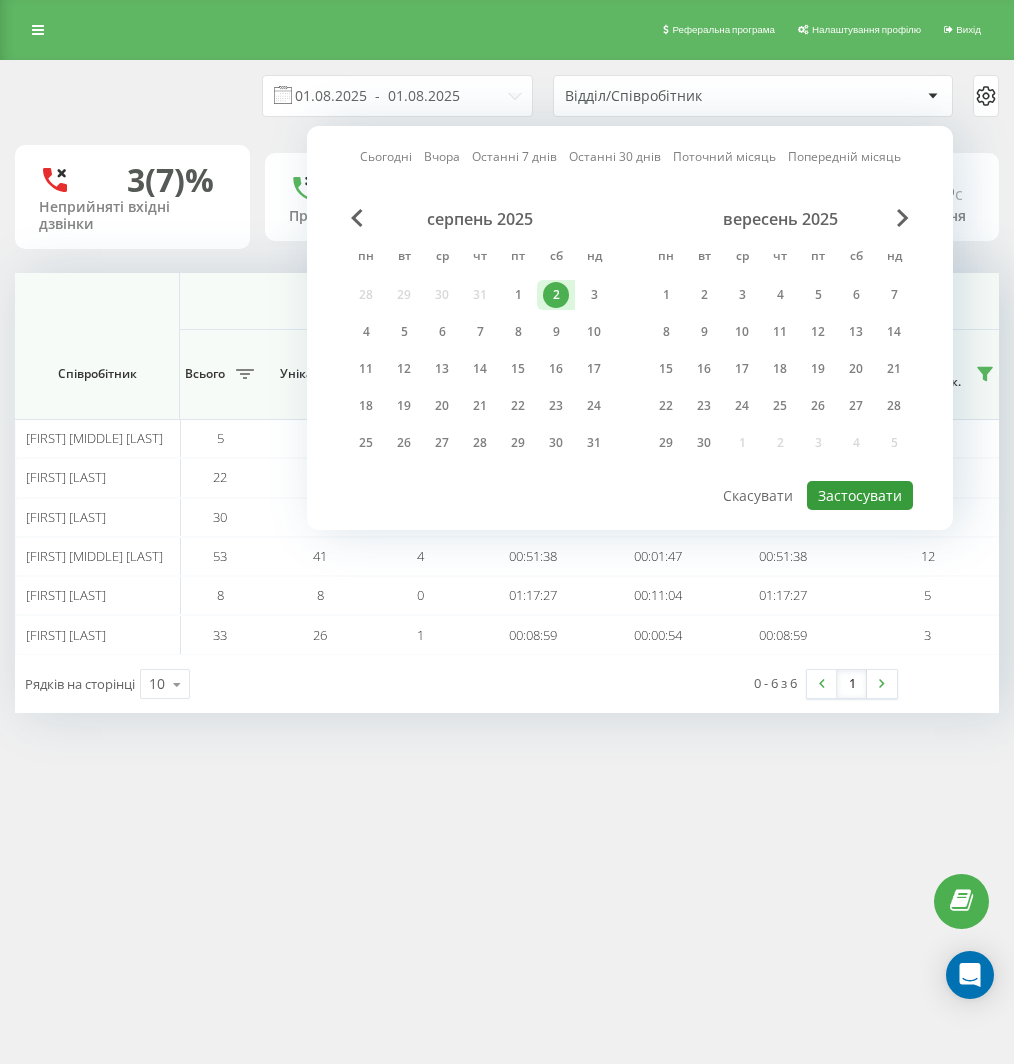 click on "Застосувати" at bounding box center (860, 495) 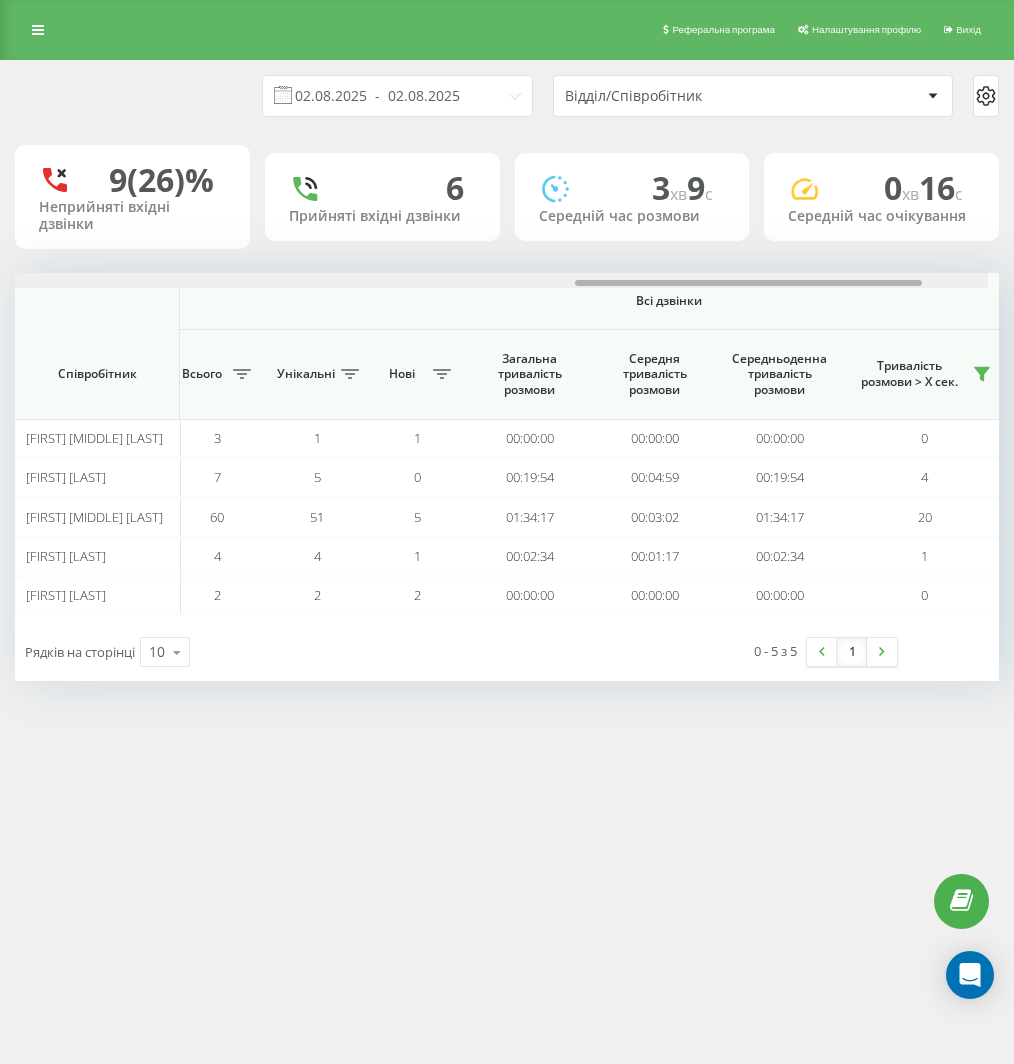 scroll, scrollTop: 0, scrollLeft: 1621, axis: horizontal 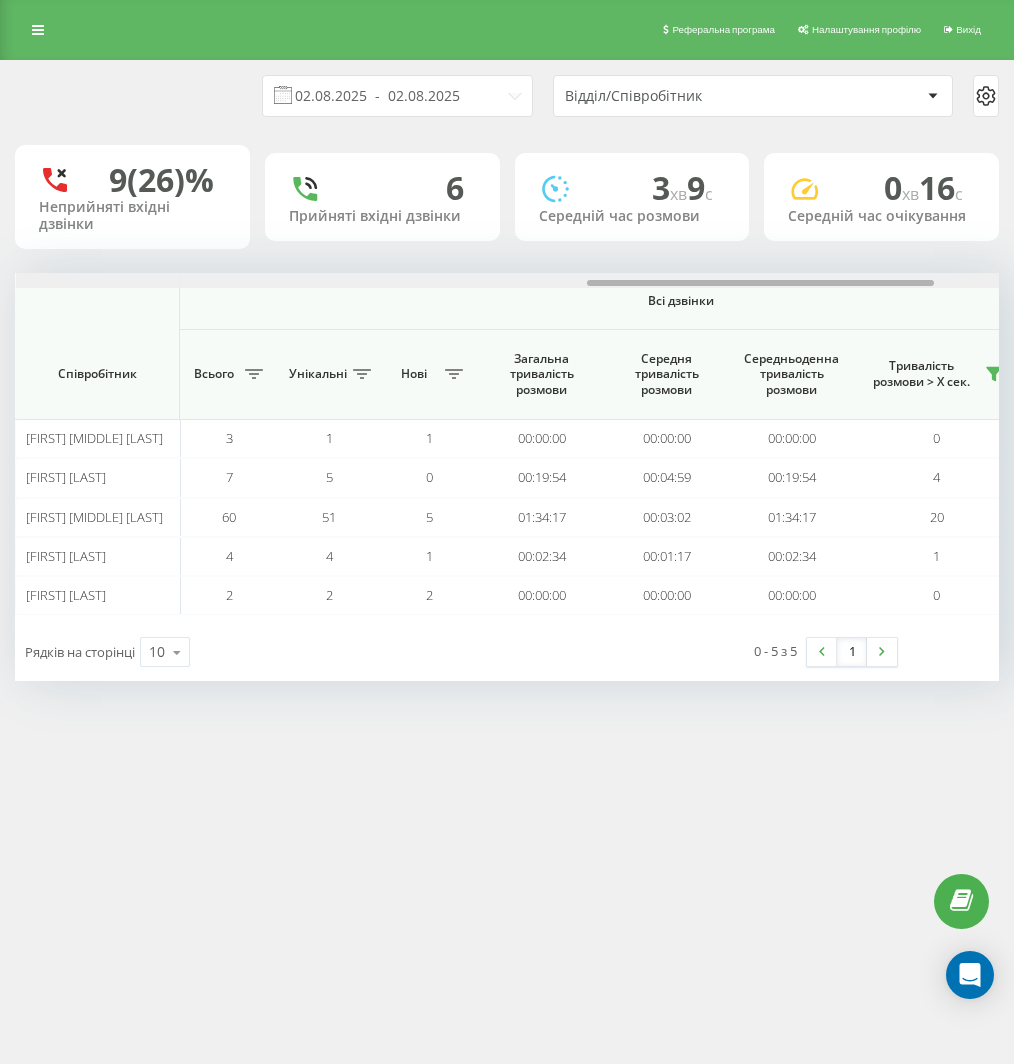 drag, startPoint x: 20, startPoint y: 282, endPoint x: 592, endPoint y: 280, distance: 572.0035 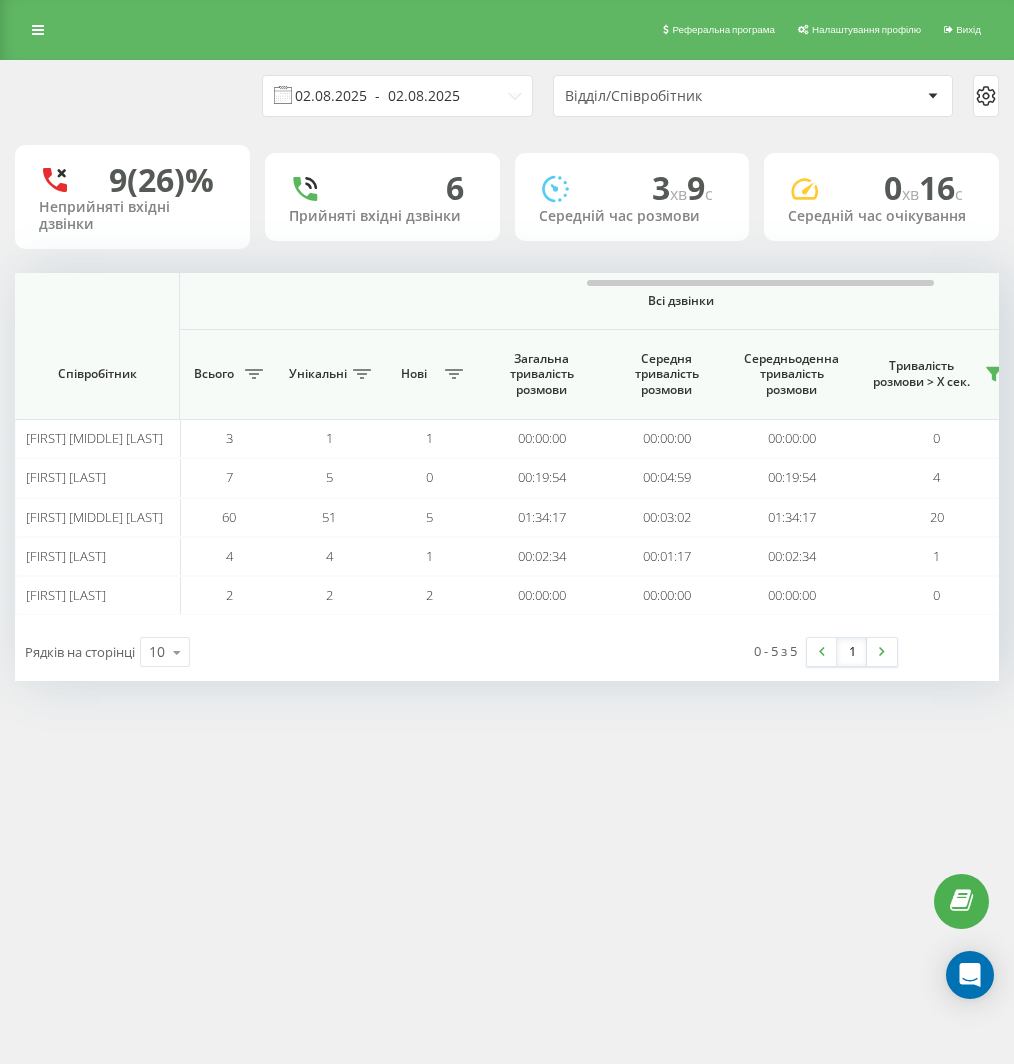 click on "02.08.2025  -  02.08.2025" at bounding box center (397, 96) 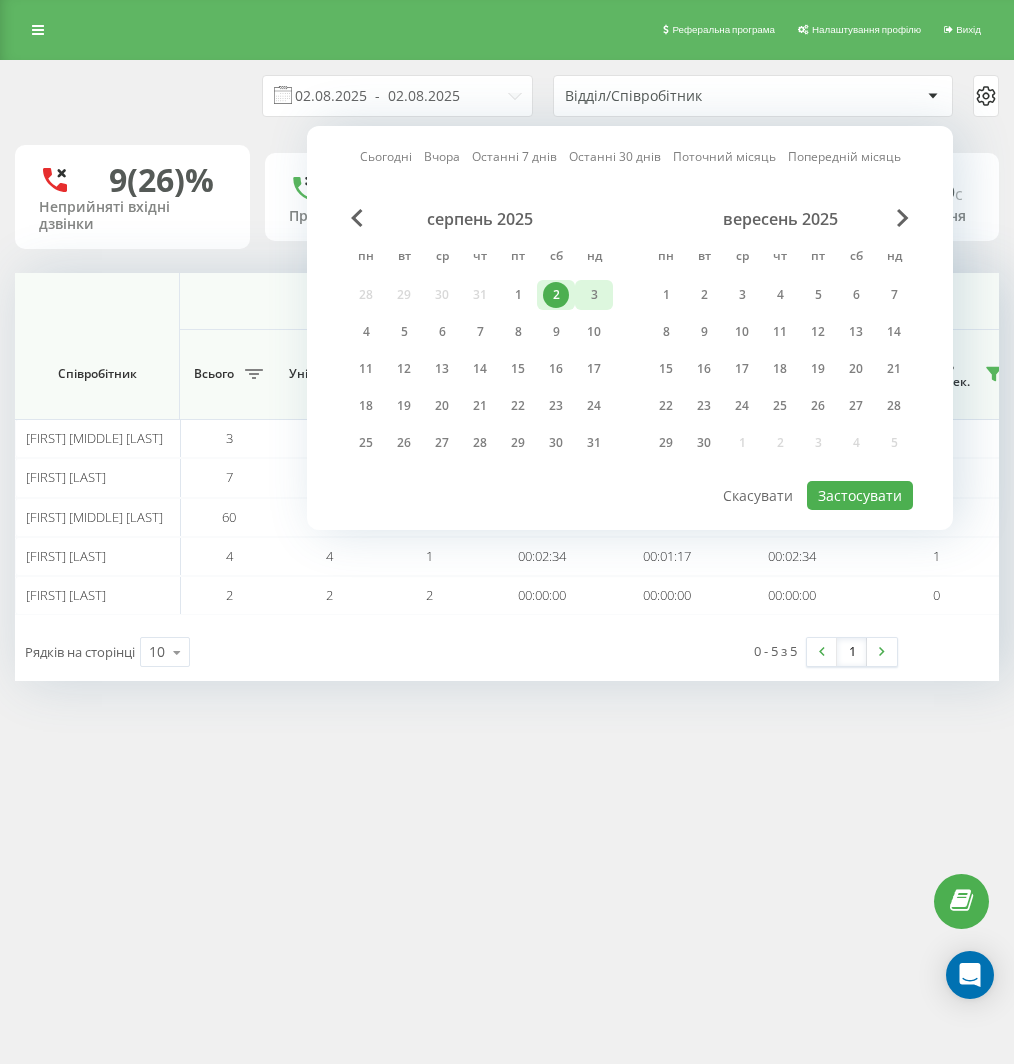 click on "3" at bounding box center [594, 295] 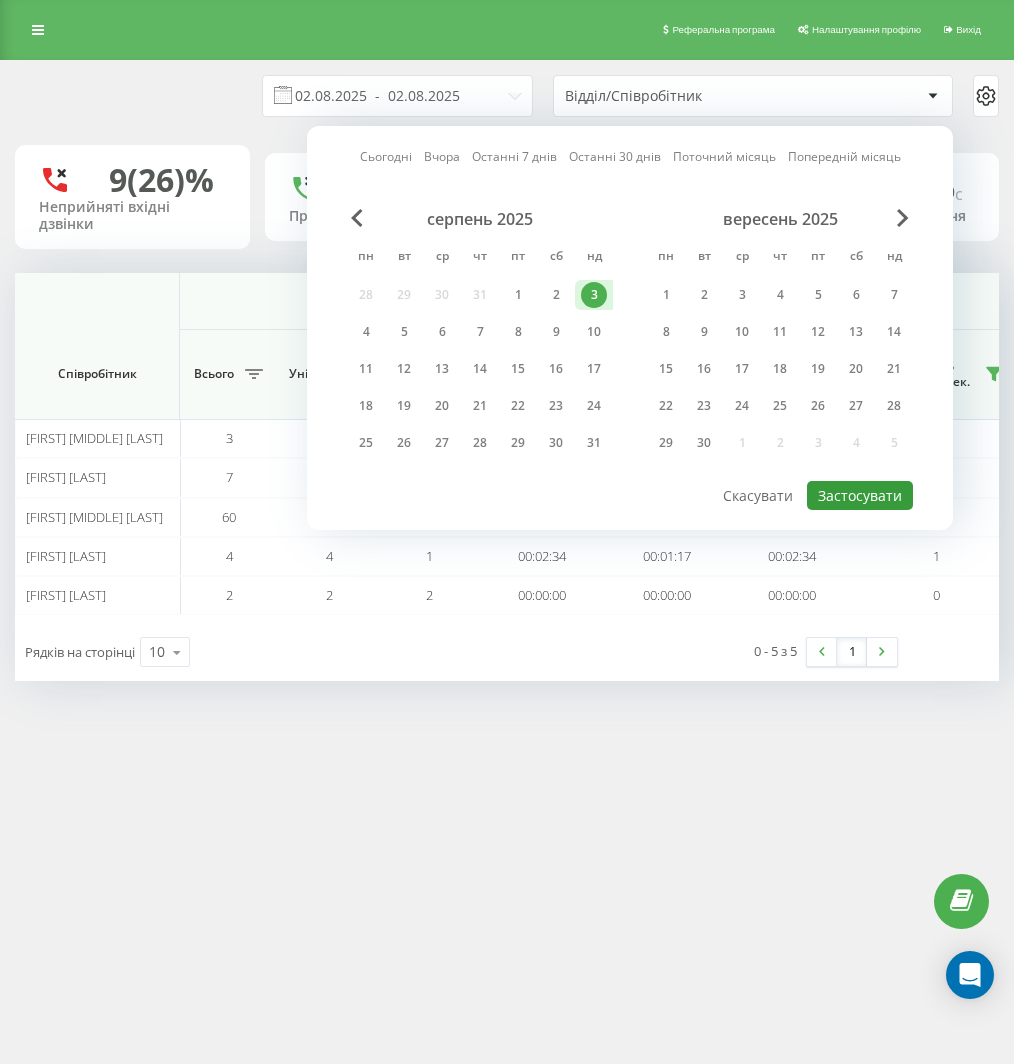 click on "Застосувати" at bounding box center (860, 495) 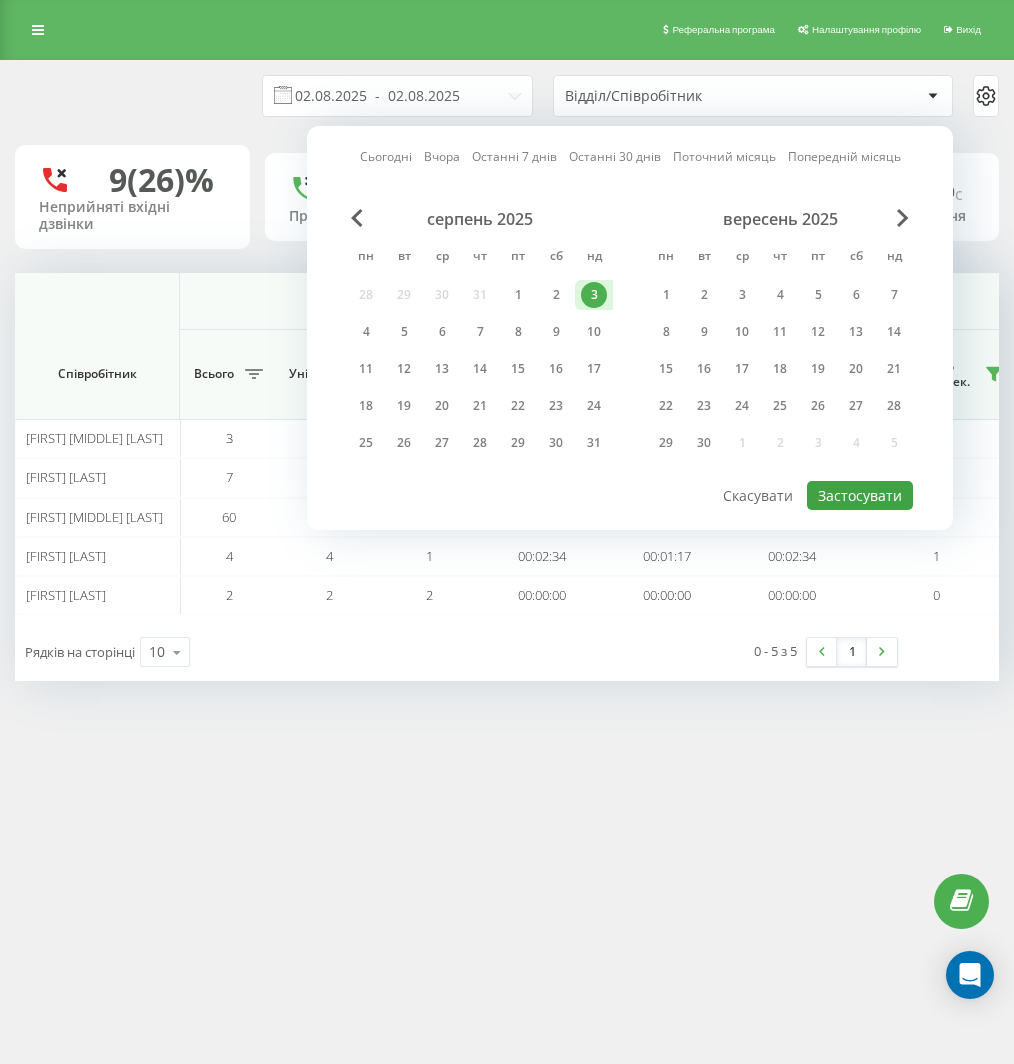 type on "03.08.2025  -  03.08.2025" 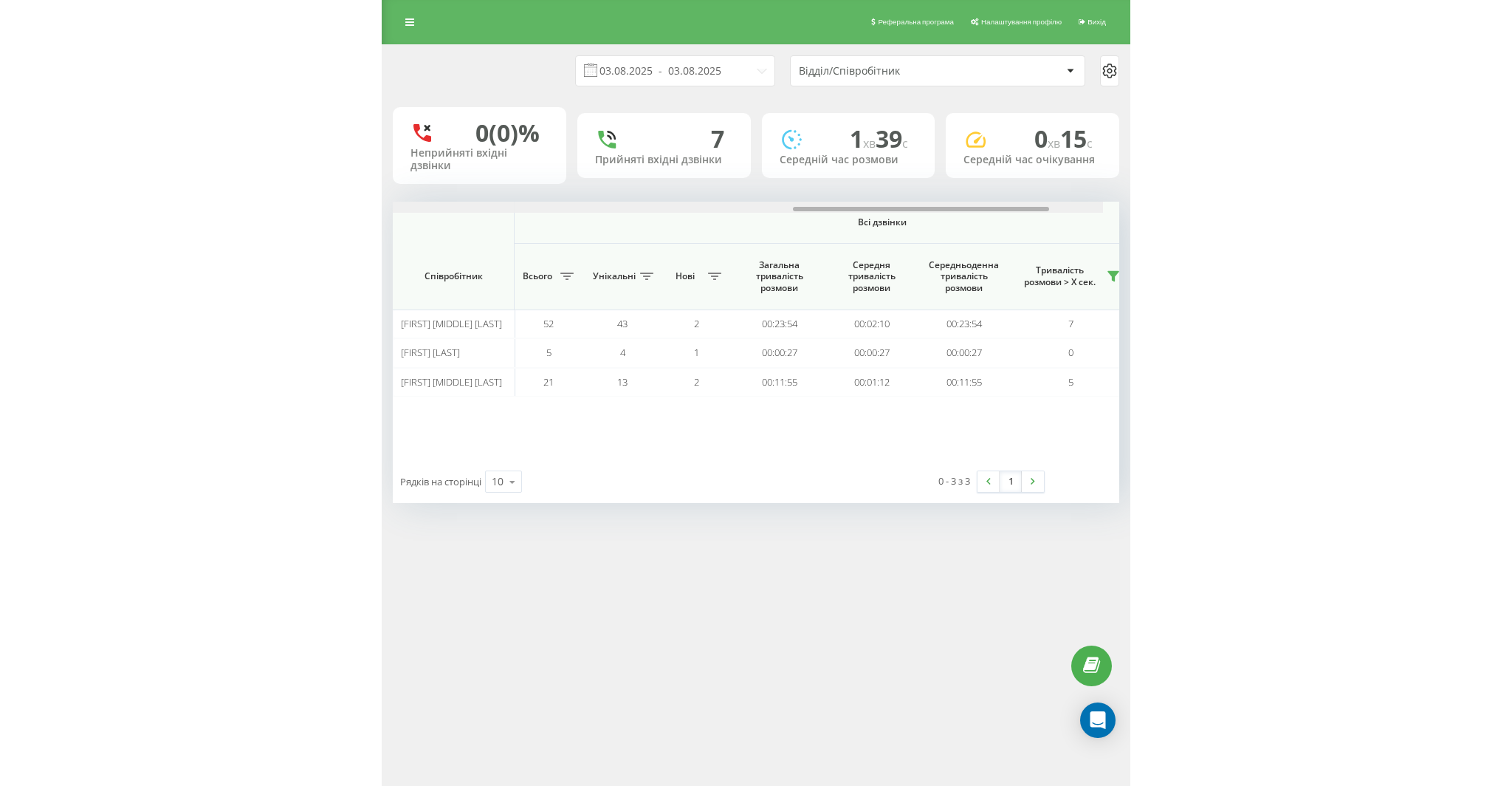 scroll, scrollTop: 0, scrollLeft: 1201, axis: horizontal 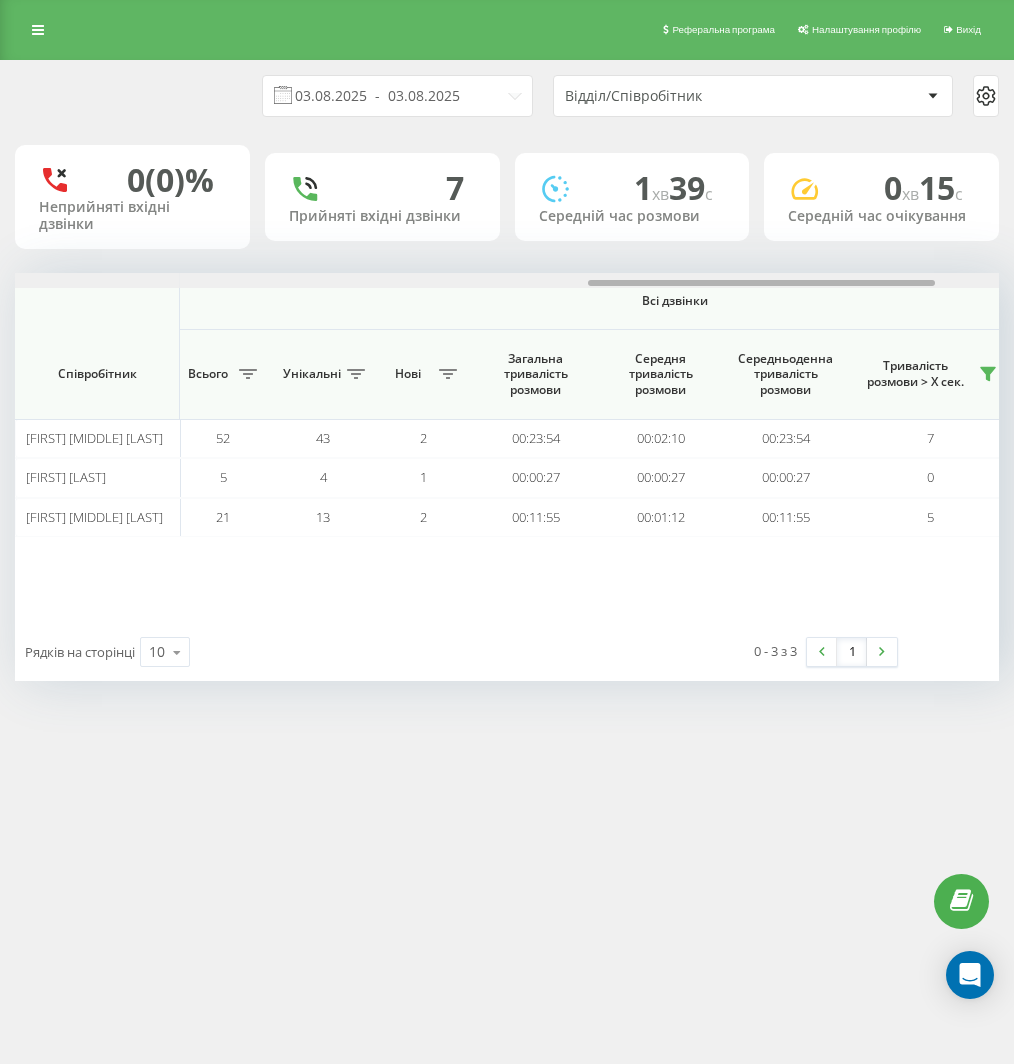 drag, startPoint x: 34, startPoint y: 281, endPoint x: 608, endPoint y: 300, distance: 574.3144 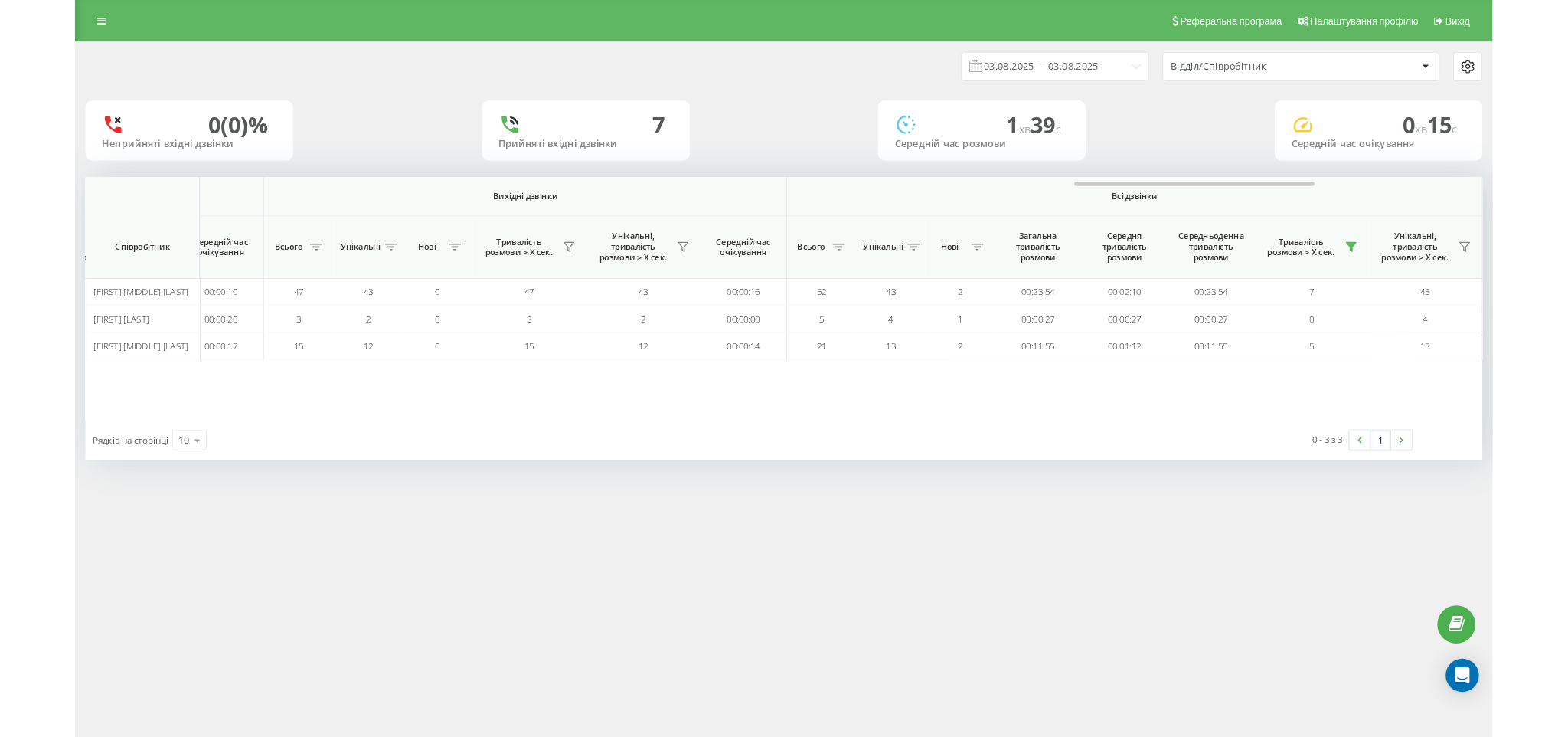 scroll, scrollTop: 0, scrollLeft: 591, axis: horizontal 